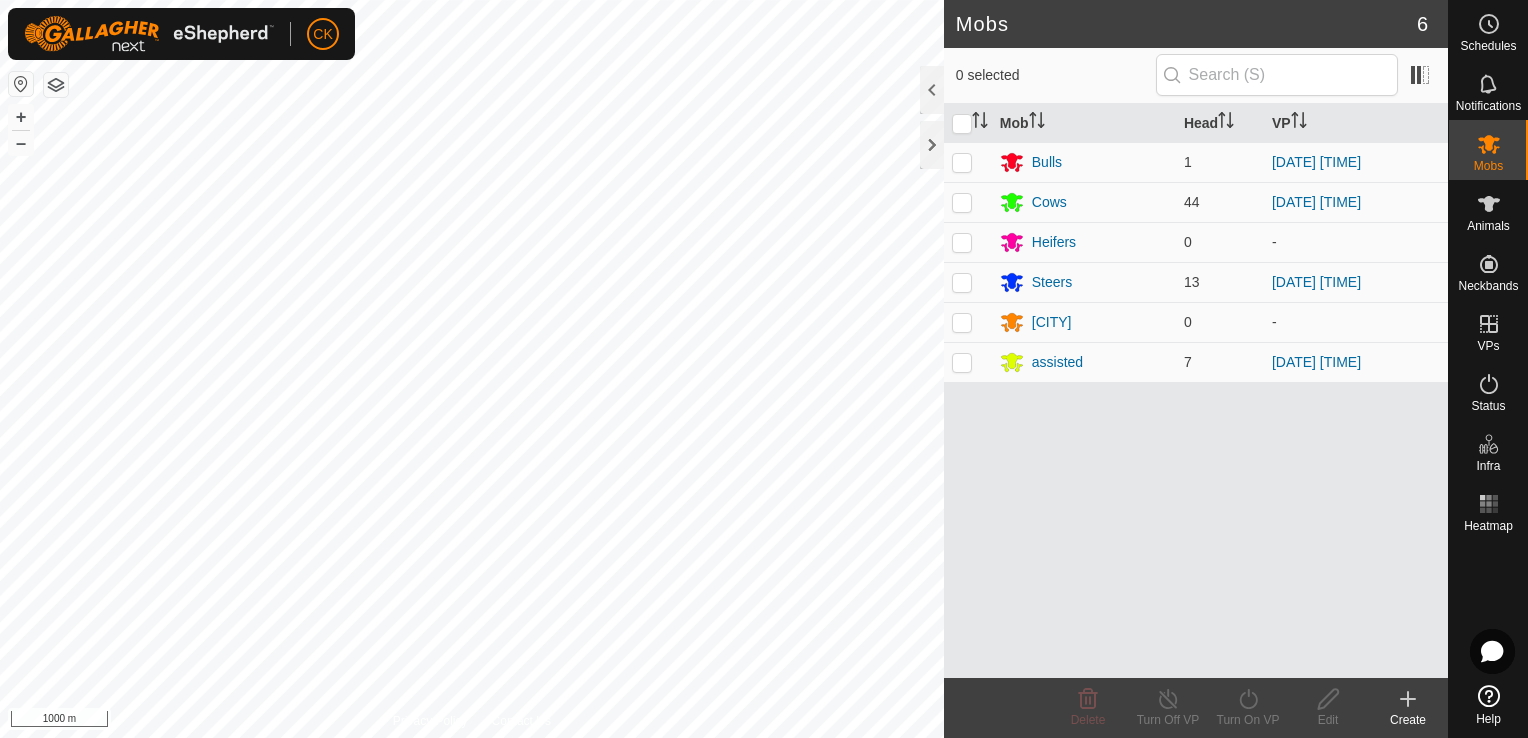 scroll, scrollTop: 0, scrollLeft: 0, axis: both 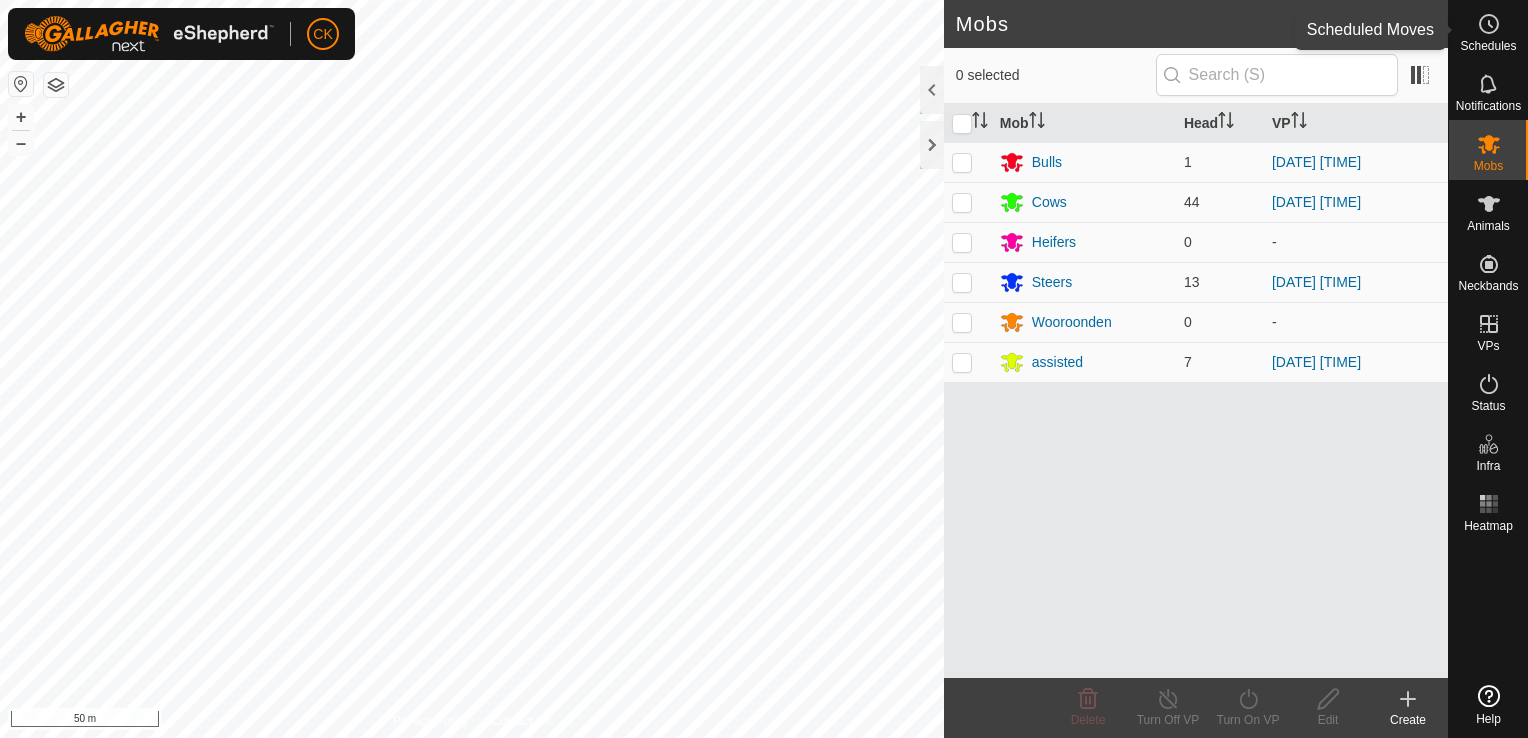 click 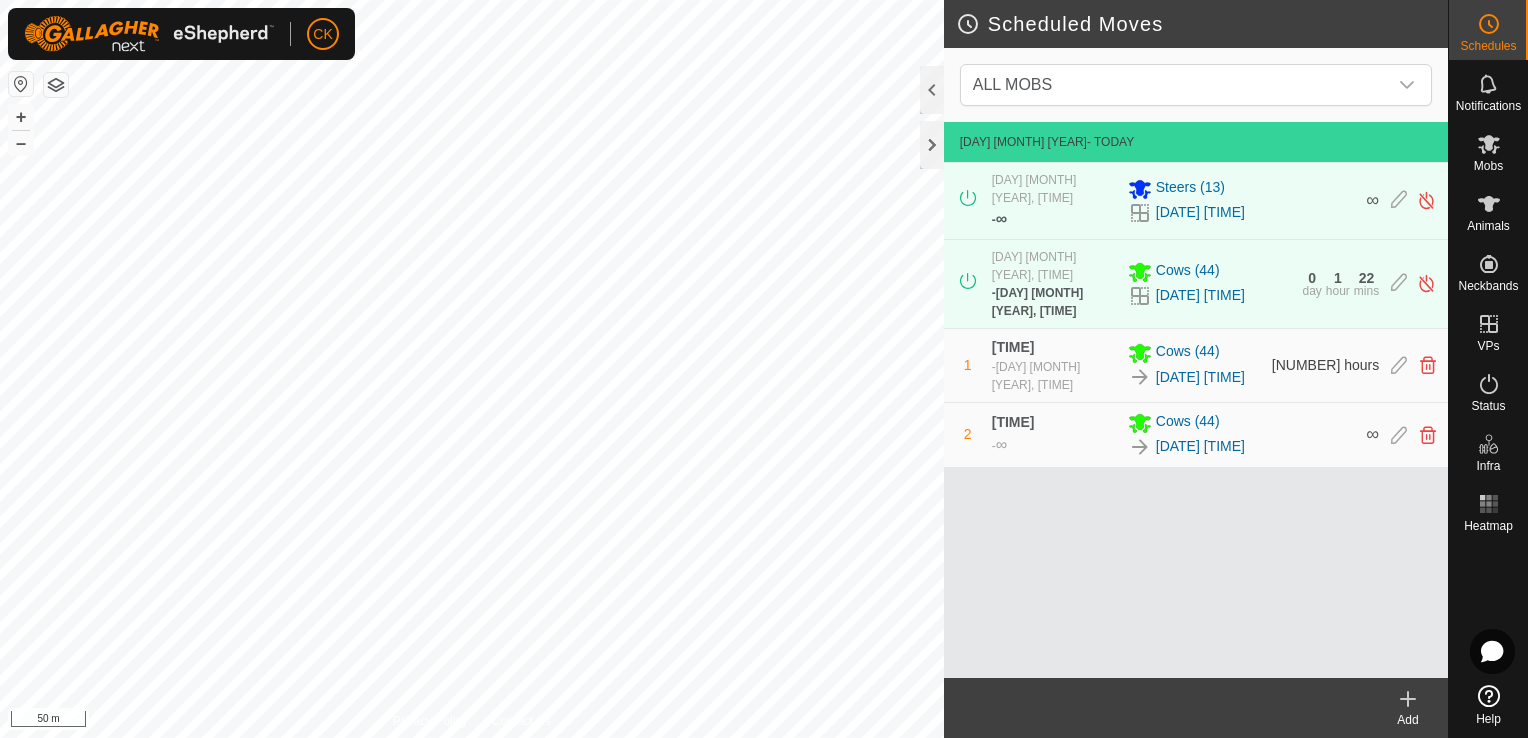 click on "Scheduled Moves  ALL MOBS  [DAY] [MONTH] [YEAR]  - Today [DAY] [MONTH] [YEAR], [TIME]   -  ∞ [ANIMAL] ([NUMBER]) [DATE] [TIME] ∞ [NUMBER]  day  [NUMBER]  hour  [NUMBER]  mins  [NUMBER] [TIME]  -  [DAY] [MONTH] [YEAR], [TIME] [ANIMAL] ([NUMBER]) [DATE] [TIME] [NUMBER] hours [NUMBER] [TIME]  -  ∞ [ANIMAL] ([NUMBER]) [DATE] [TIME] ∞  Add  Privacy Policy Contact Us + – ⇧ i [NUMBER] m" 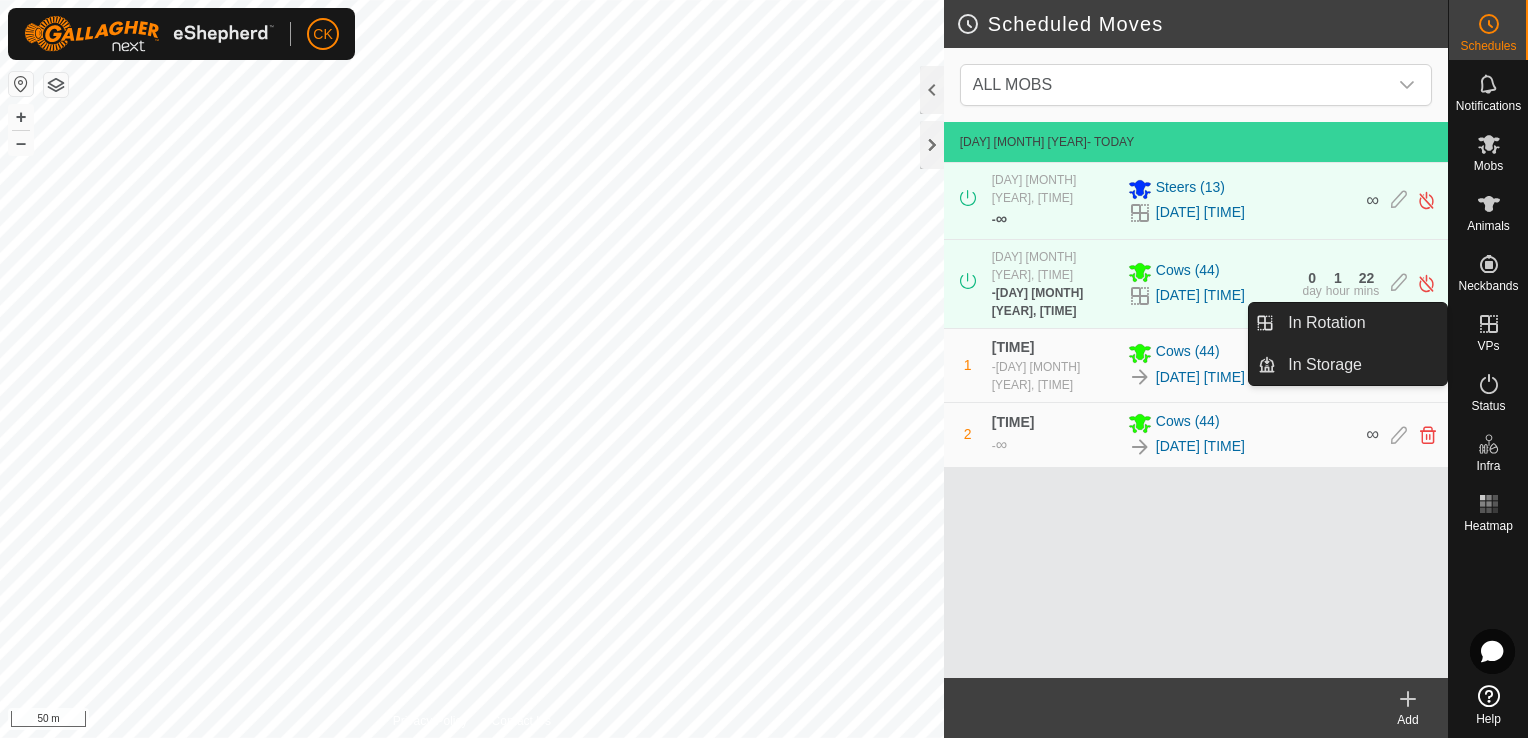click 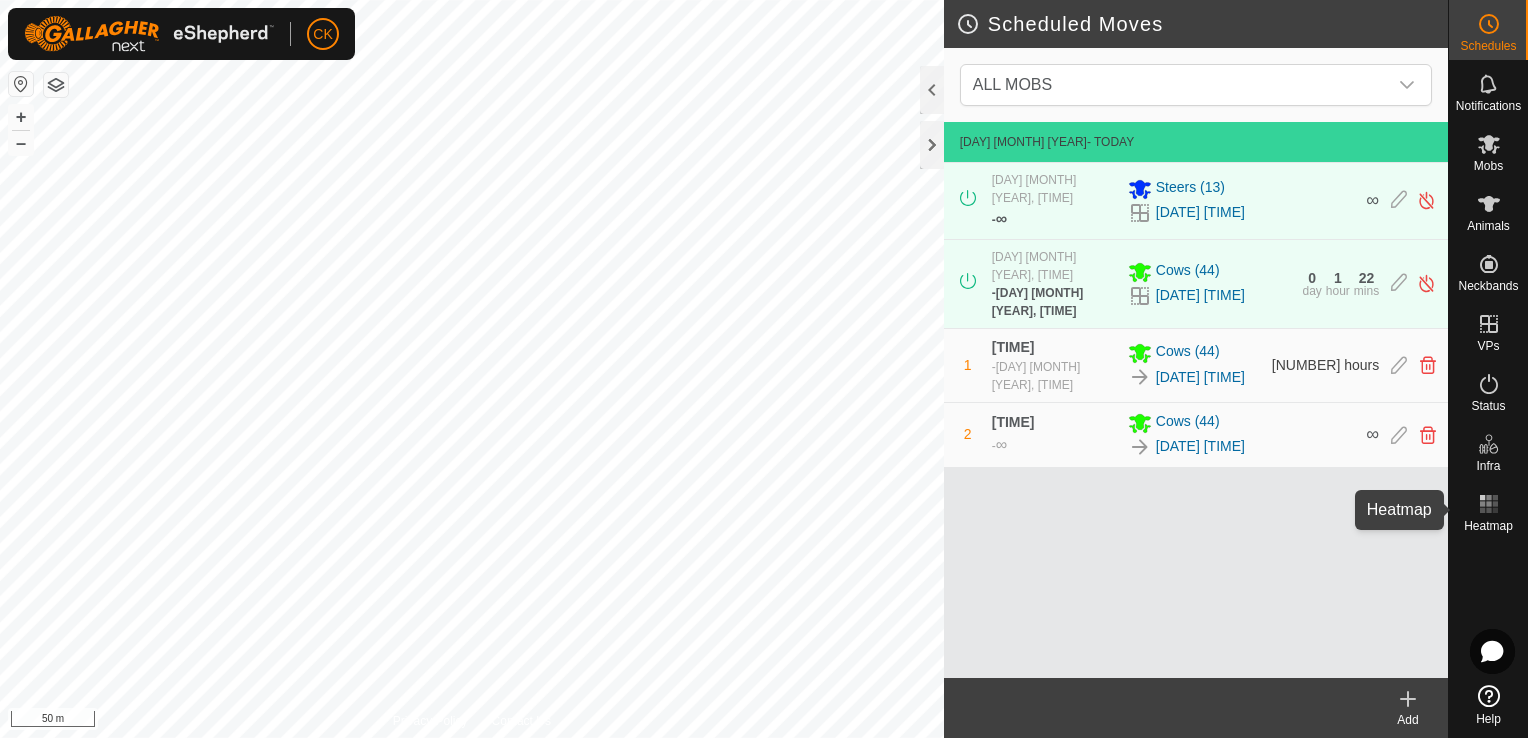 click 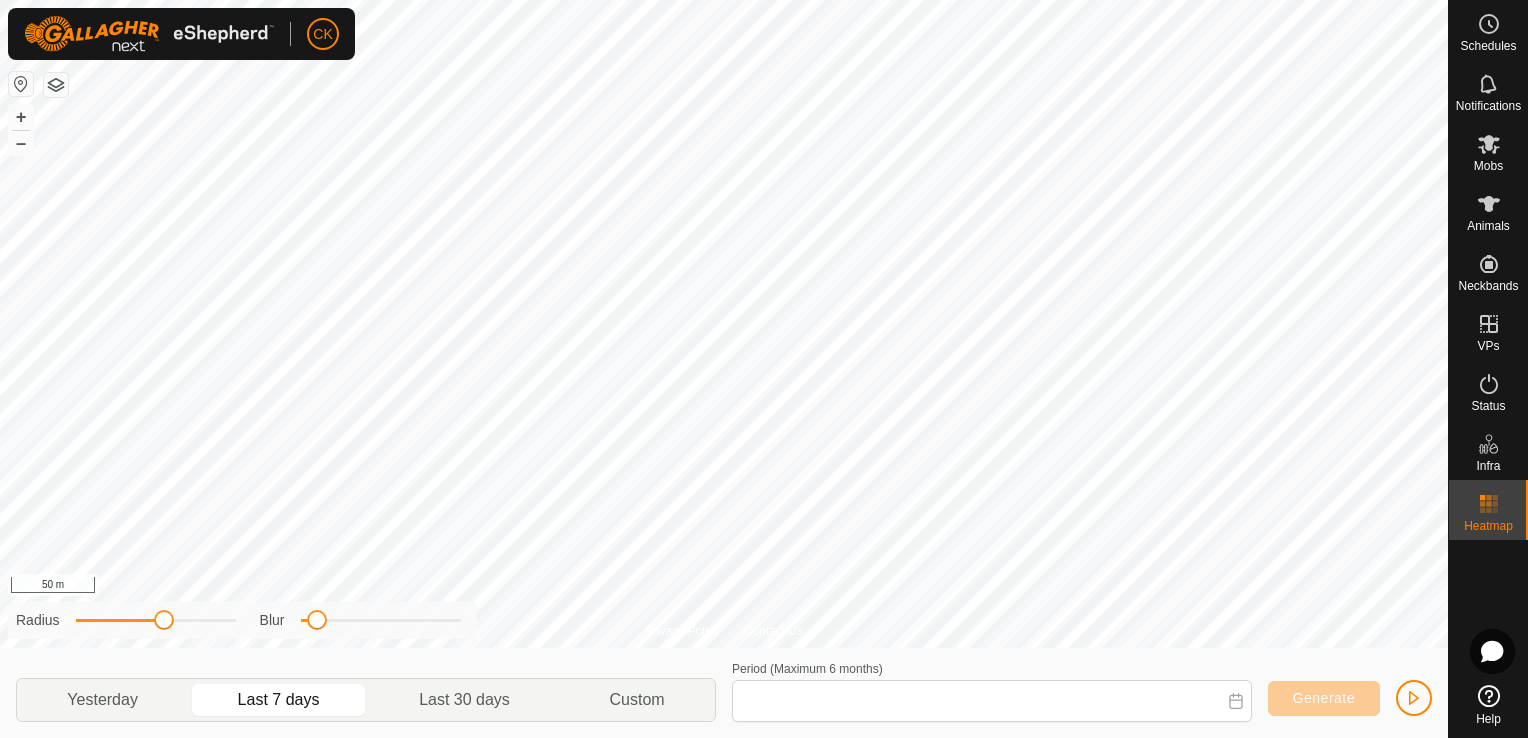 type on "[DAY] [MONTH], [YEAR] - [DAY] [MONTH], [YEAR]" 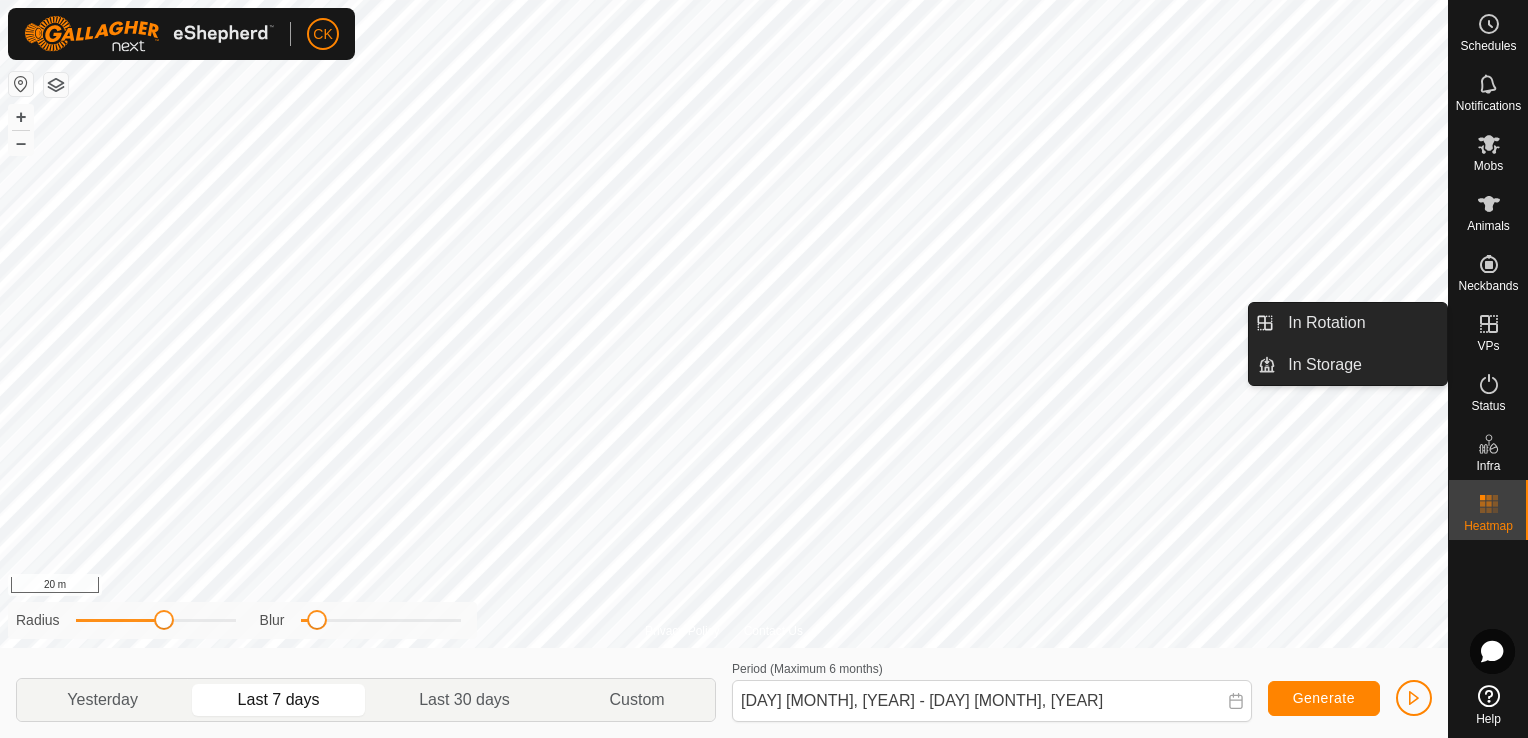 click 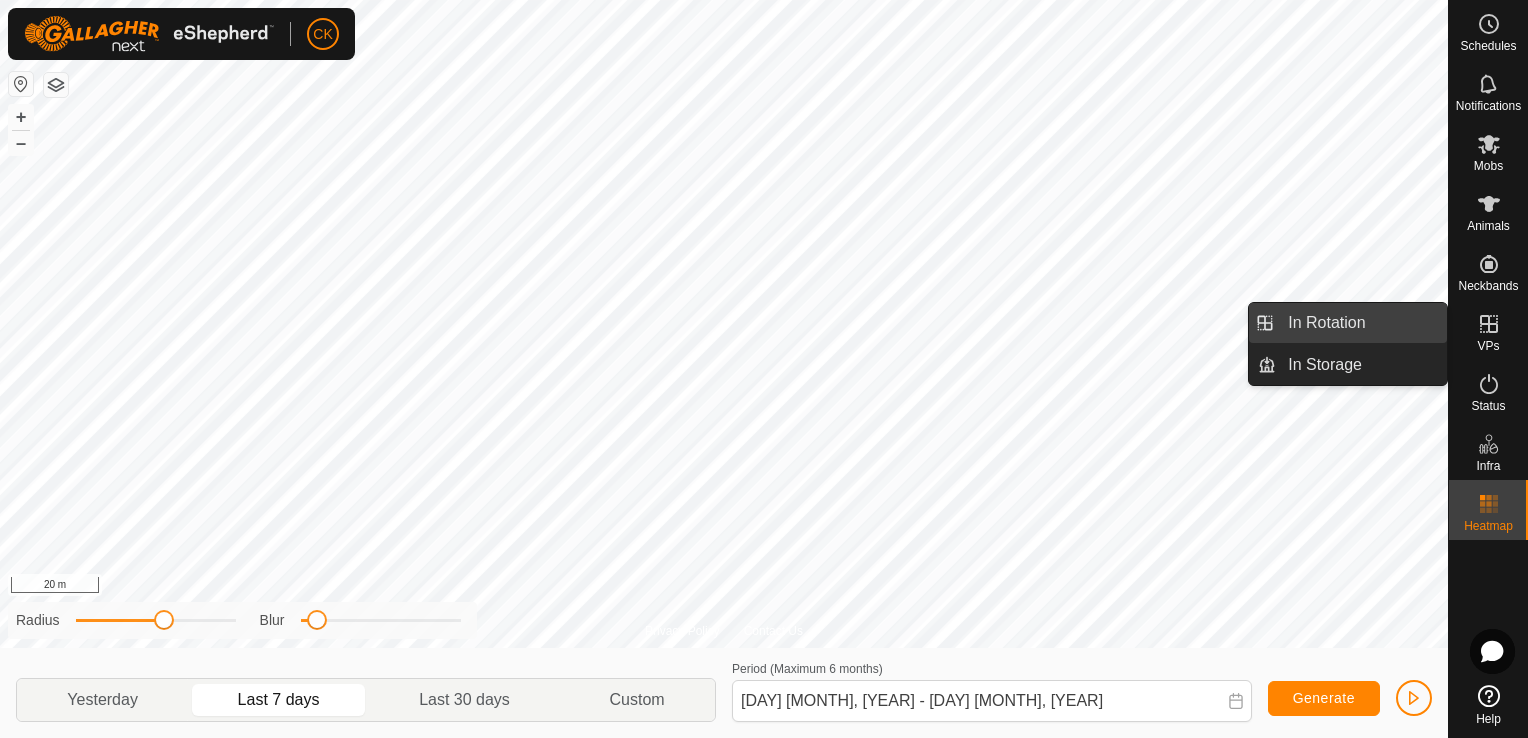 click on "In Rotation" at bounding box center [1361, 323] 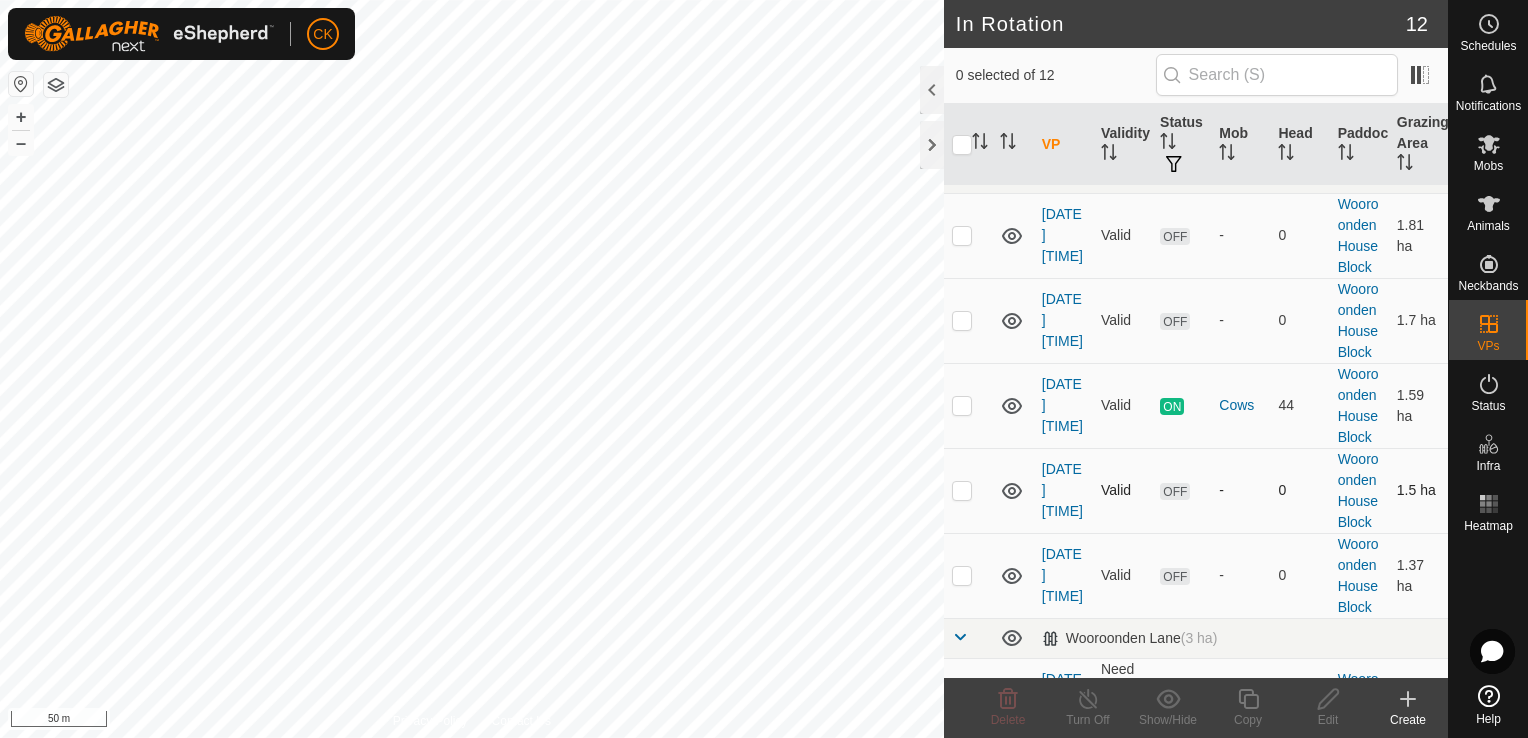 scroll, scrollTop: 800, scrollLeft: 0, axis: vertical 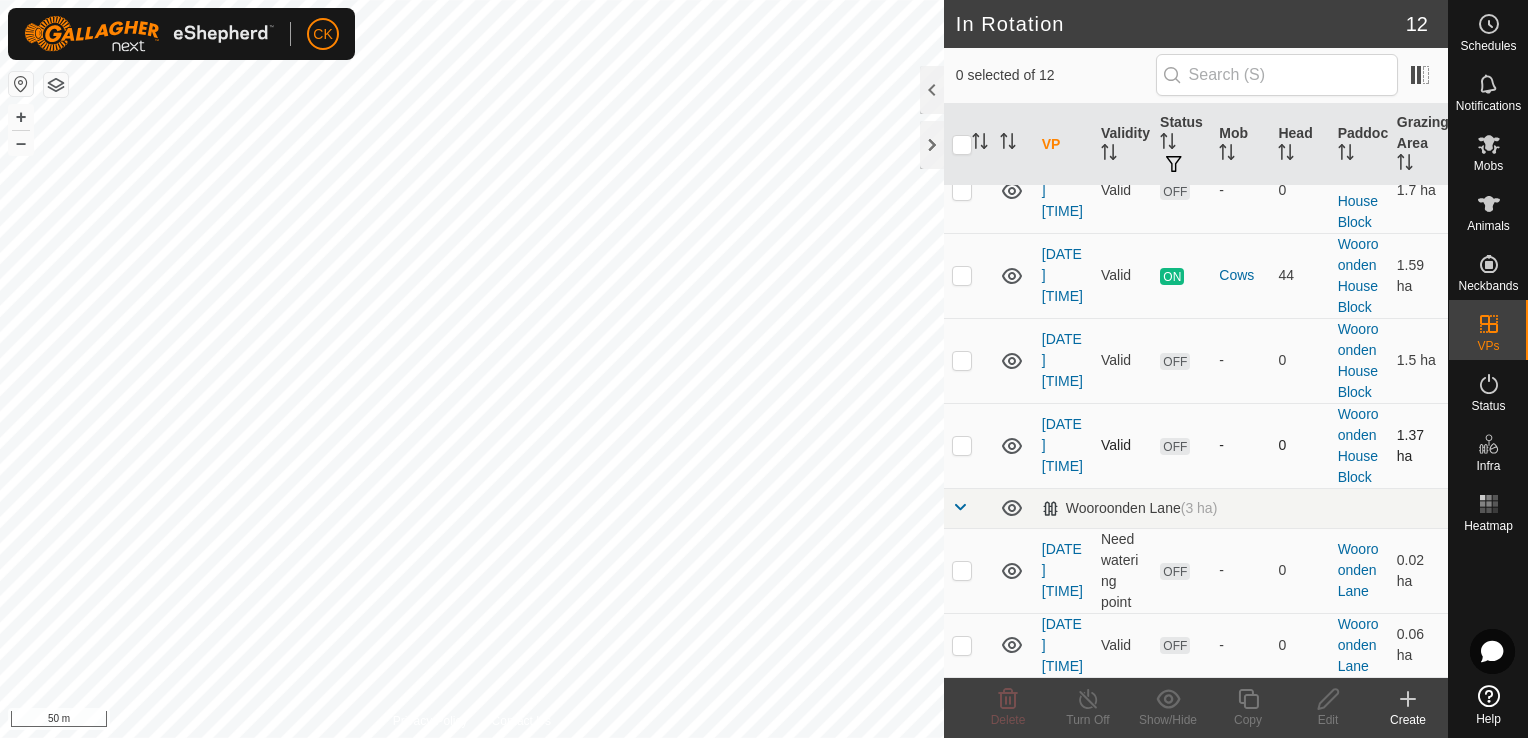 click at bounding box center (962, 445) 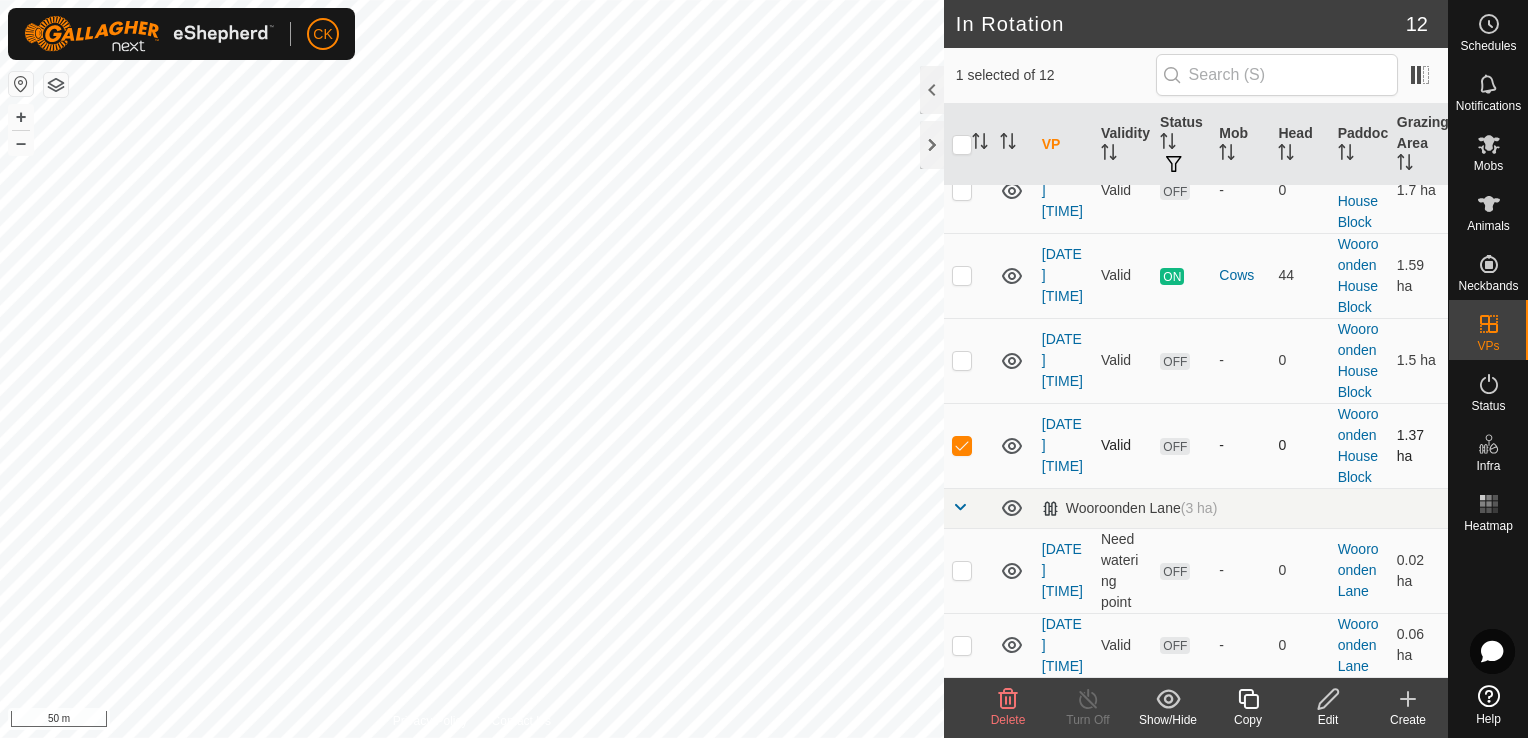 click at bounding box center (962, 445) 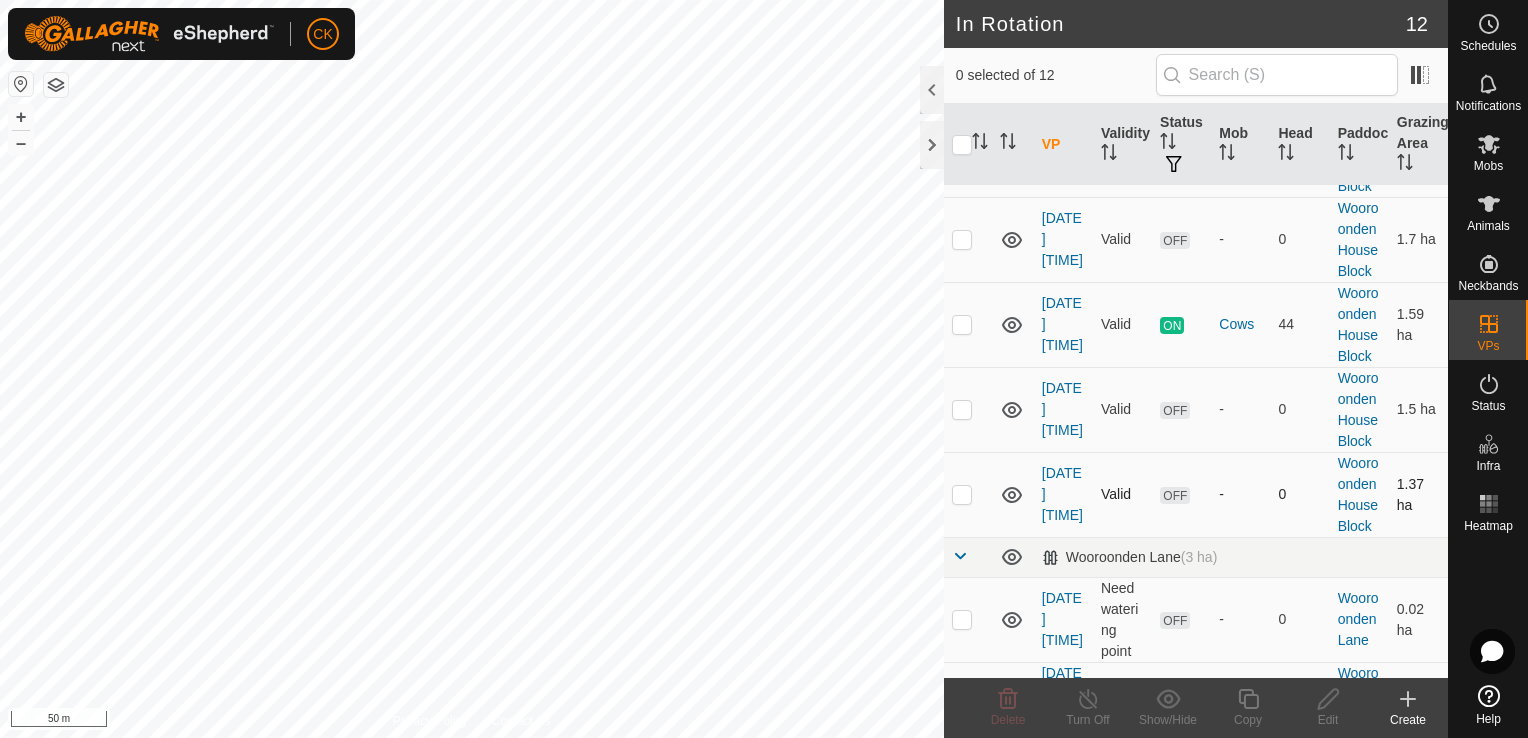 scroll, scrollTop: 600, scrollLeft: 0, axis: vertical 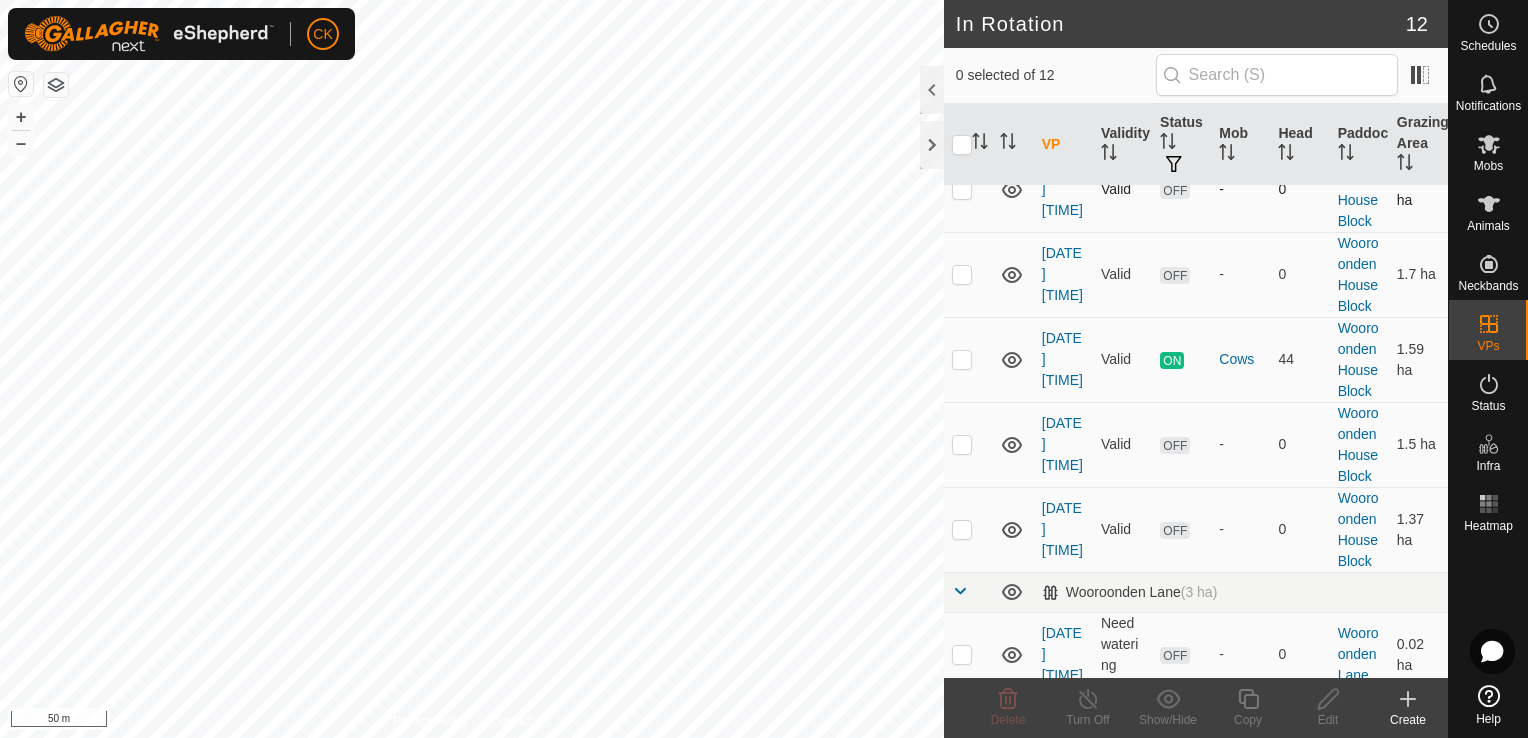 click at bounding box center [962, 189] 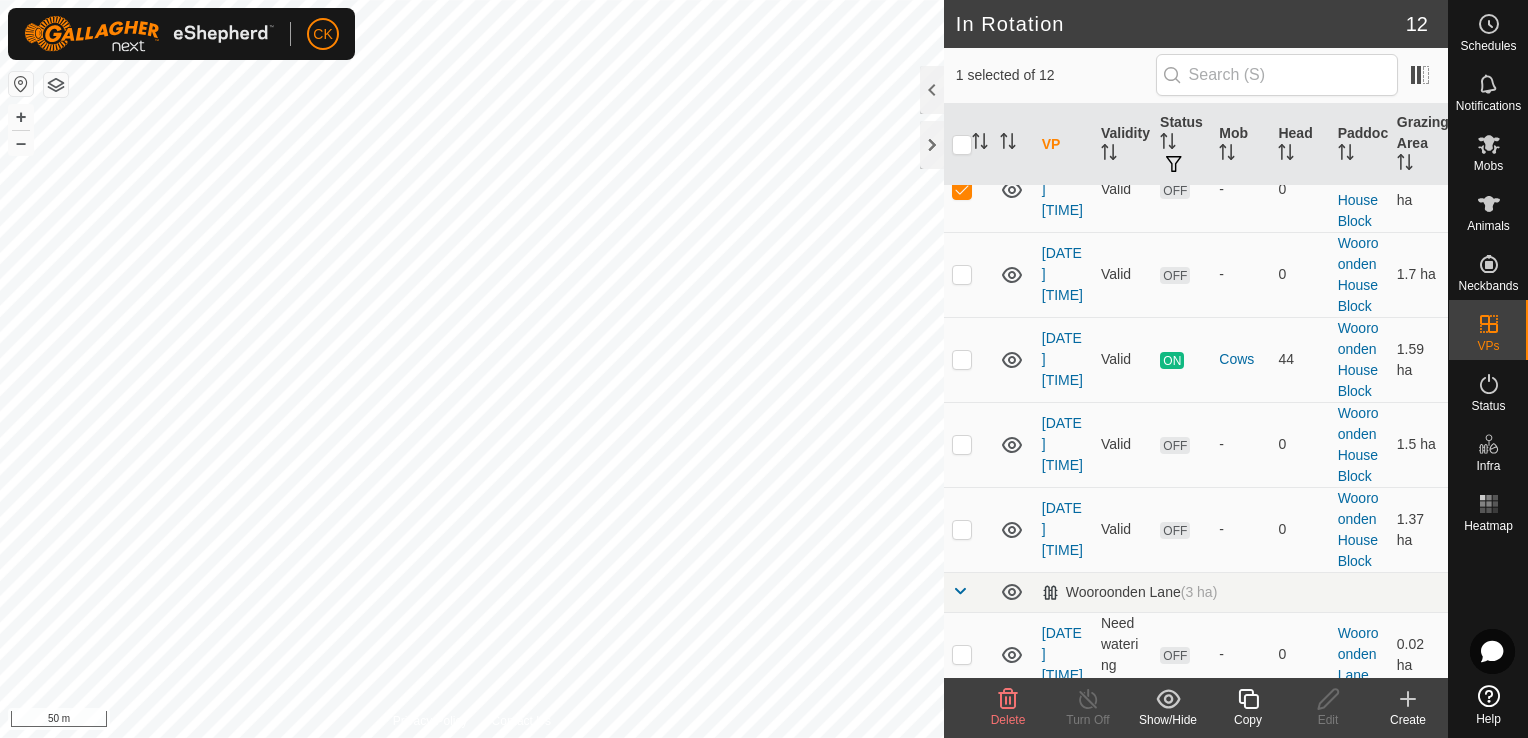 click 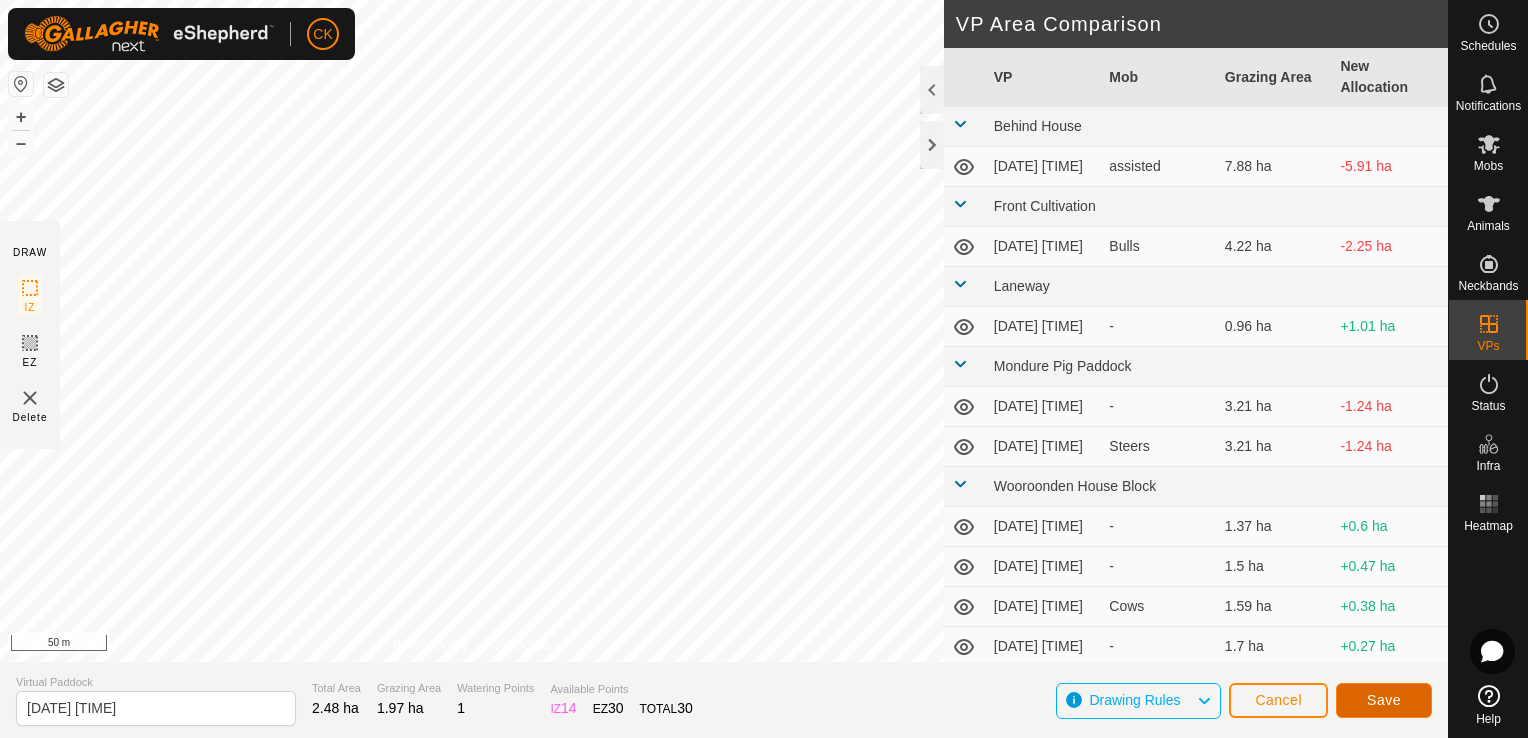 click on "Save" 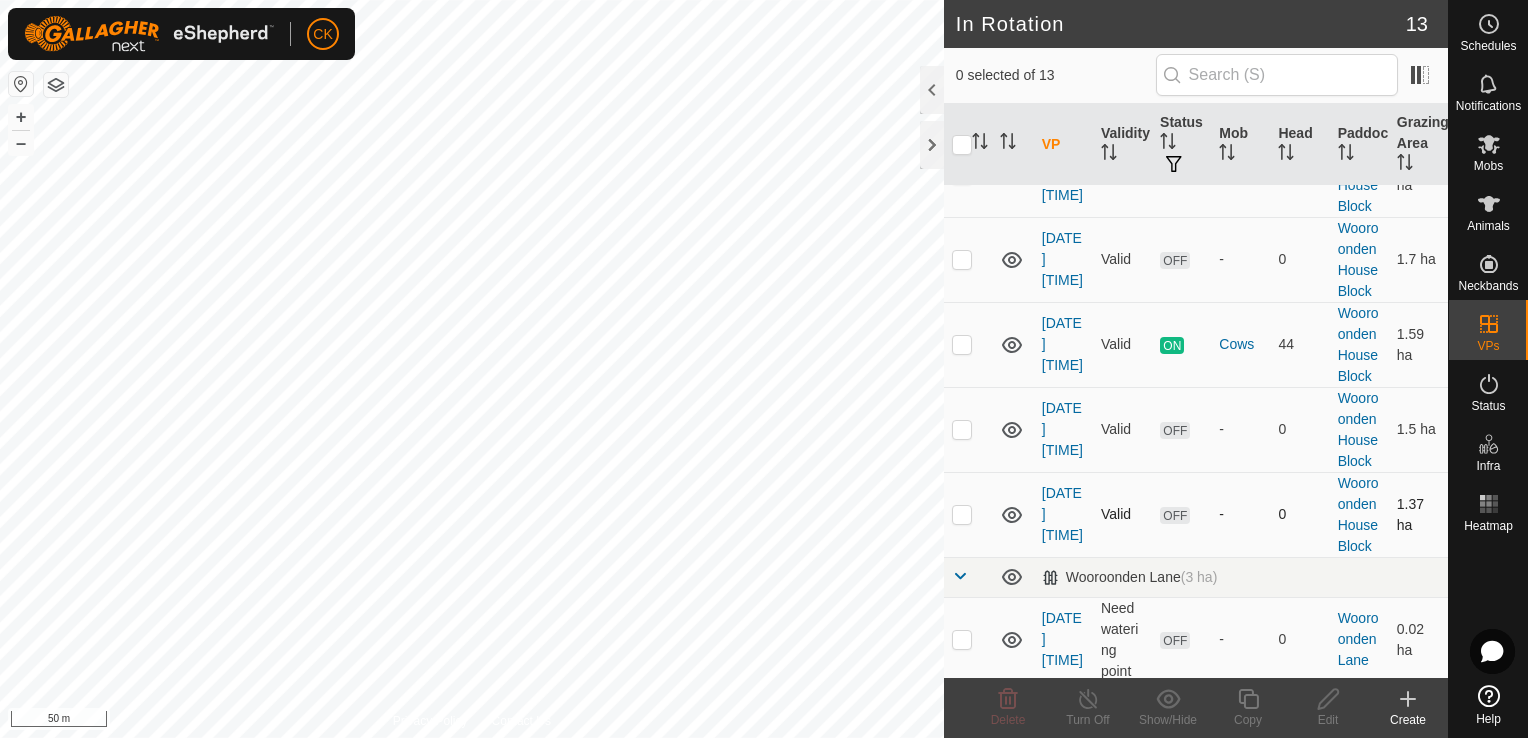 scroll, scrollTop: 600, scrollLeft: 0, axis: vertical 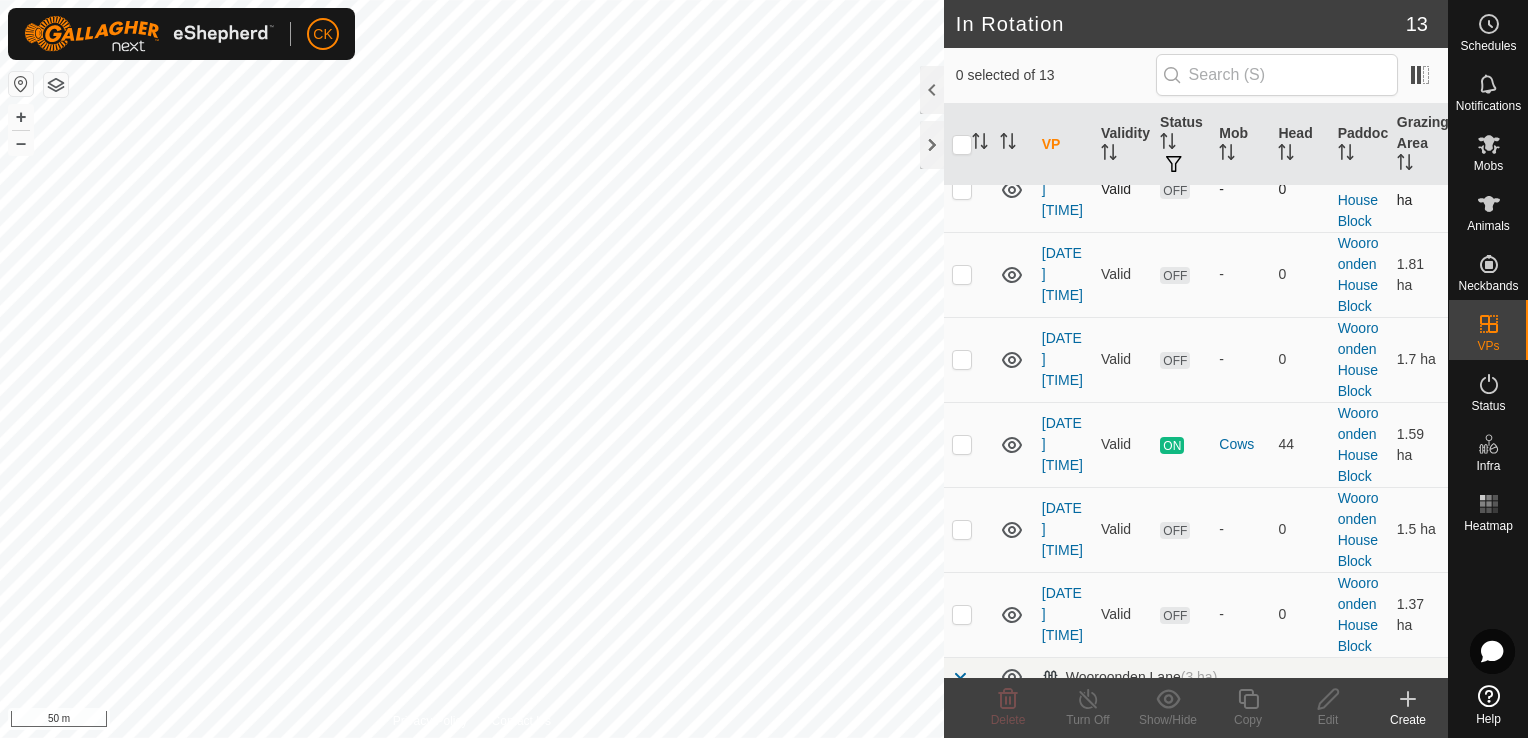 click at bounding box center (962, 189) 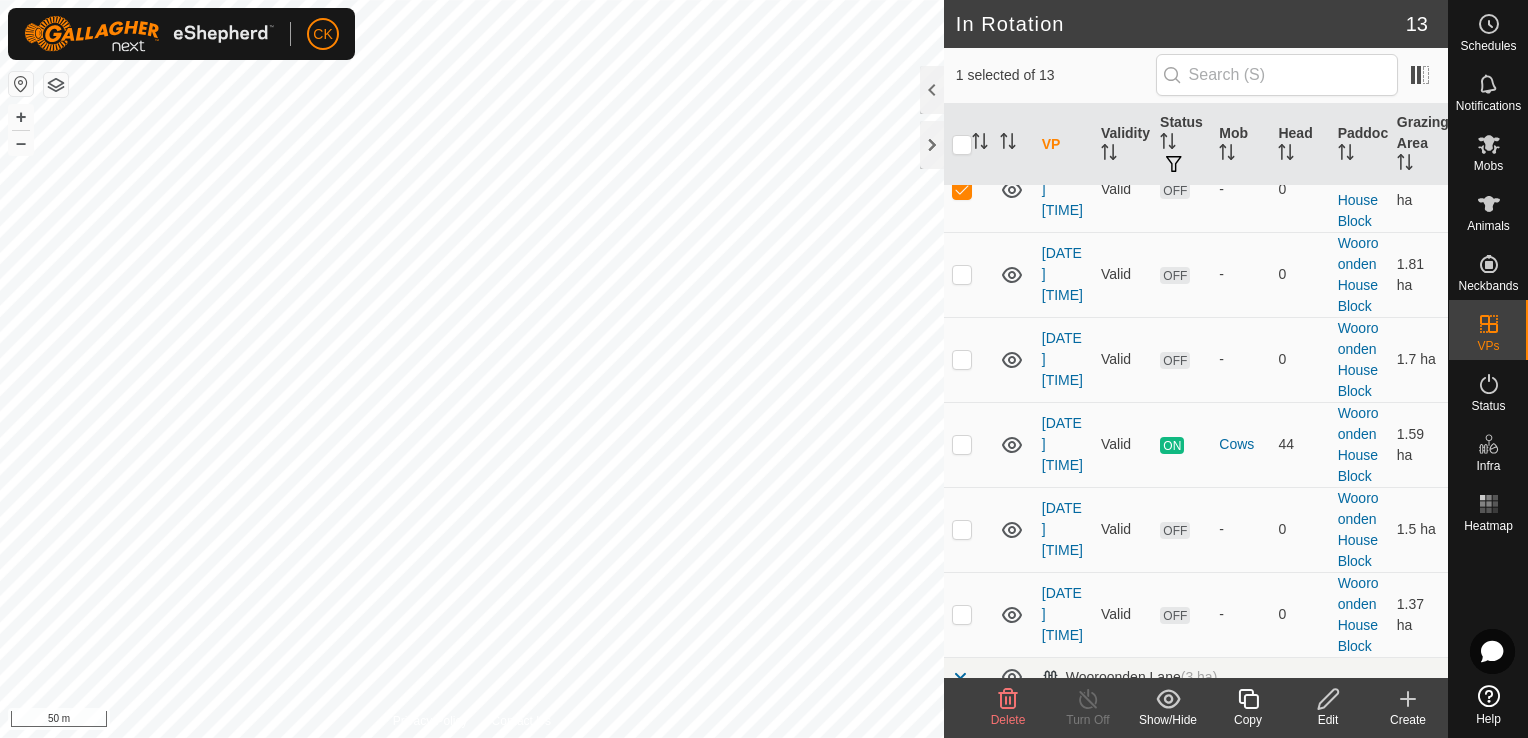 click 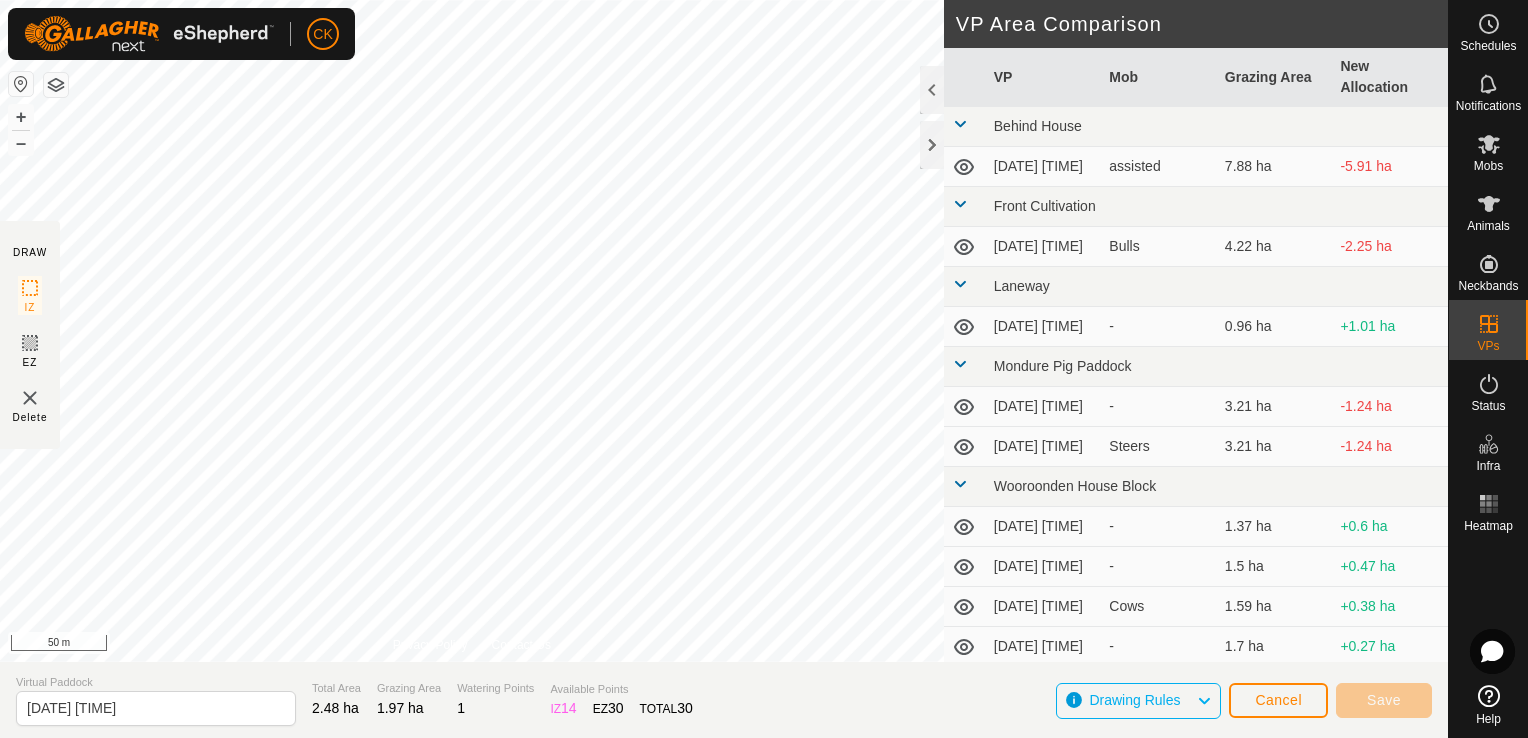 type on "[DATE] [TIME]" 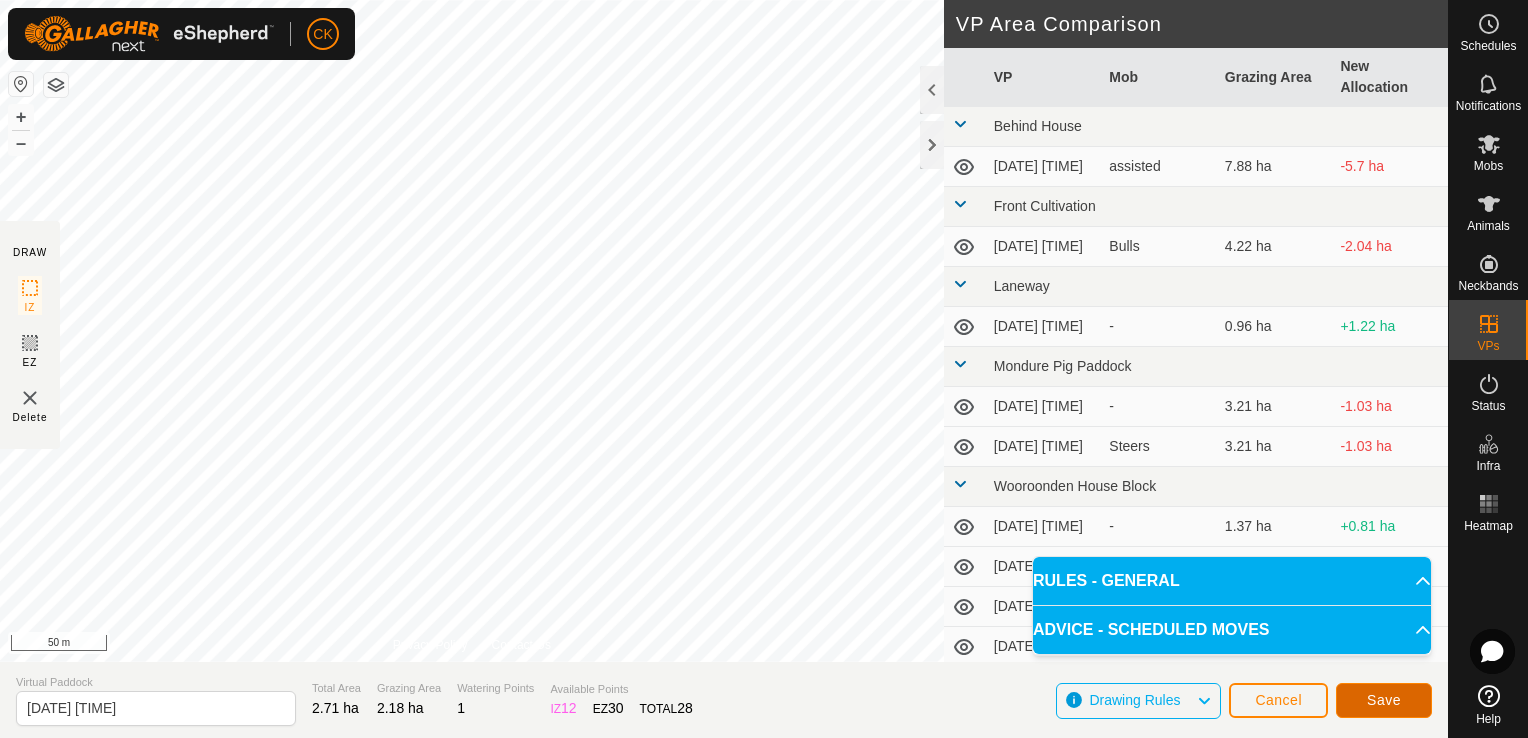 click on "Save" 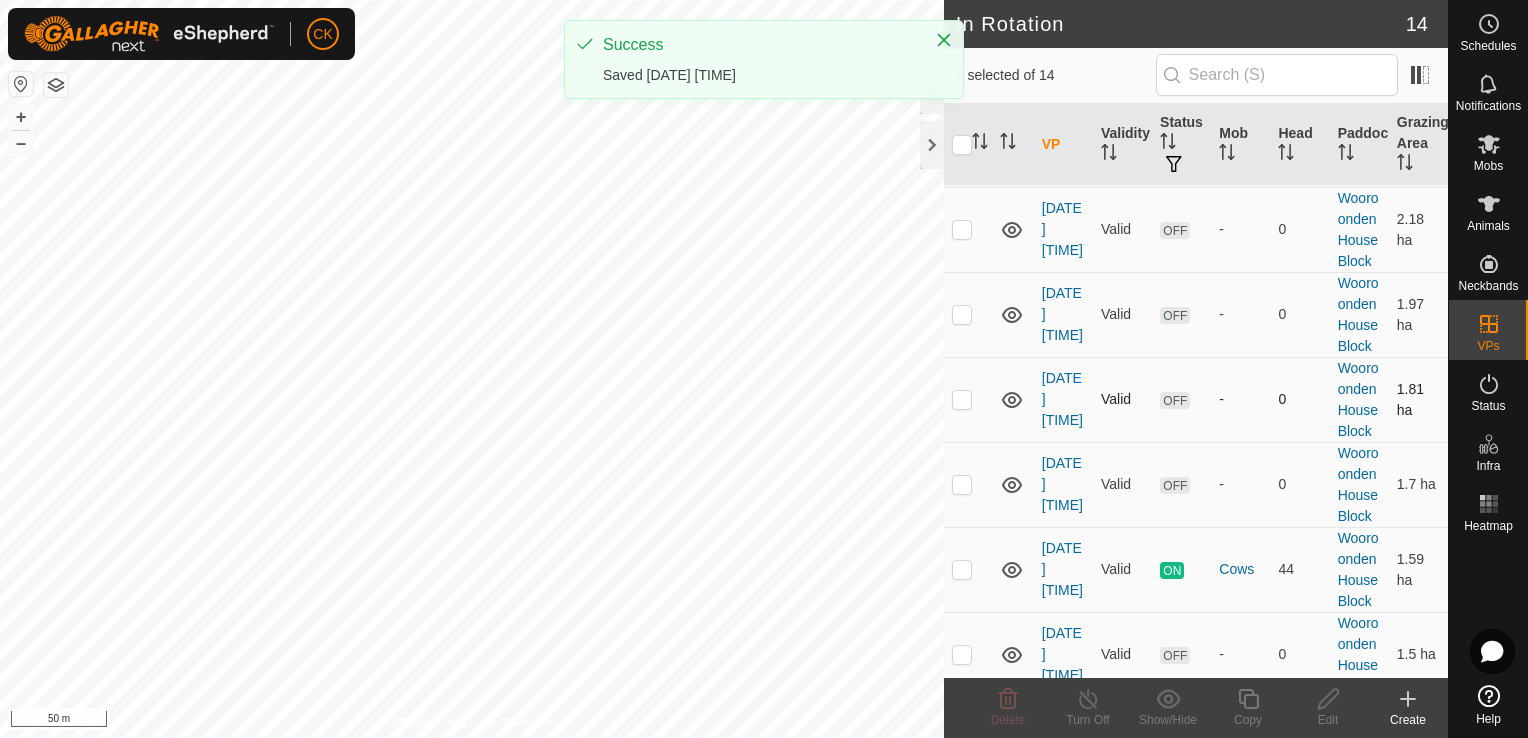 scroll, scrollTop: 600, scrollLeft: 0, axis: vertical 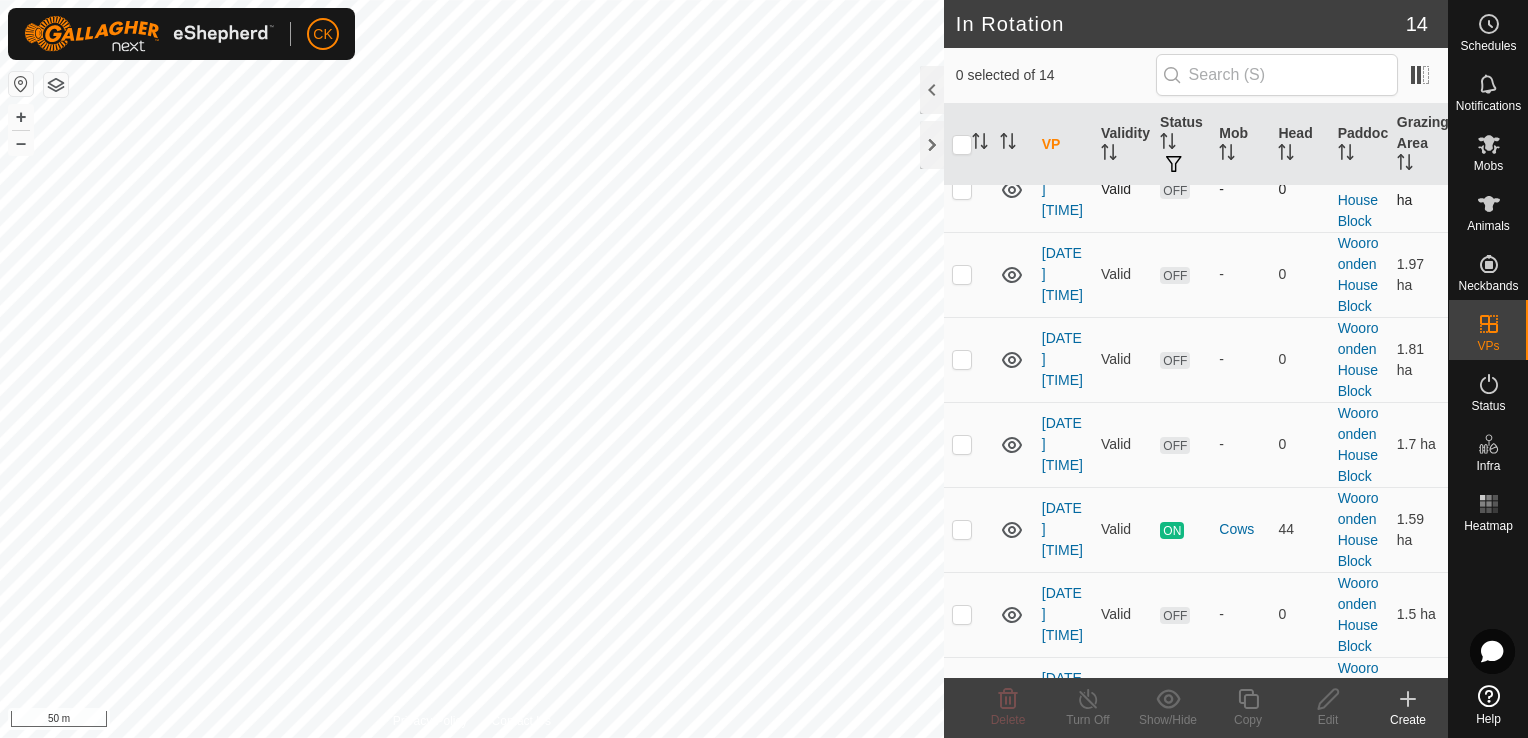 click at bounding box center (962, 189) 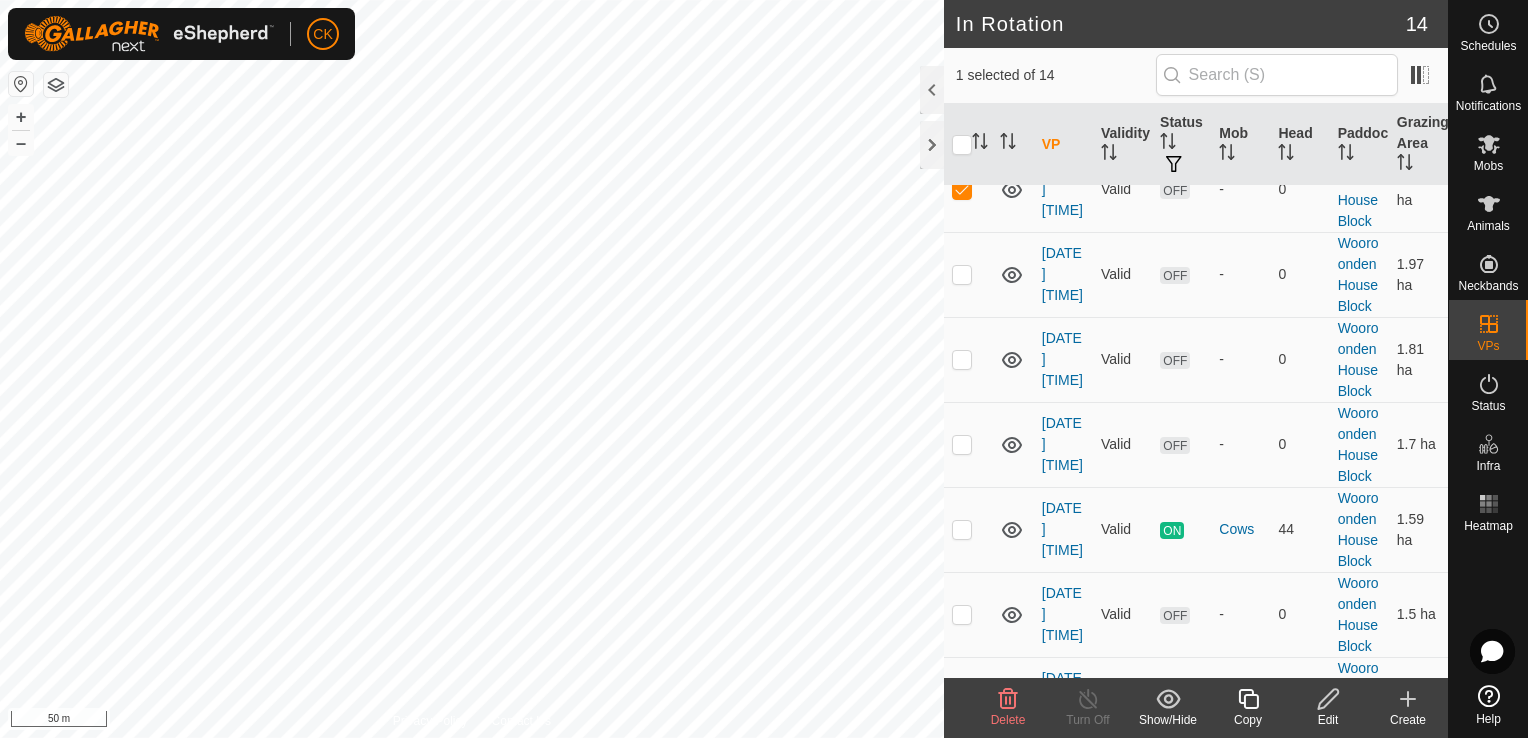 click 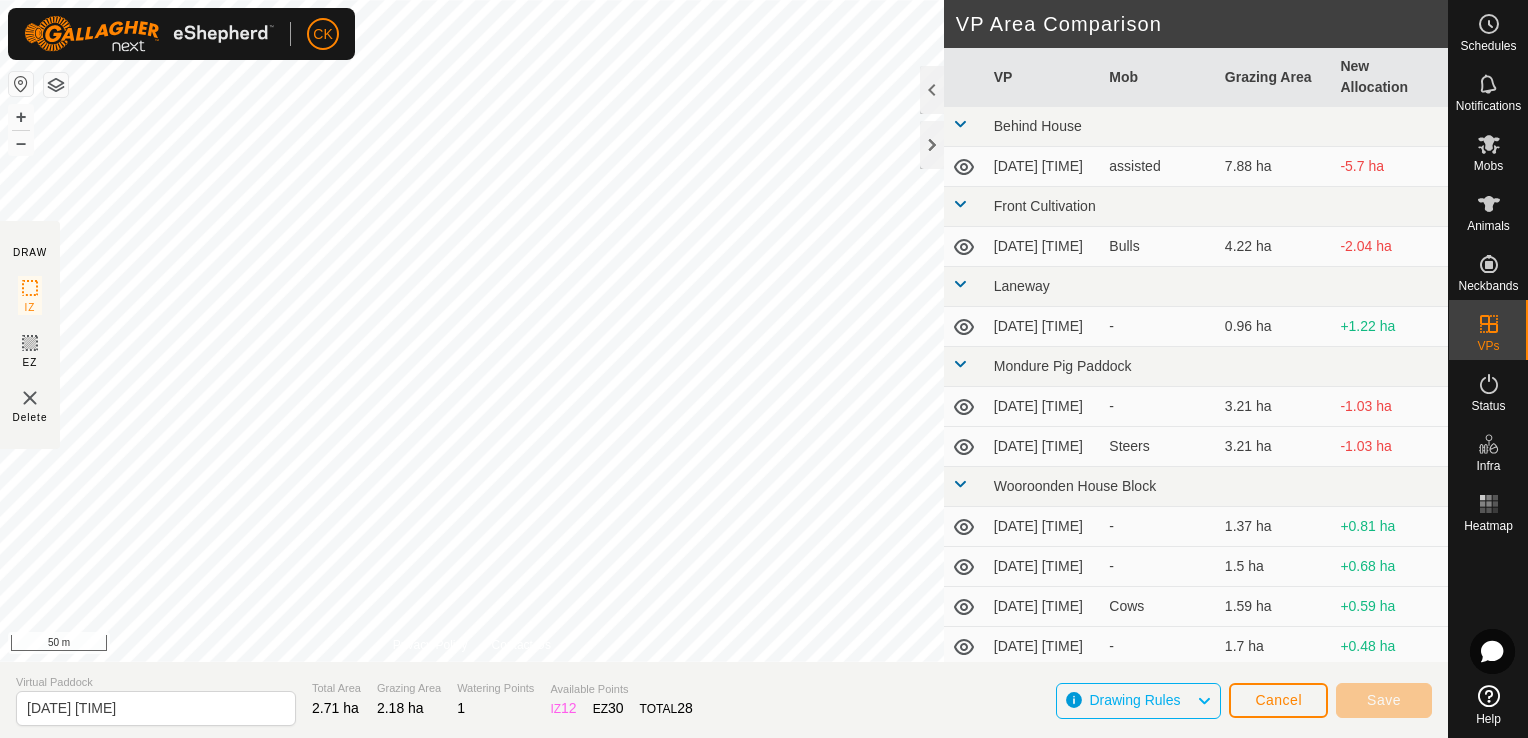 type on "[DATE] [TIME]" 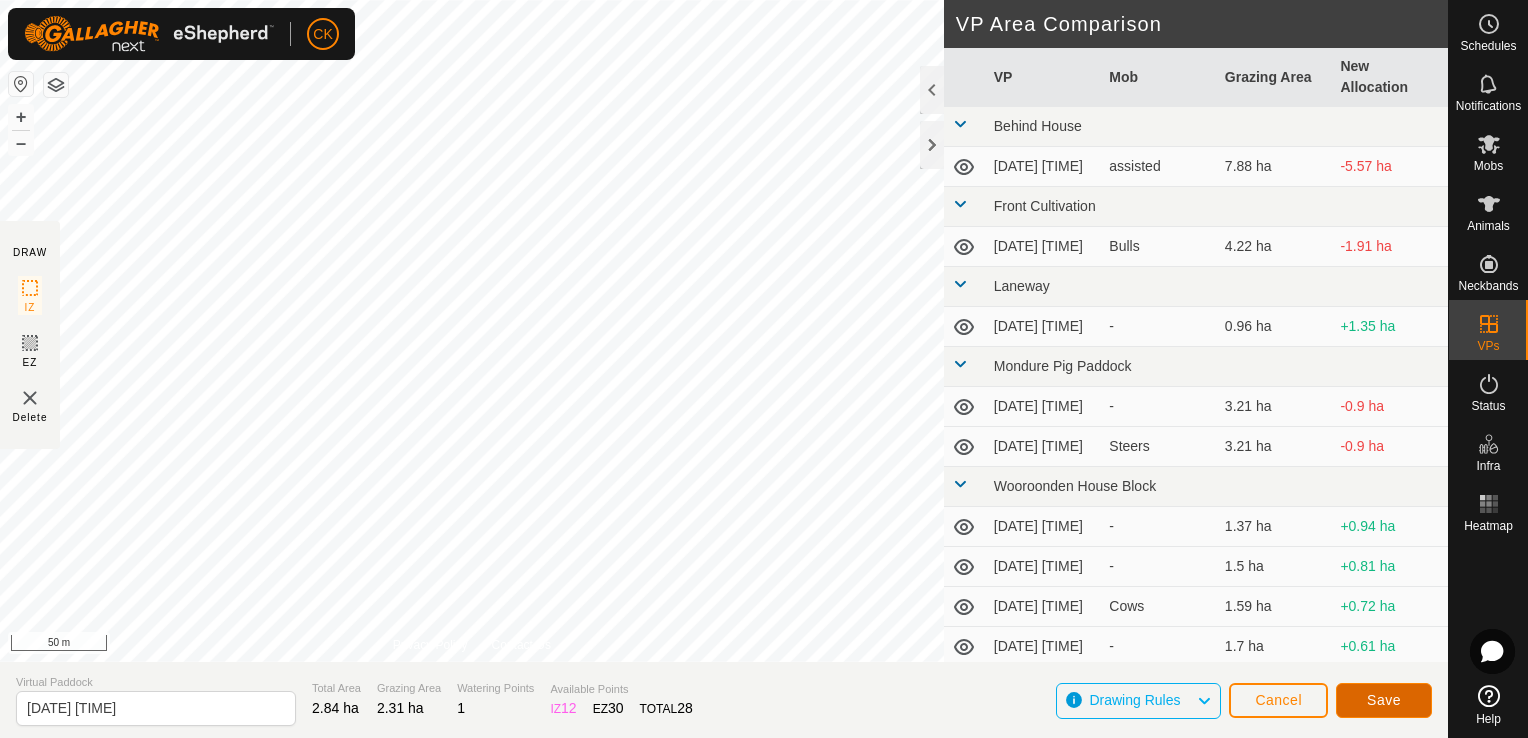 click on "Save" 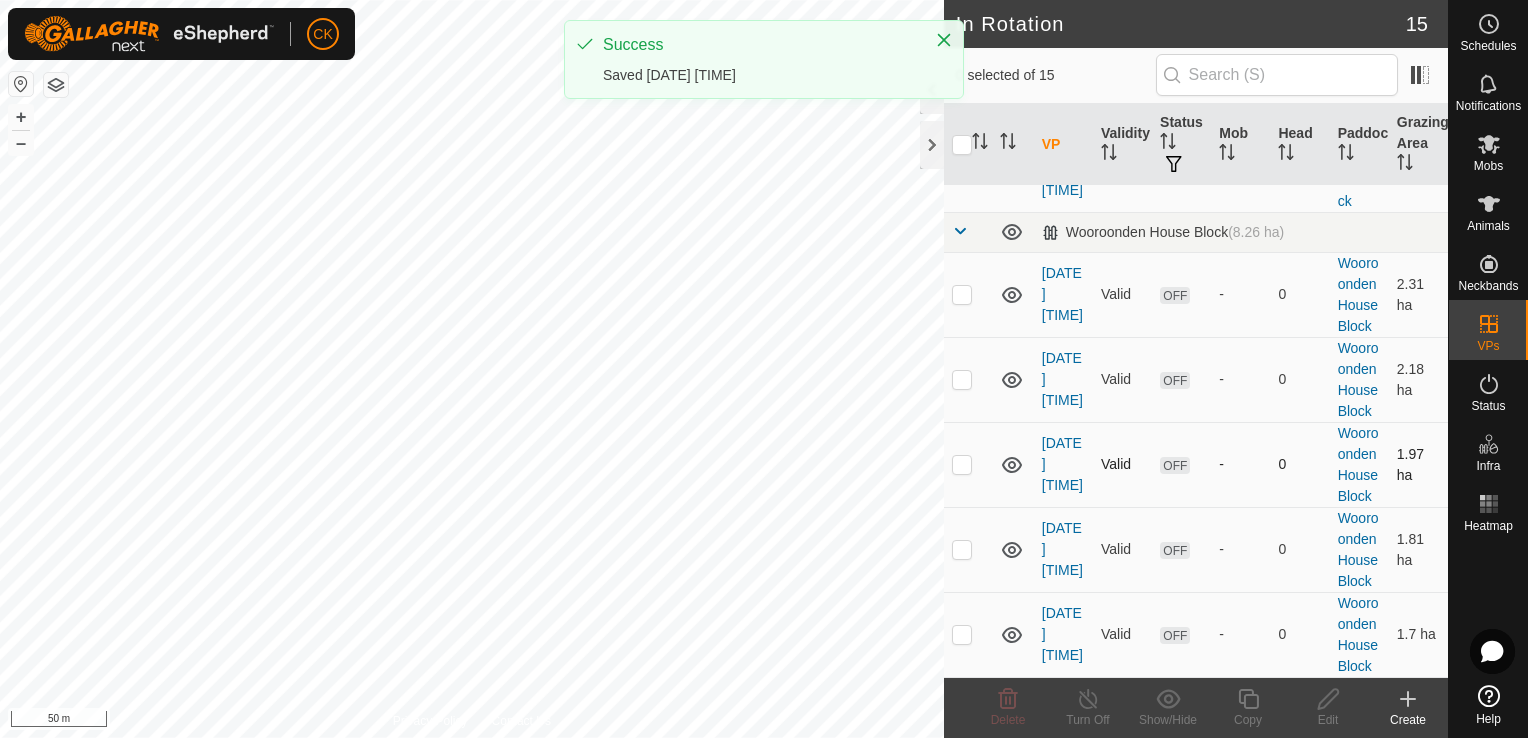 scroll, scrollTop: 500, scrollLeft: 0, axis: vertical 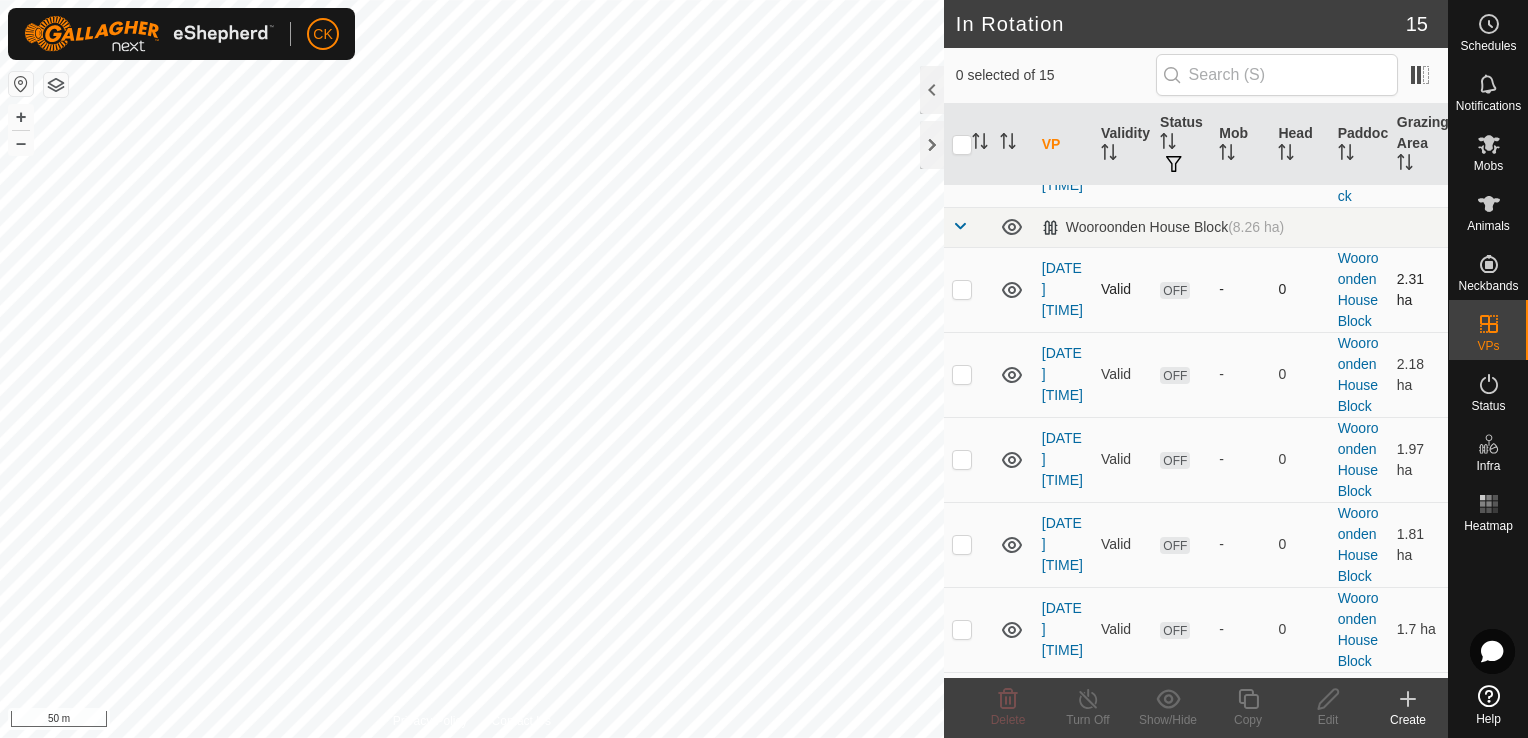 click at bounding box center (962, 289) 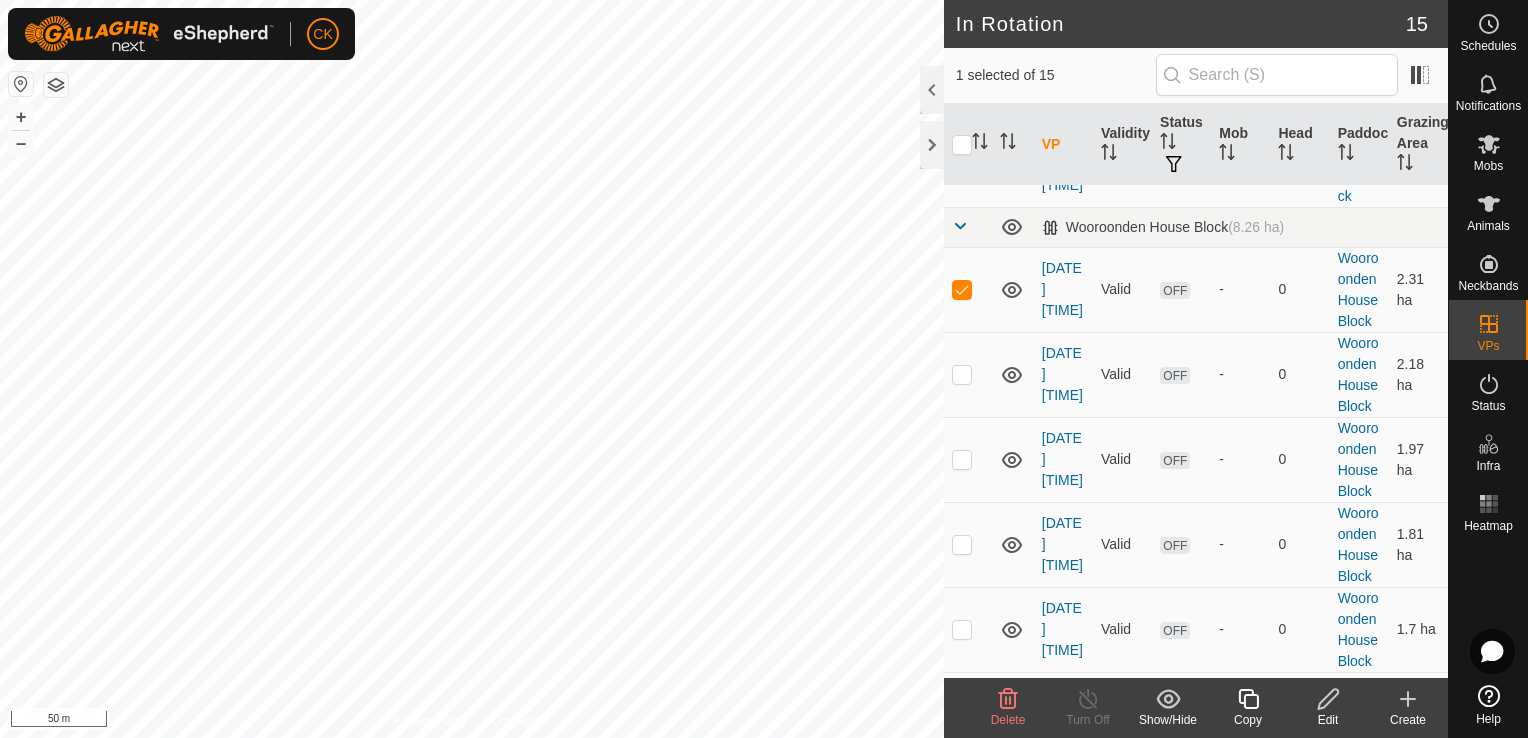 click 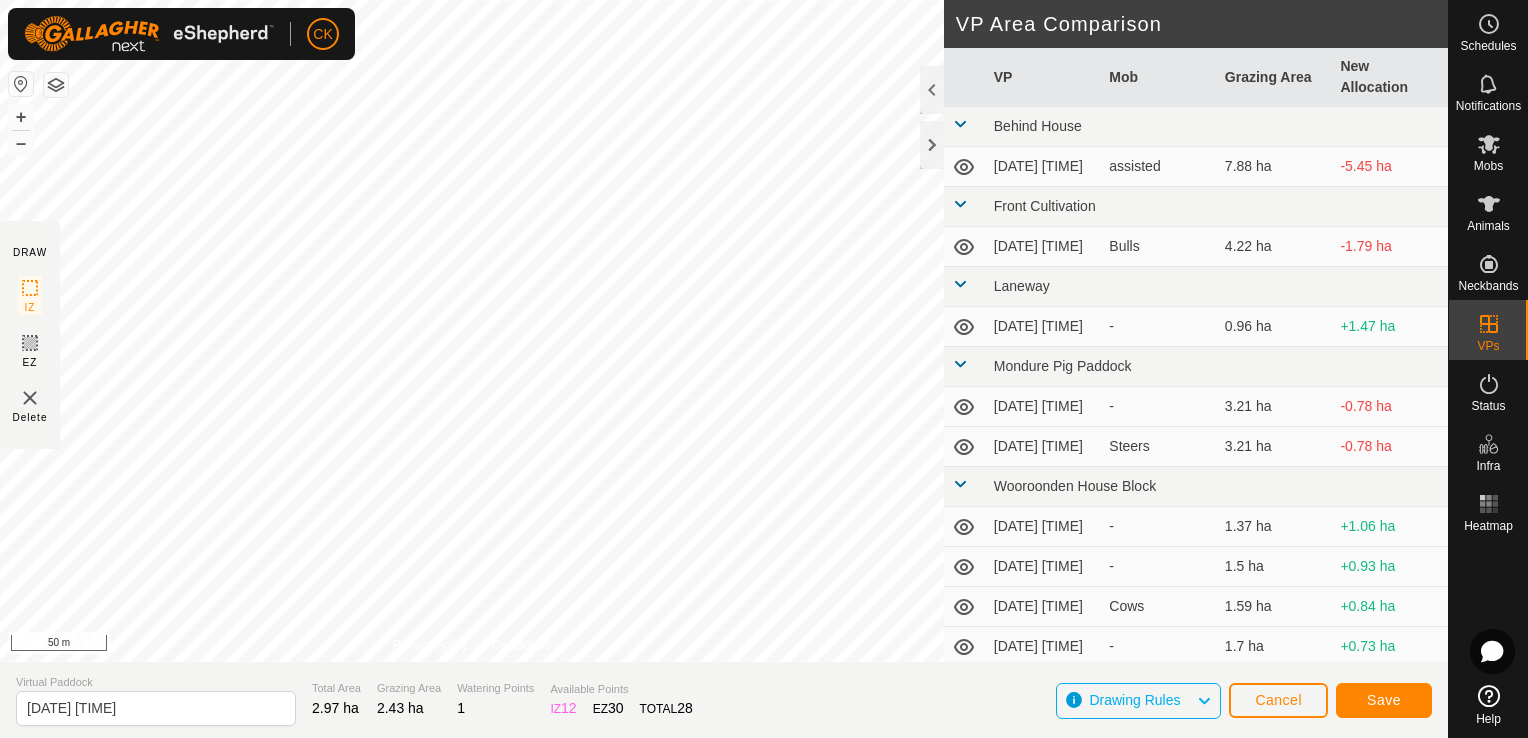 type on "[DATE] [TIME]" 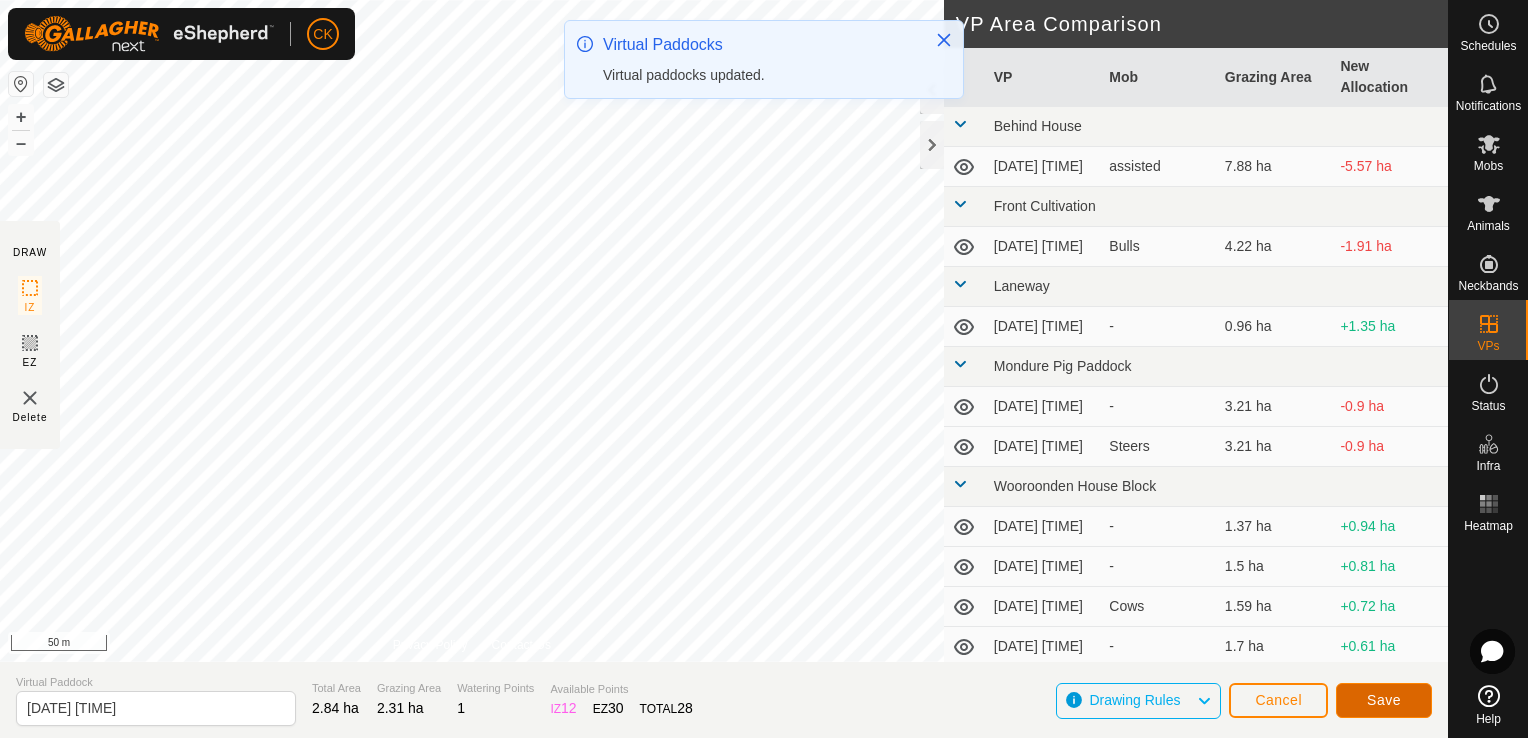 click on "Save" 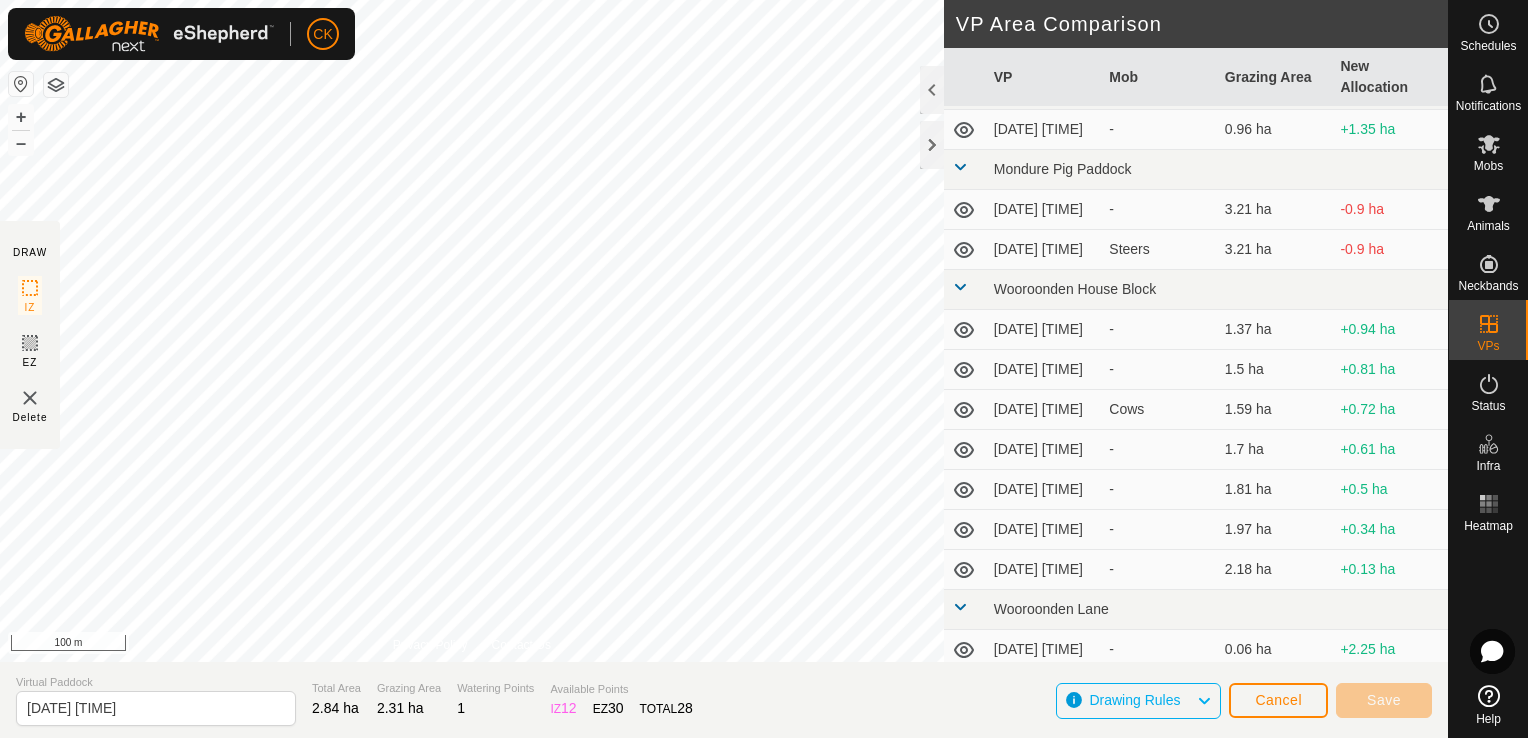 scroll, scrollTop: 214, scrollLeft: 0, axis: vertical 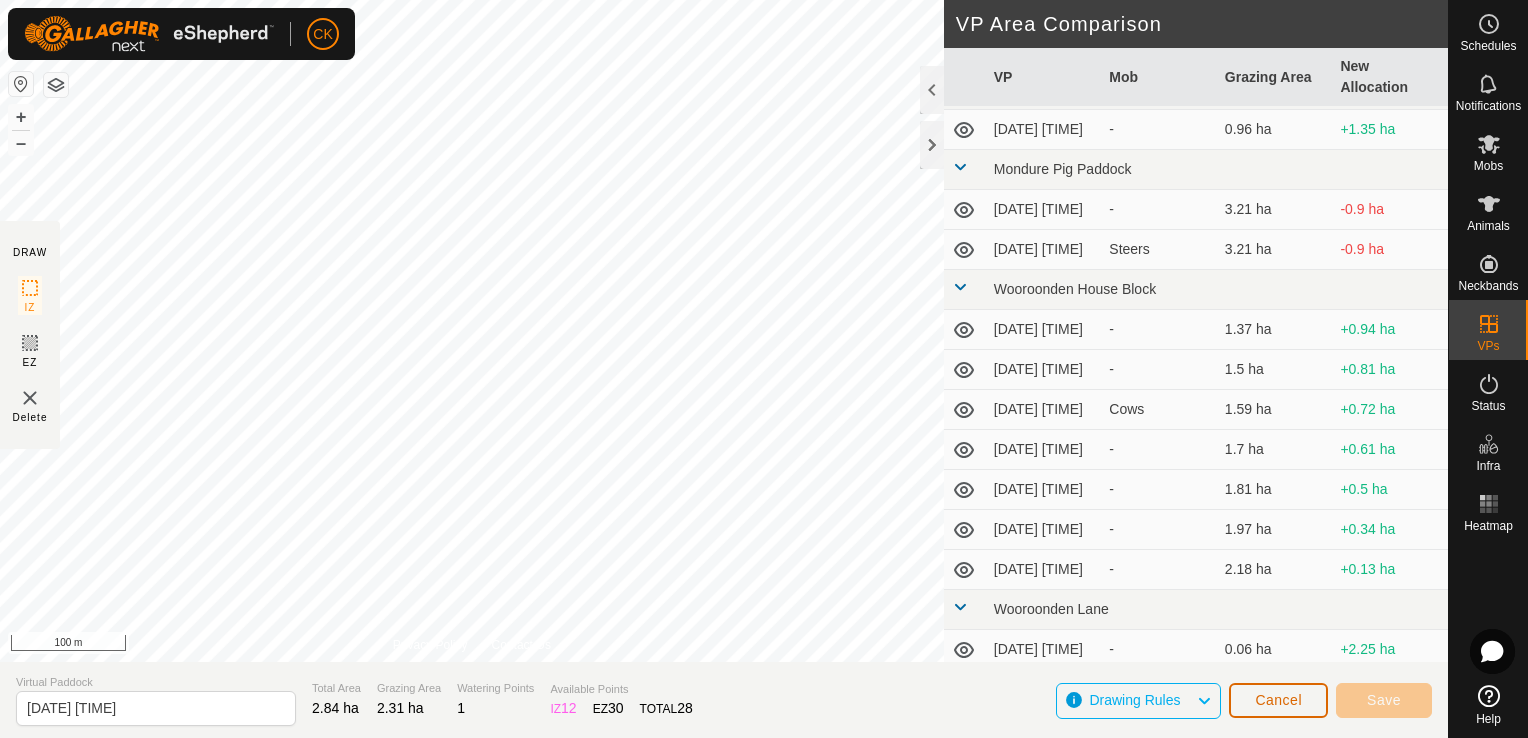 click on "Cancel" 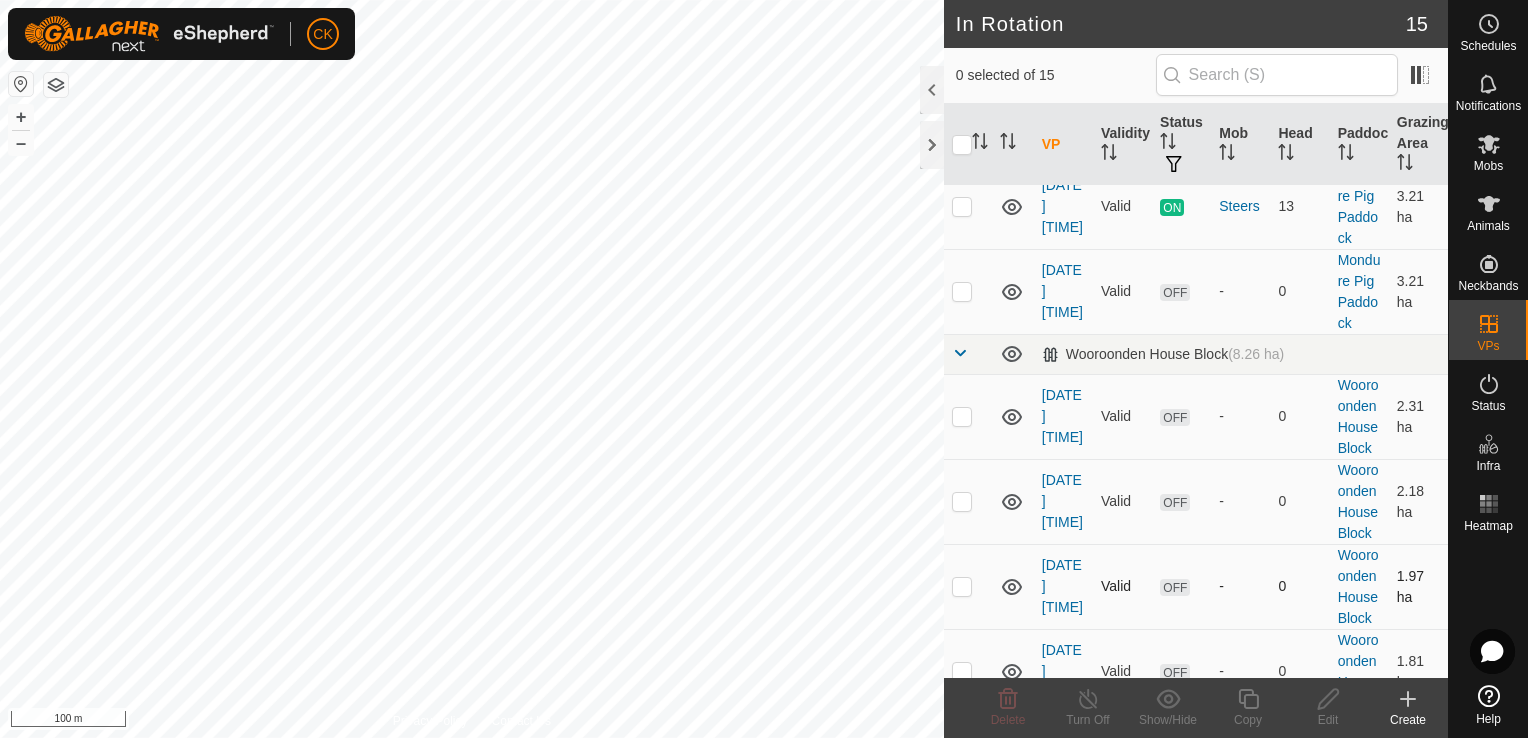 scroll, scrollTop: 500, scrollLeft: 0, axis: vertical 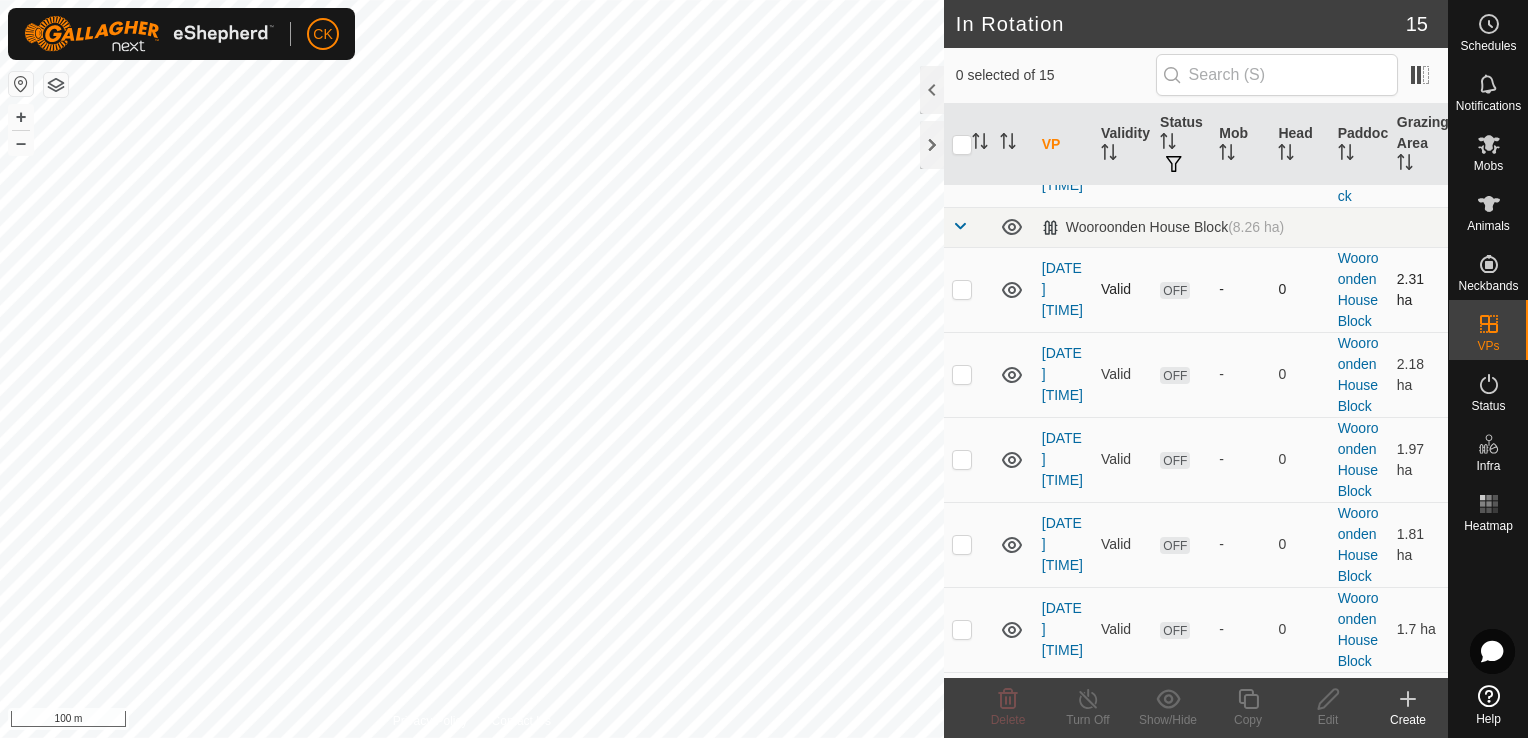 click at bounding box center [962, 289] 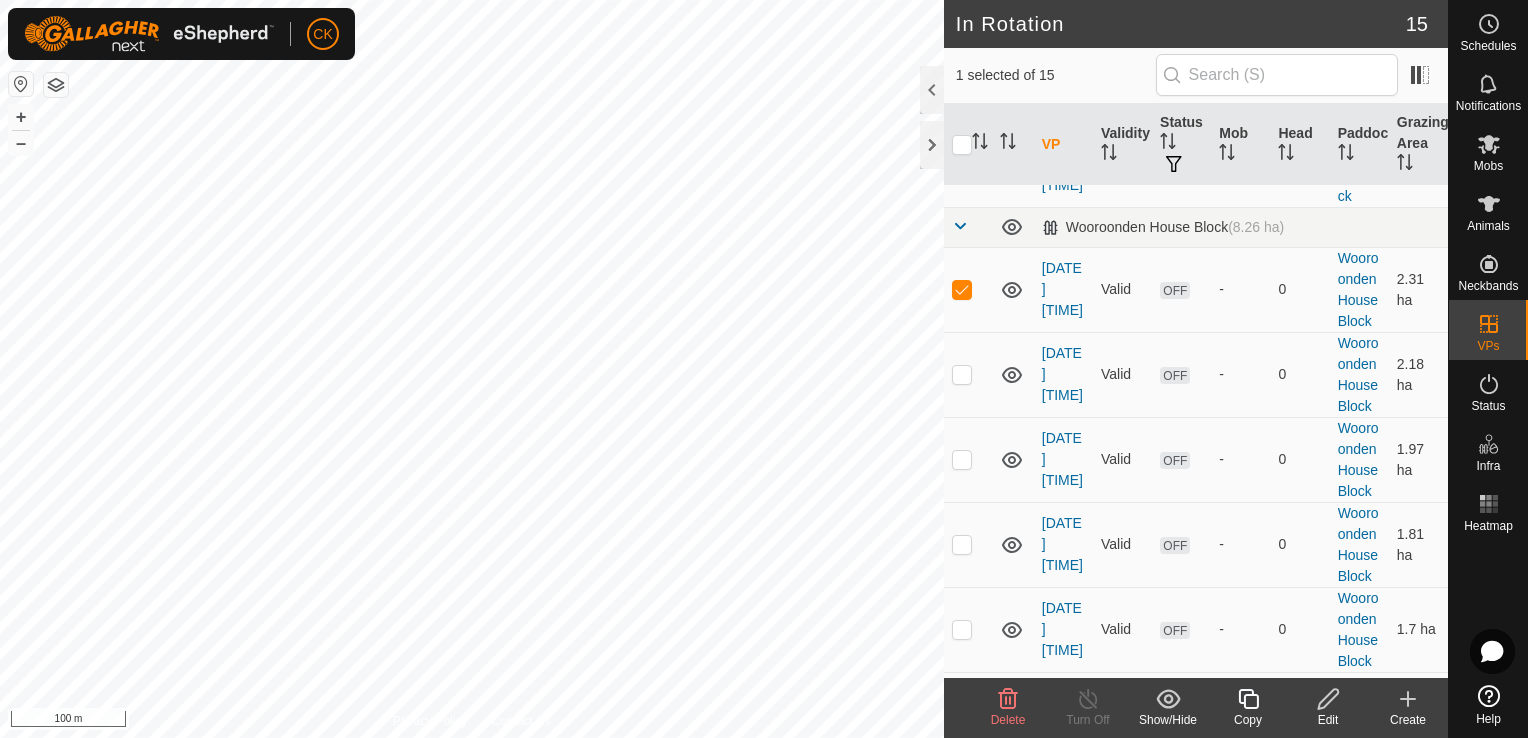 click 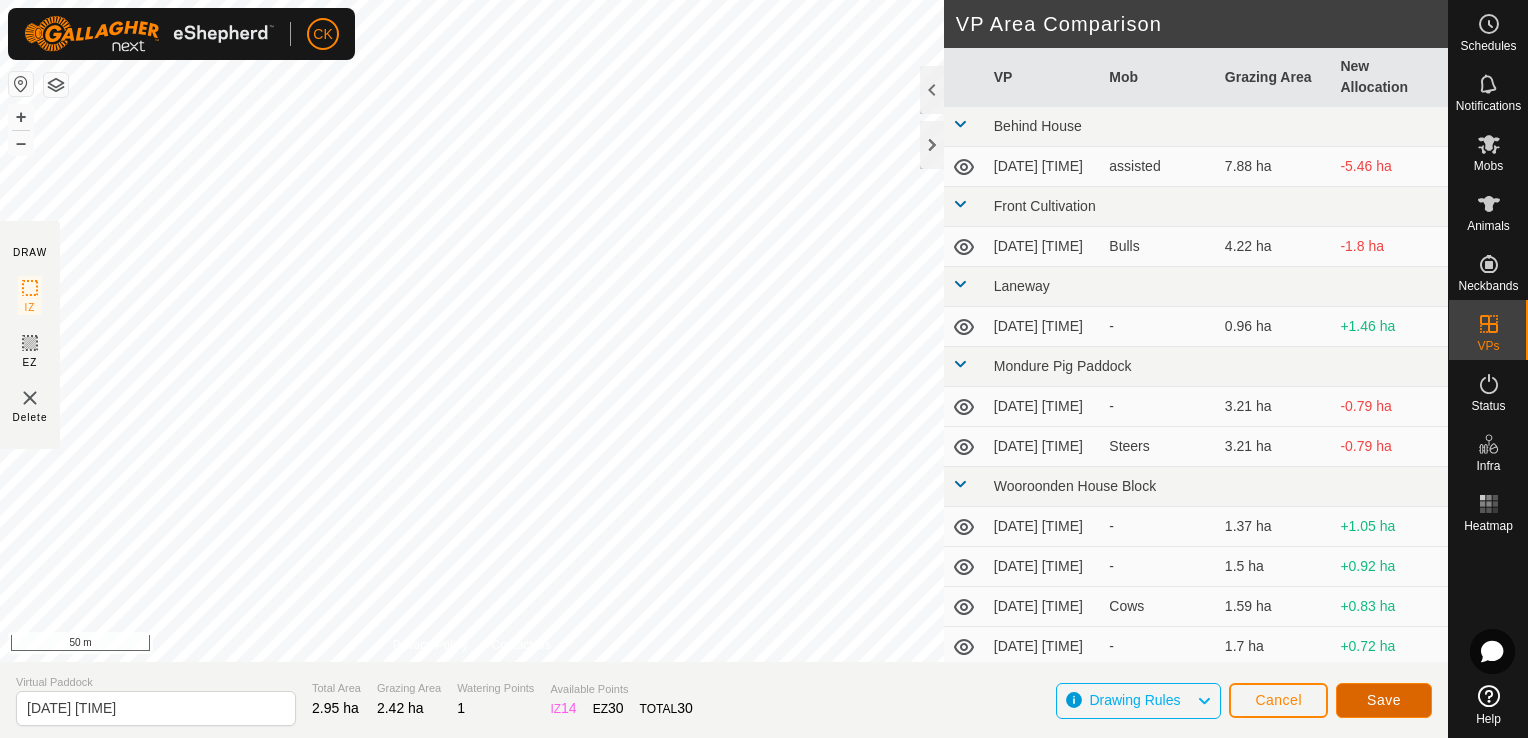 click on "Save" 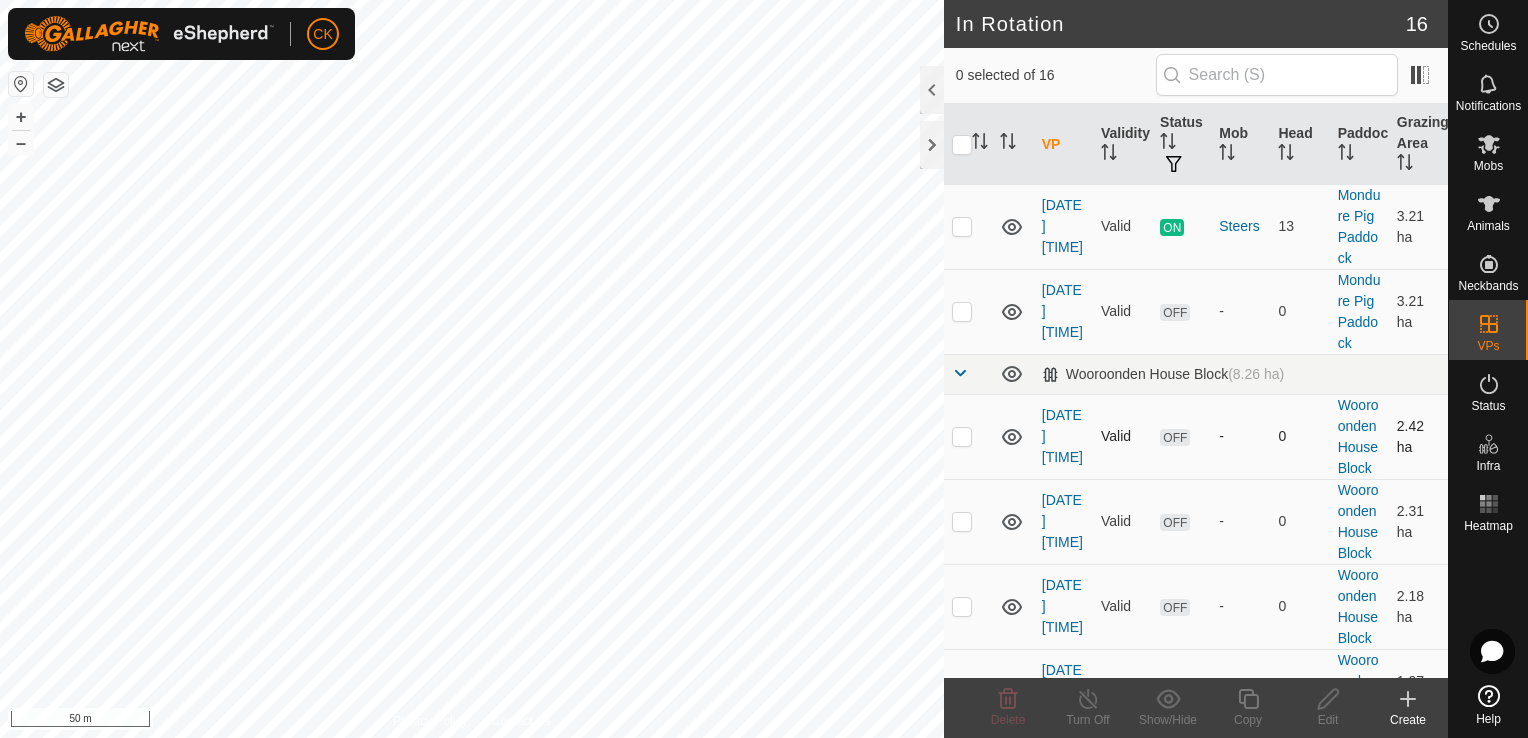 scroll, scrollTop: 400, scrollLeft: 0, axis: vertical 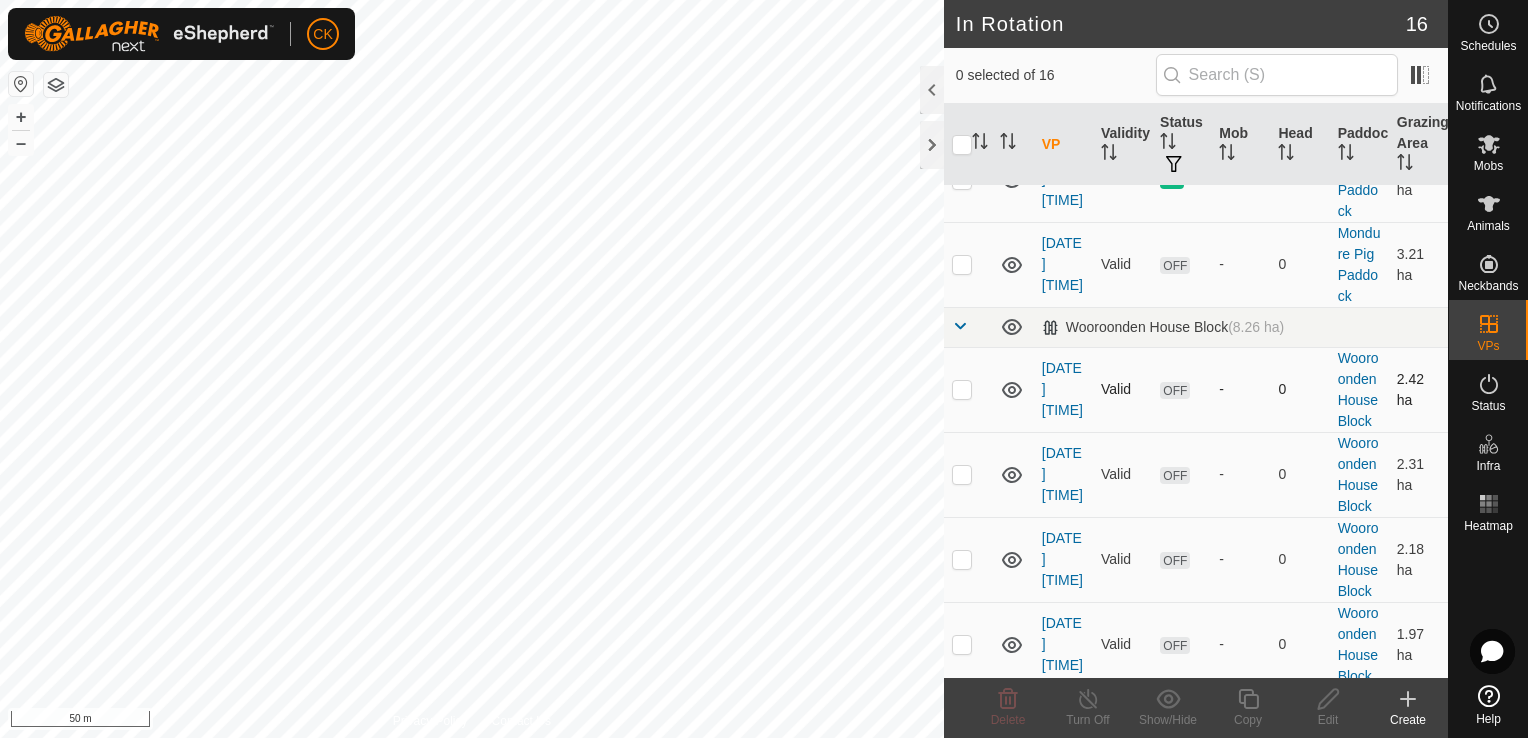 click at bounding box center (962, 389) 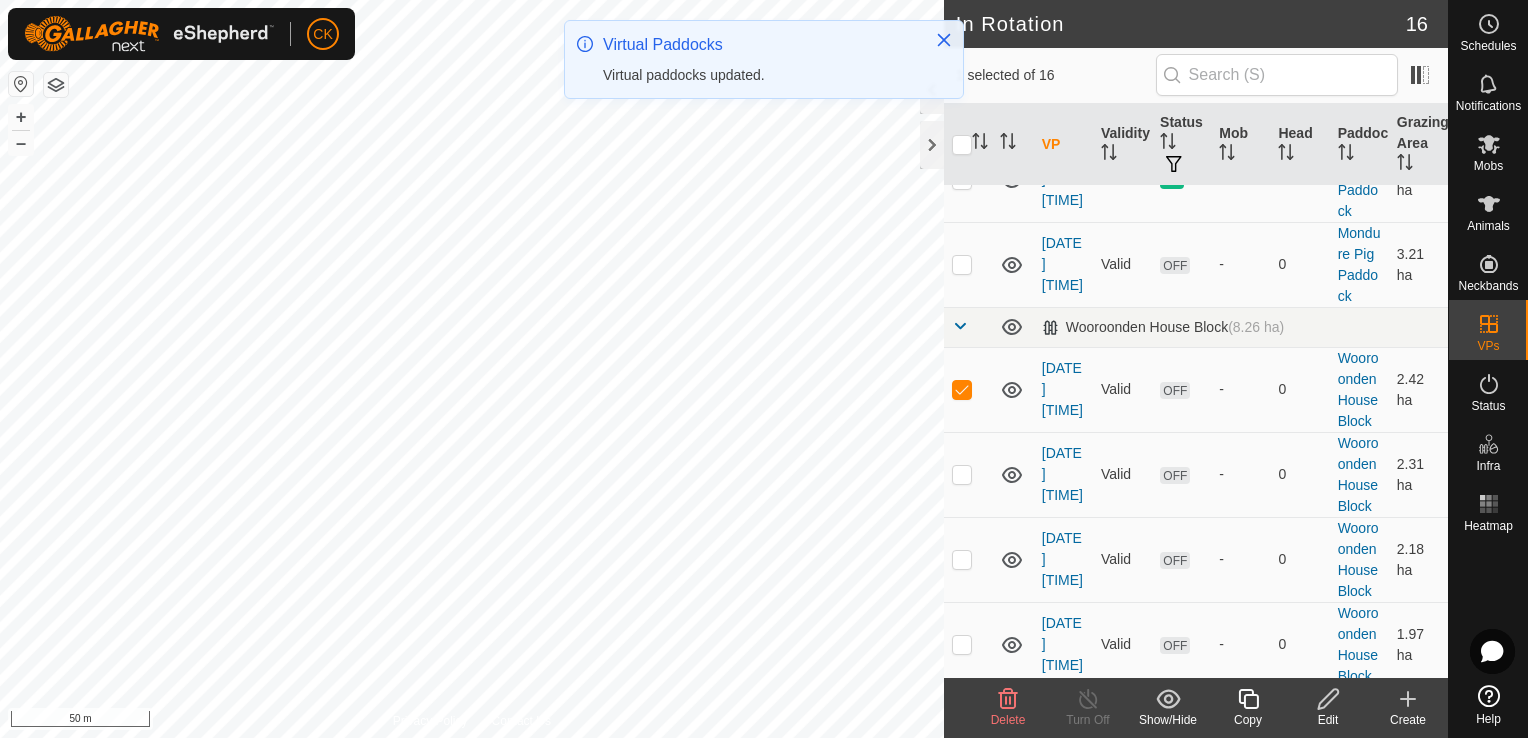 click 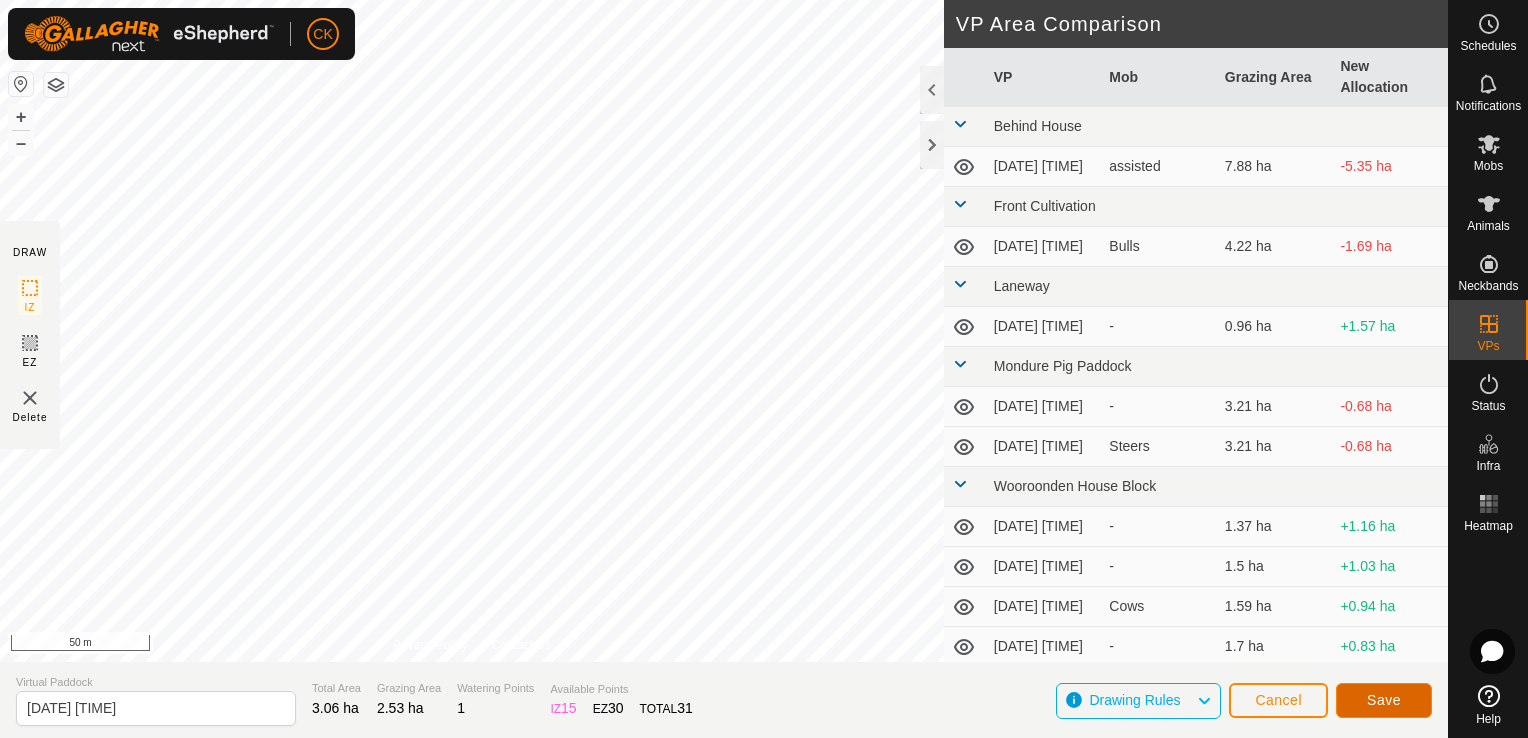click on "Save" 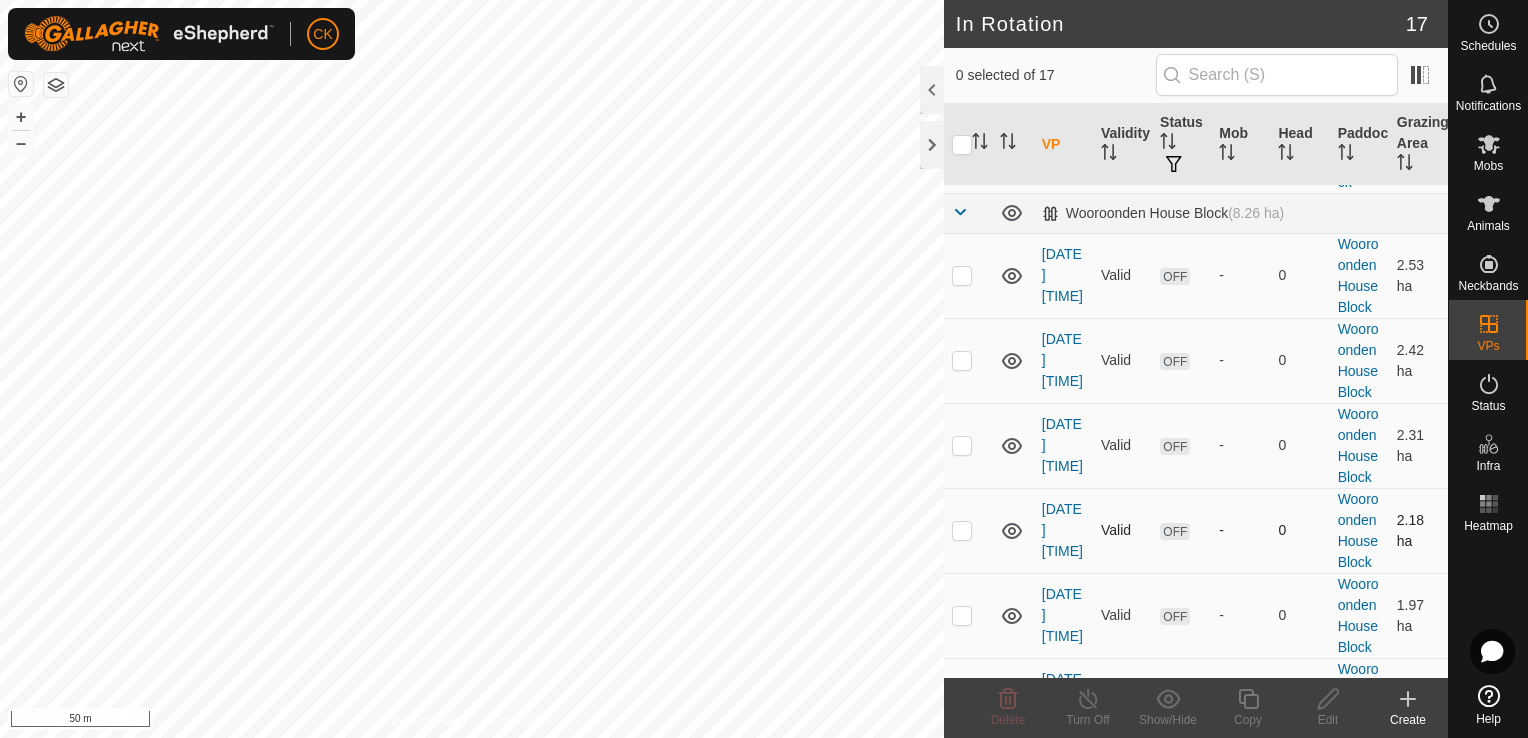 scroll, scrollTop: 600, scrollLeft: 0, axis: vertical 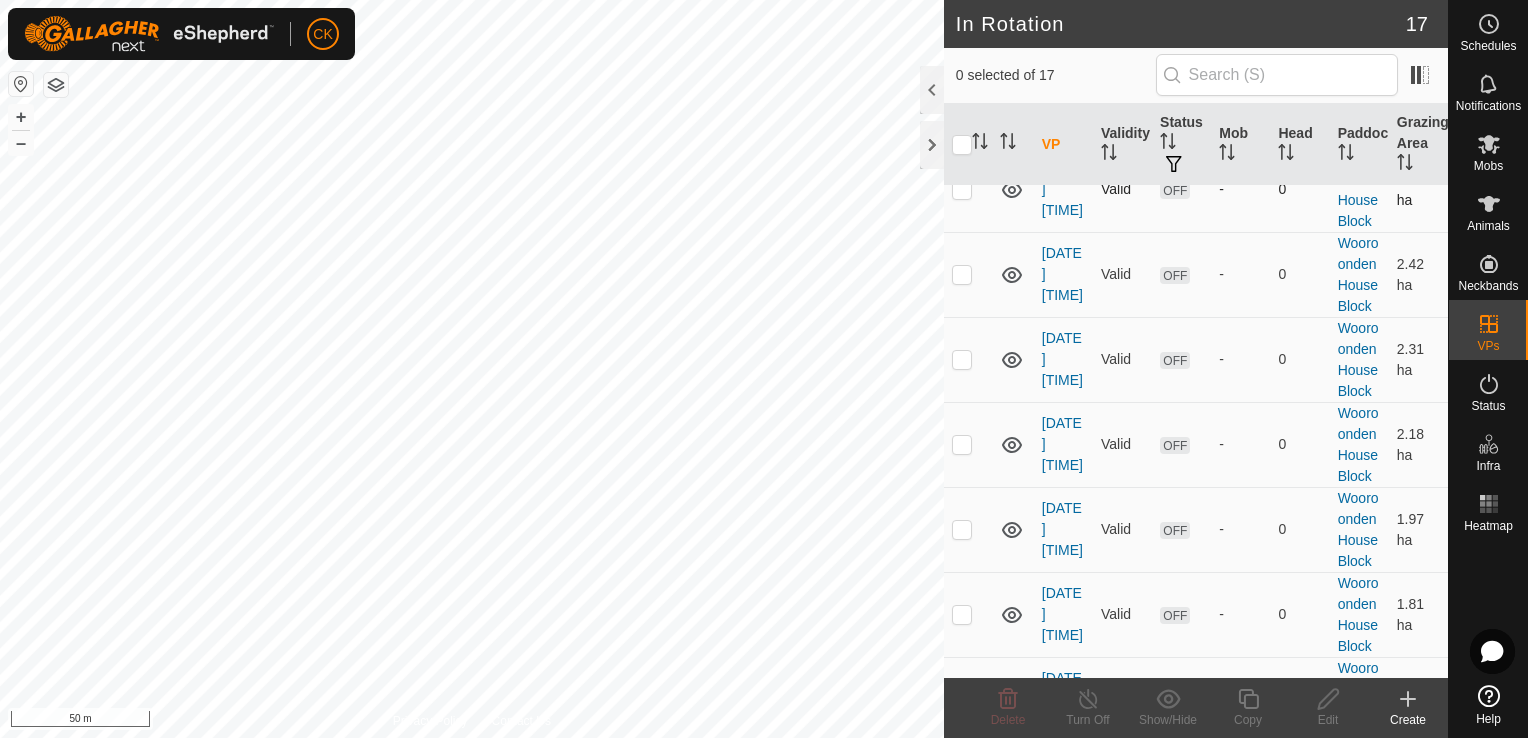 click at bounding box center (962, 189) 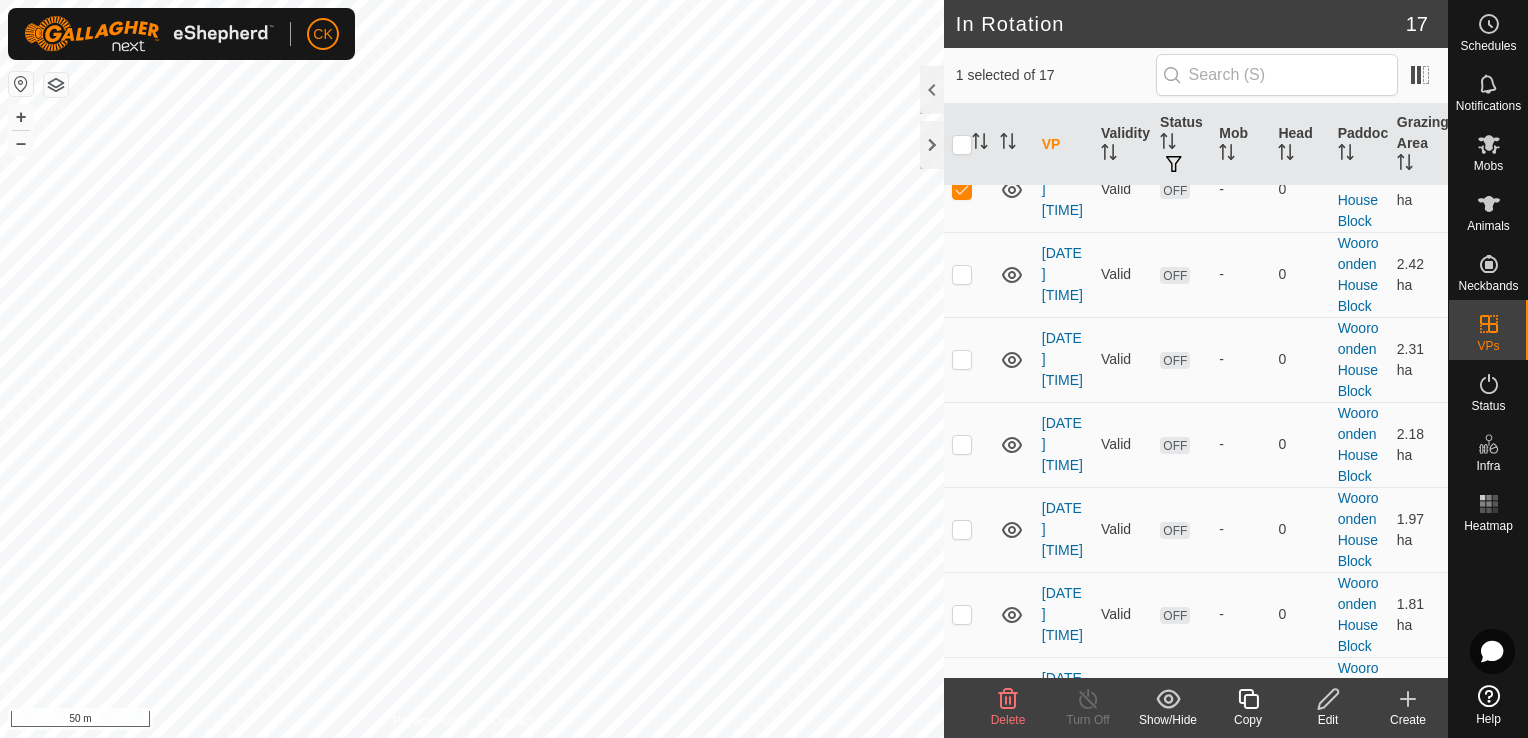 click 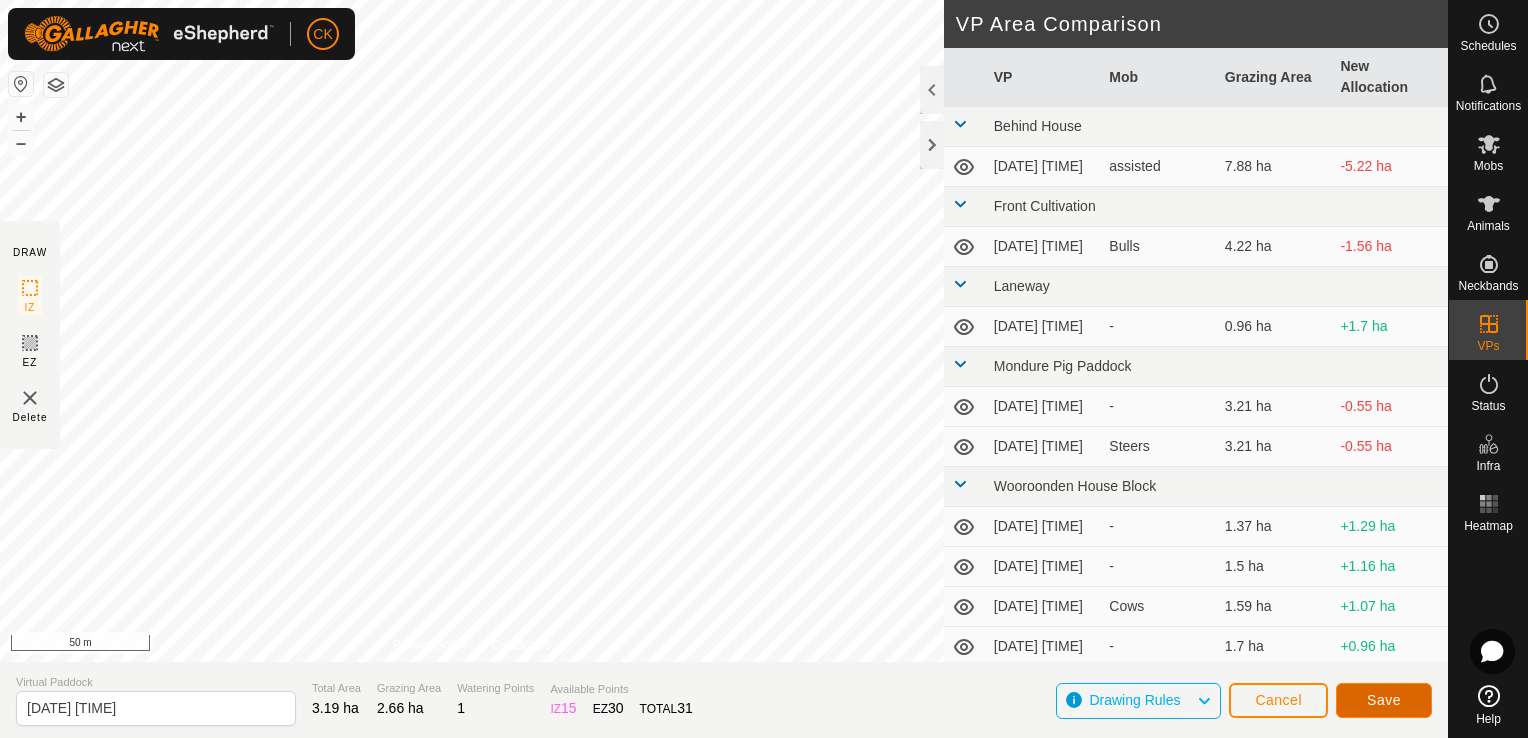 click on "Save" 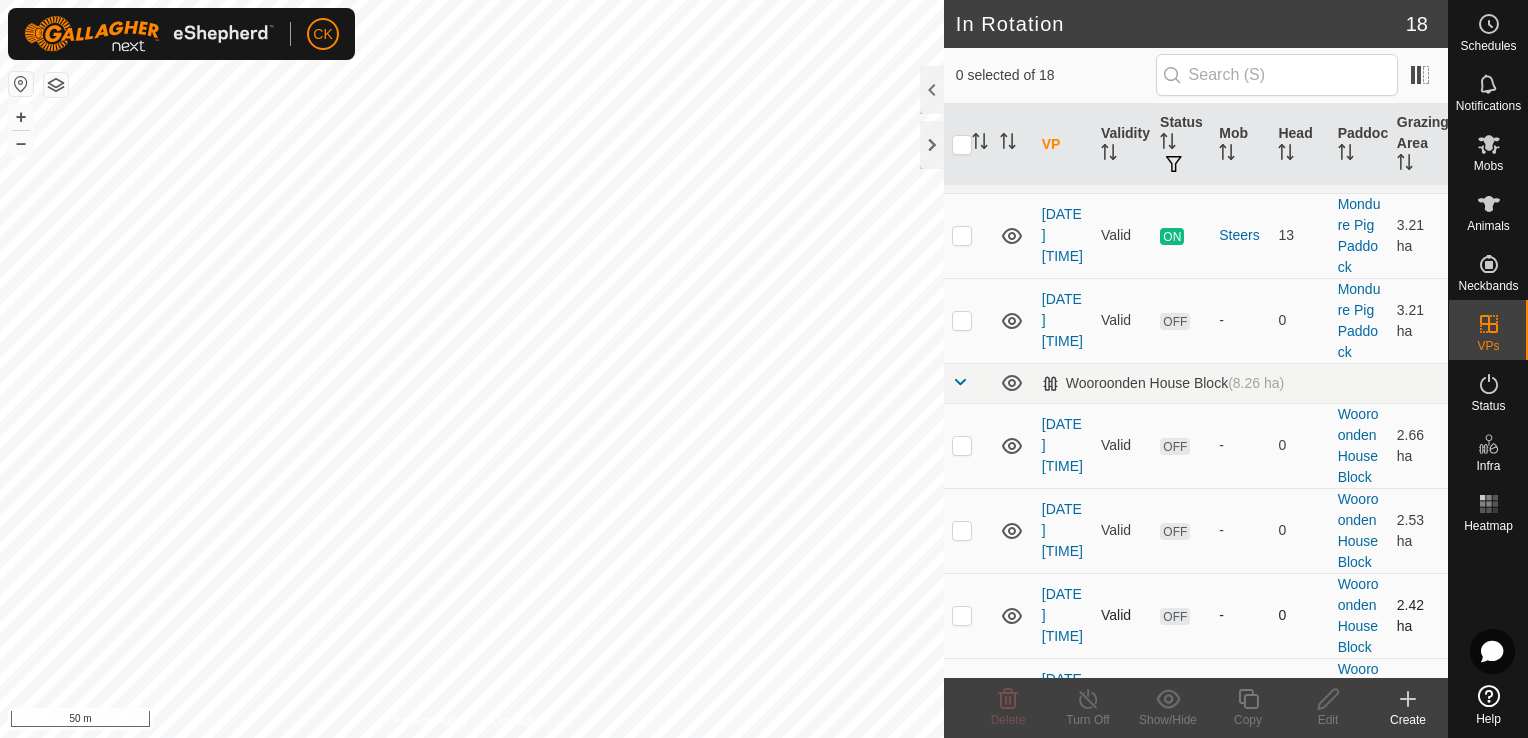 scroll, scrollTop: 500, scrollLeft: 0, axis: vertical 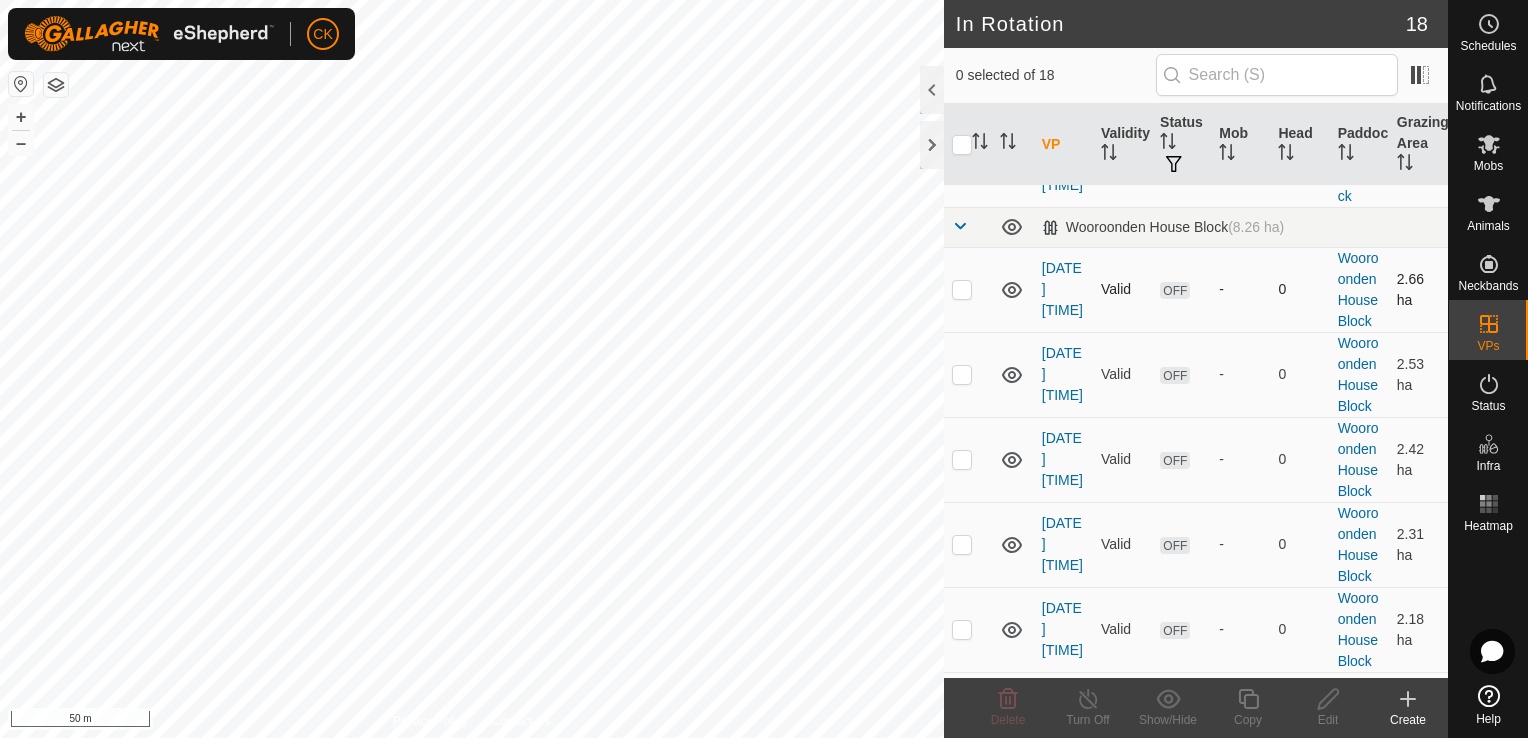 click at bounding box center [962, 289] 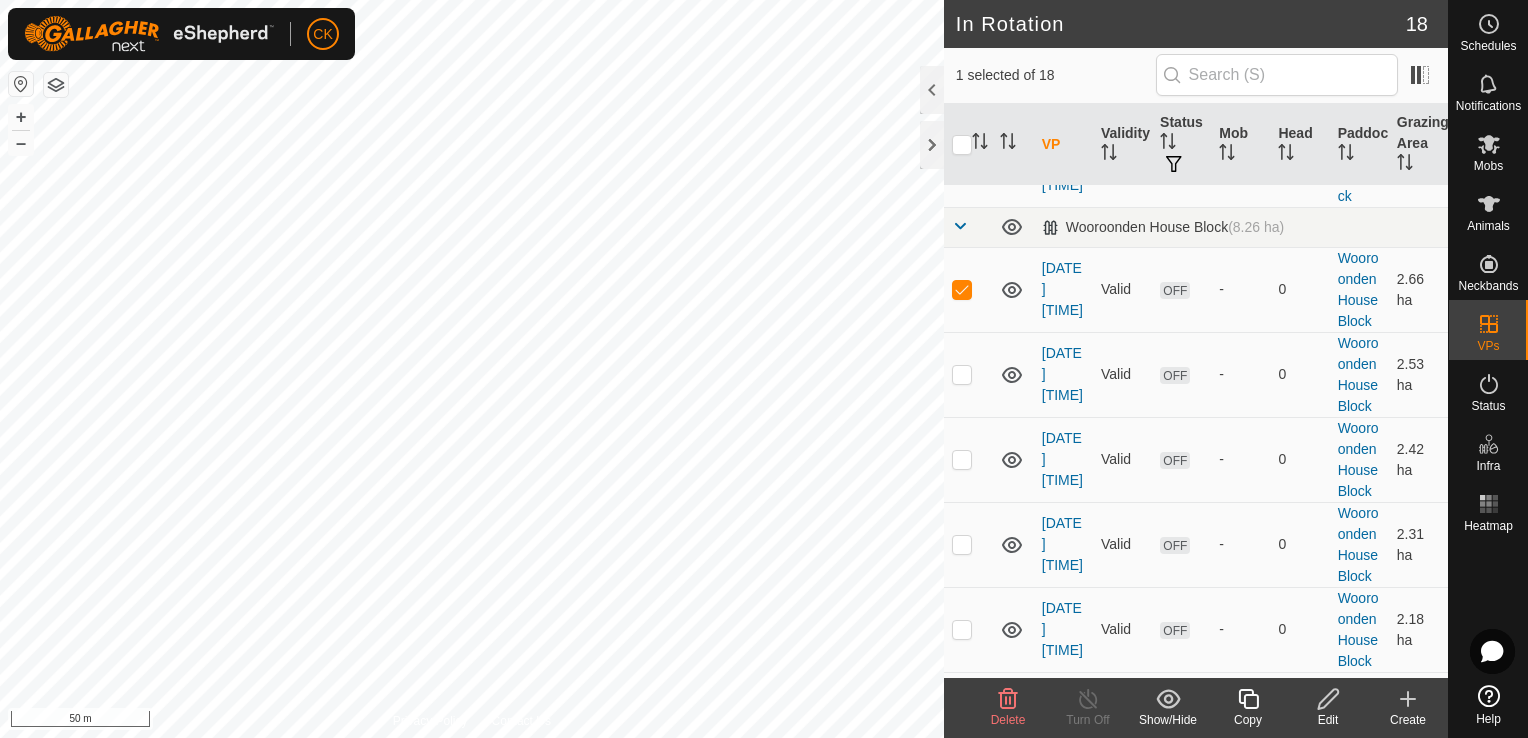 click 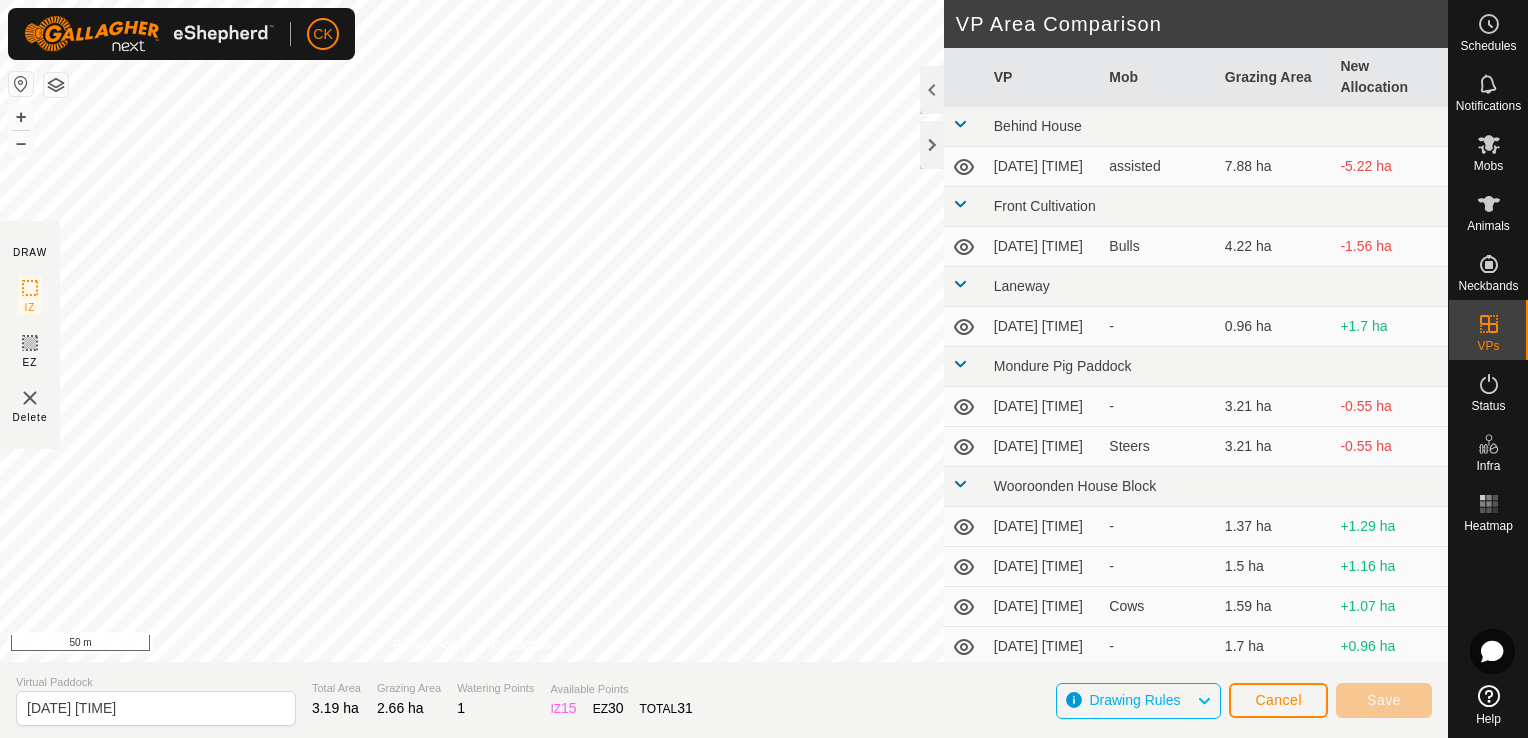 type on "Saved [DATE] [TIME]" 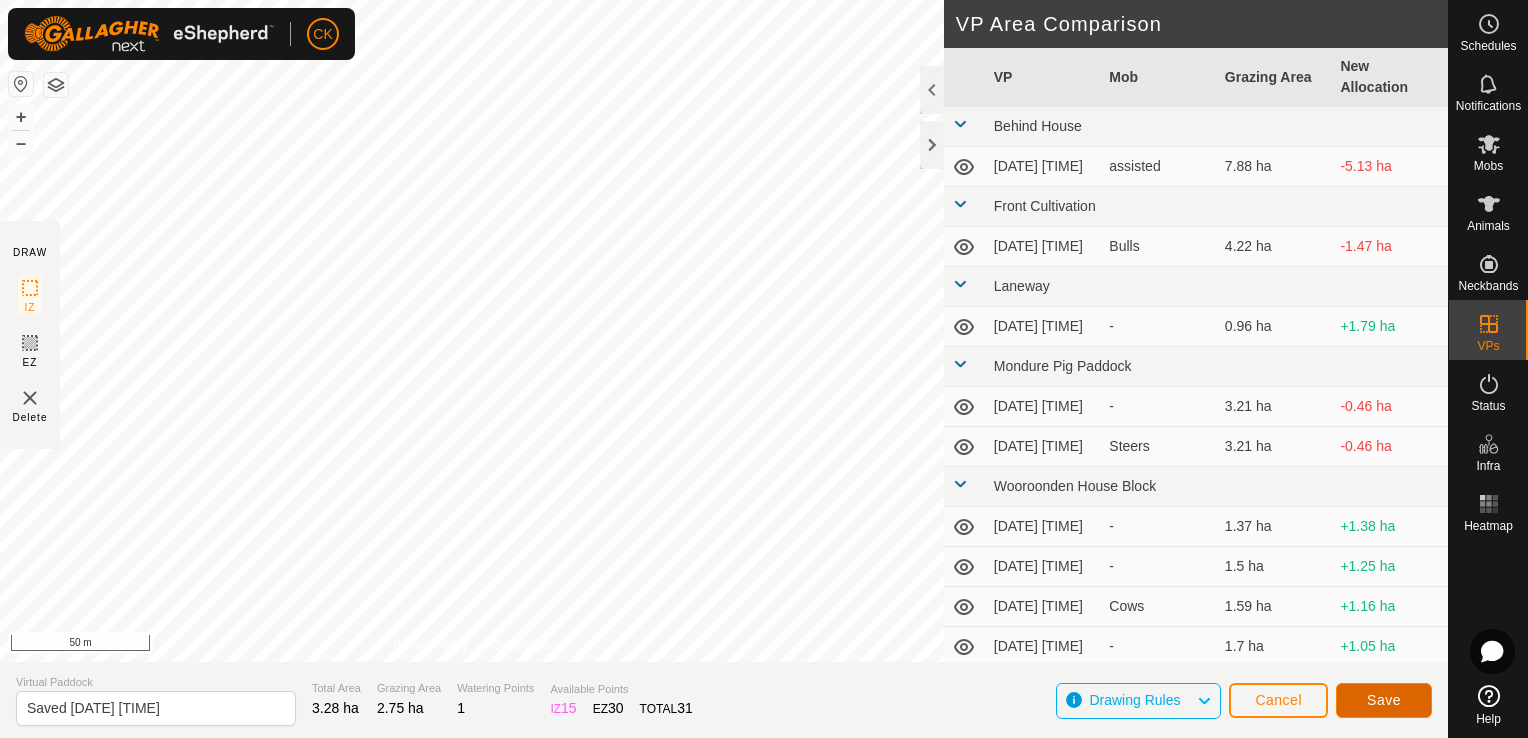 click on "Save" 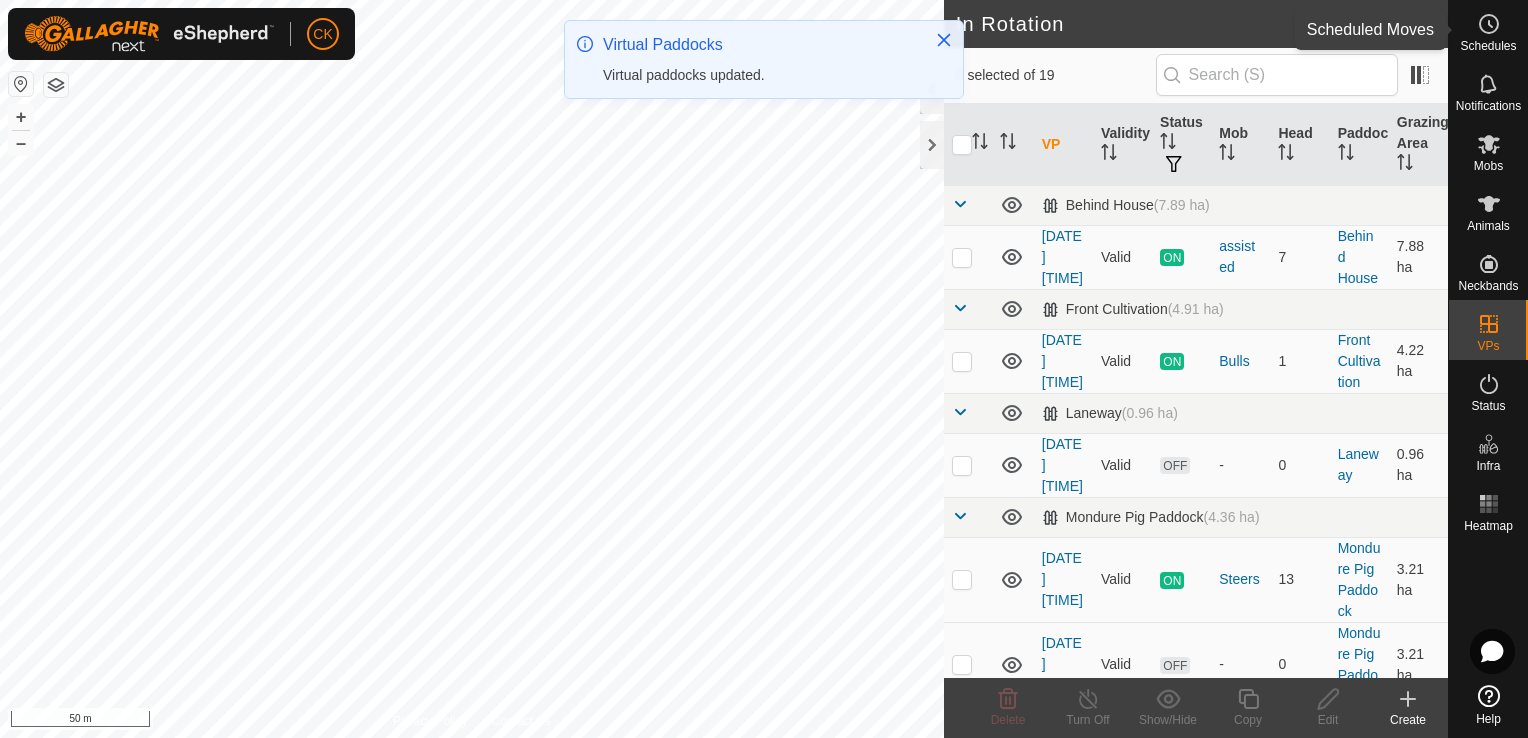 click 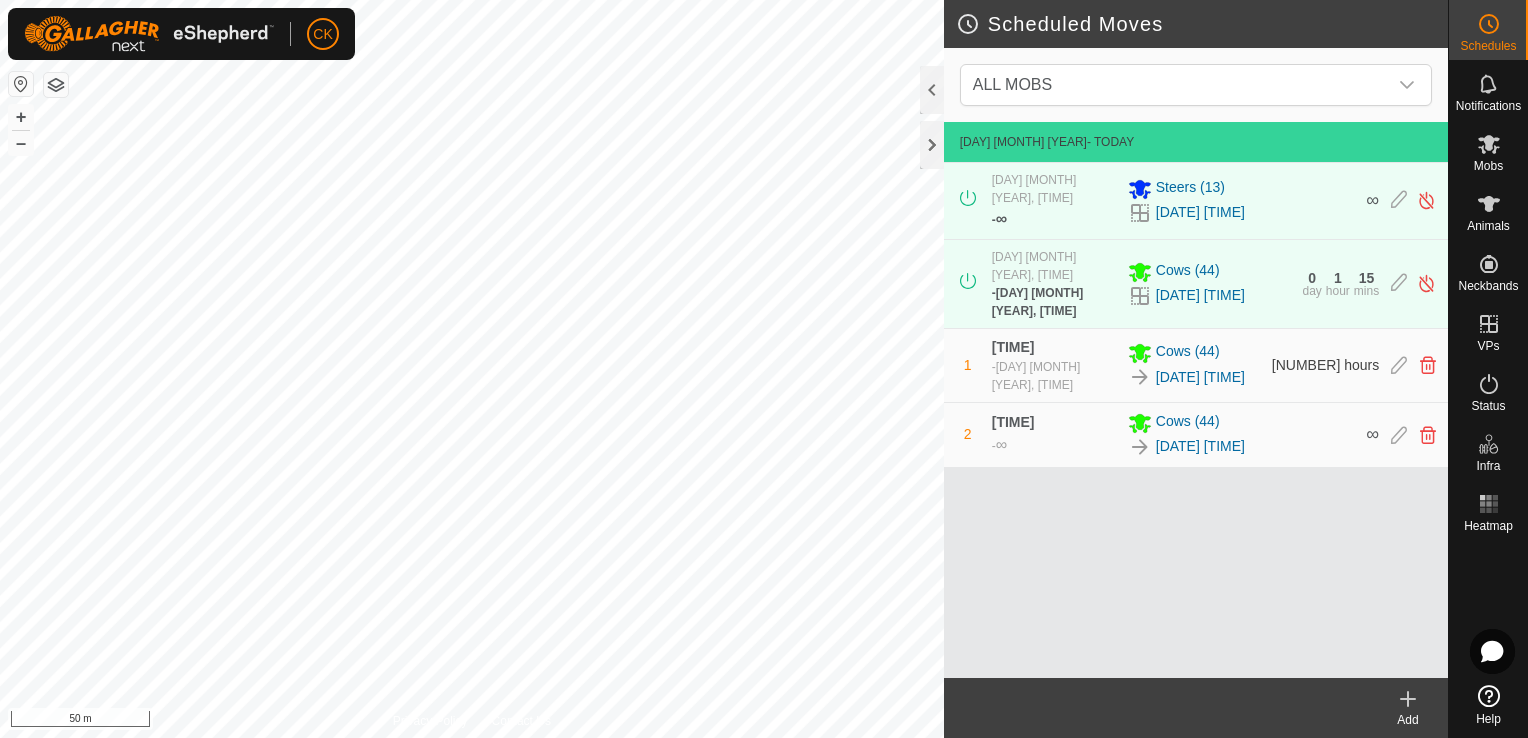 click 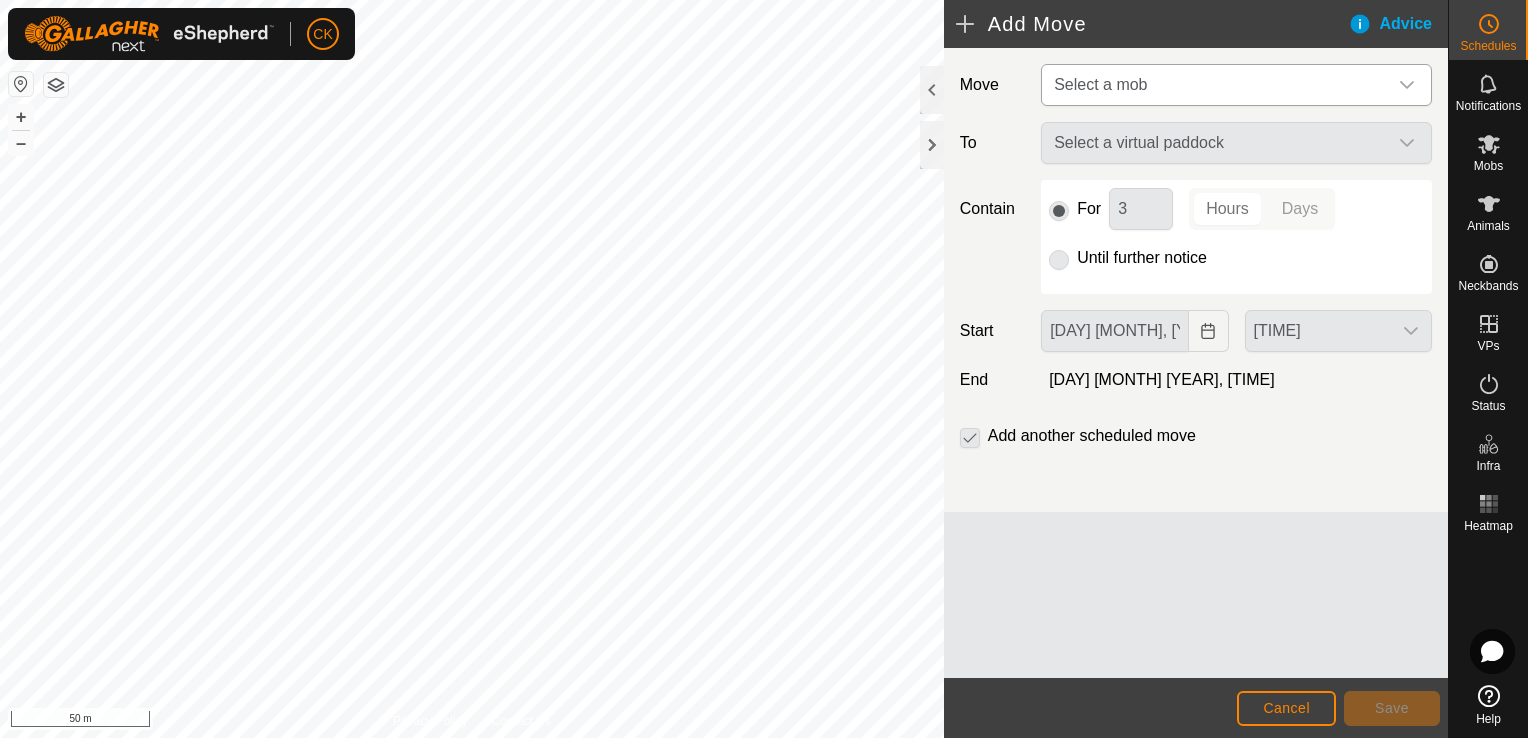 click 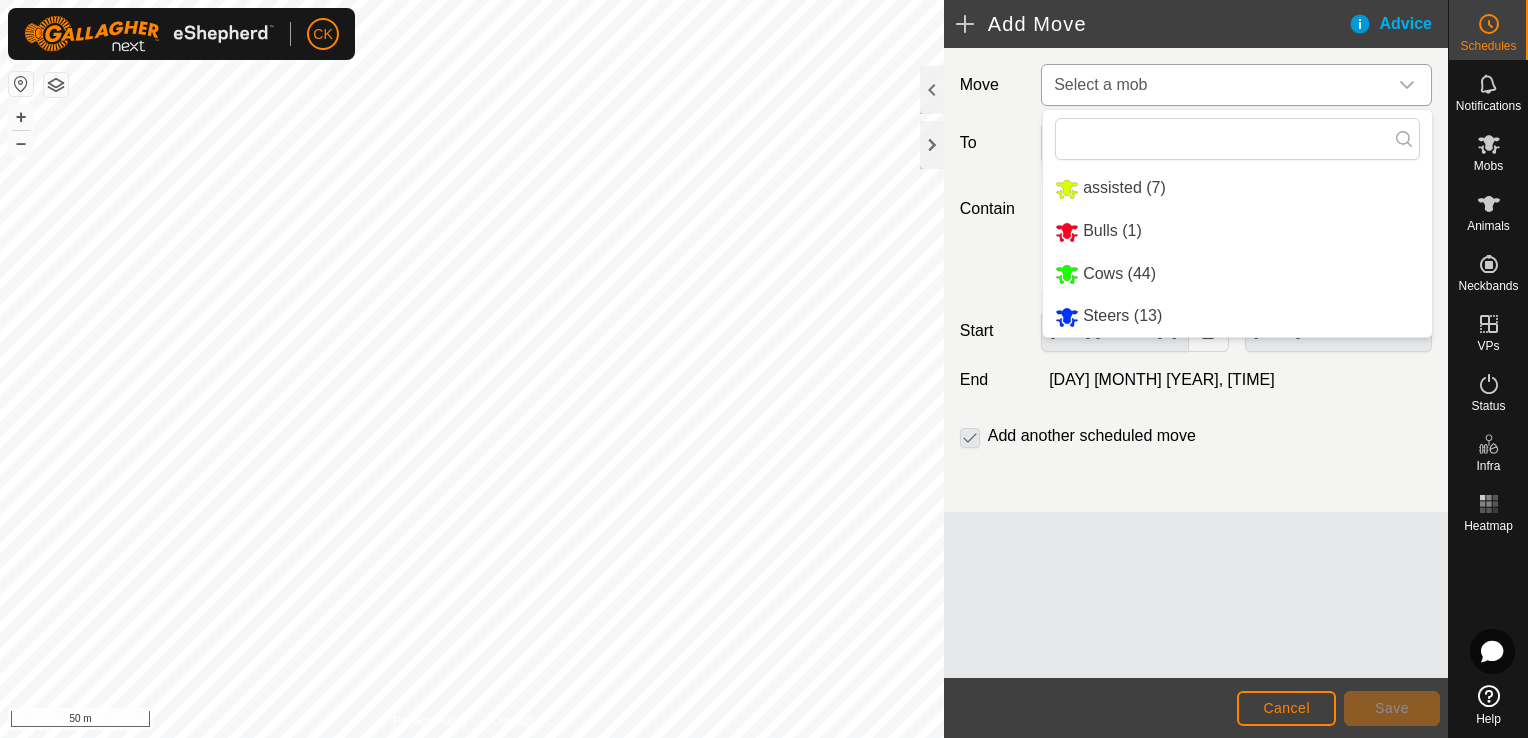 click on "Cows (44)" at bounding box center (1237, 274) 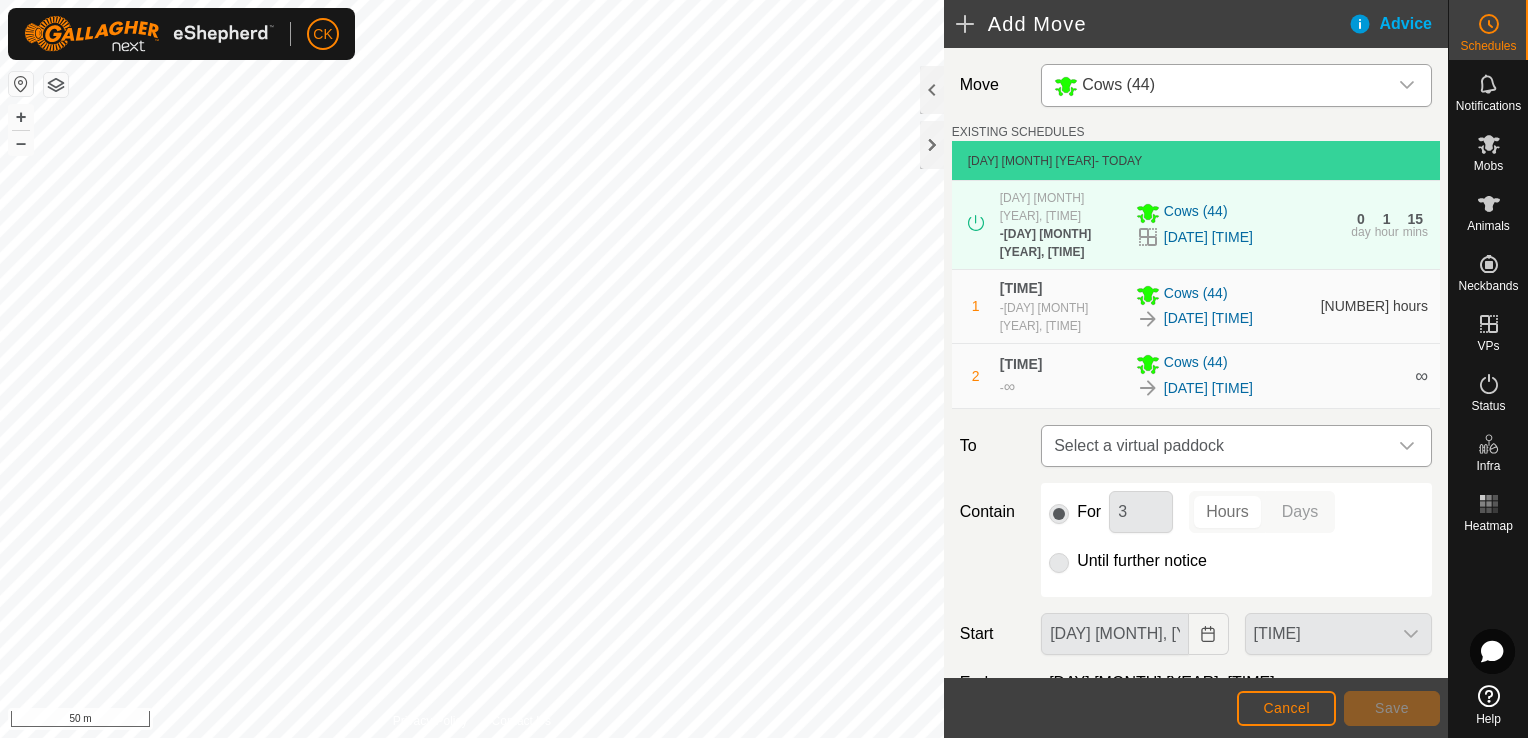click 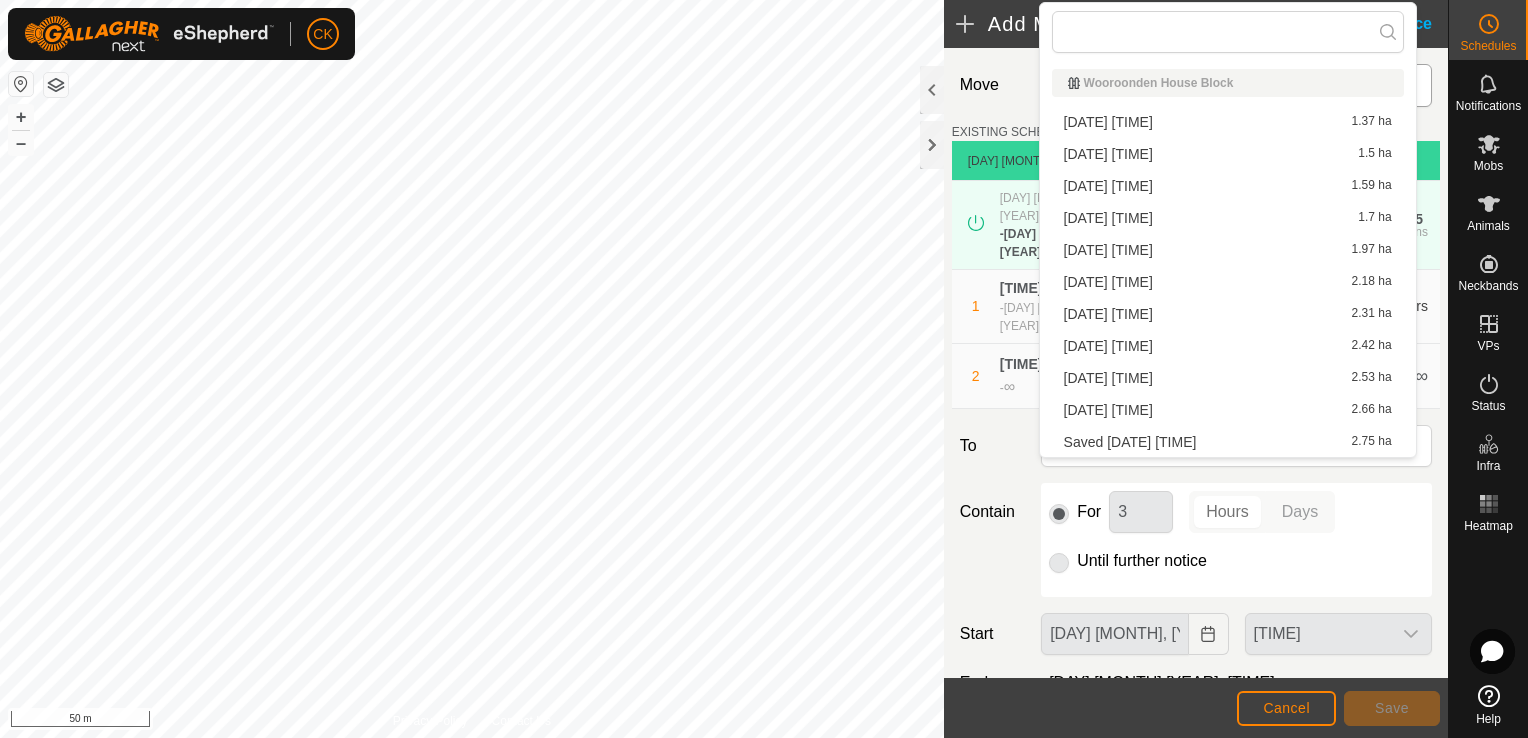 click on "[DATE] [TIME] [AREA]" at bounding box center [1228, 250] 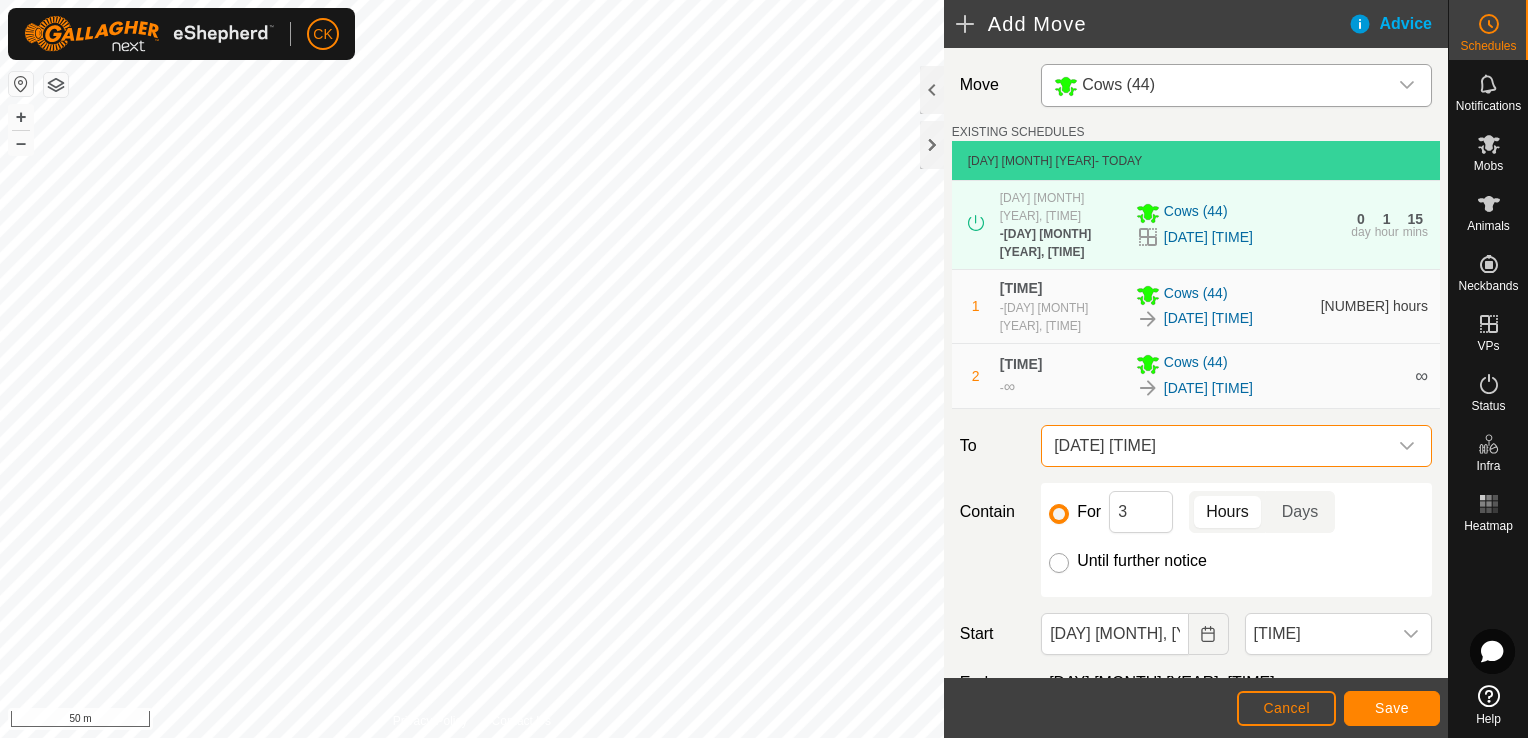 click on "Until further notice" at bounding box center [1059, 563] 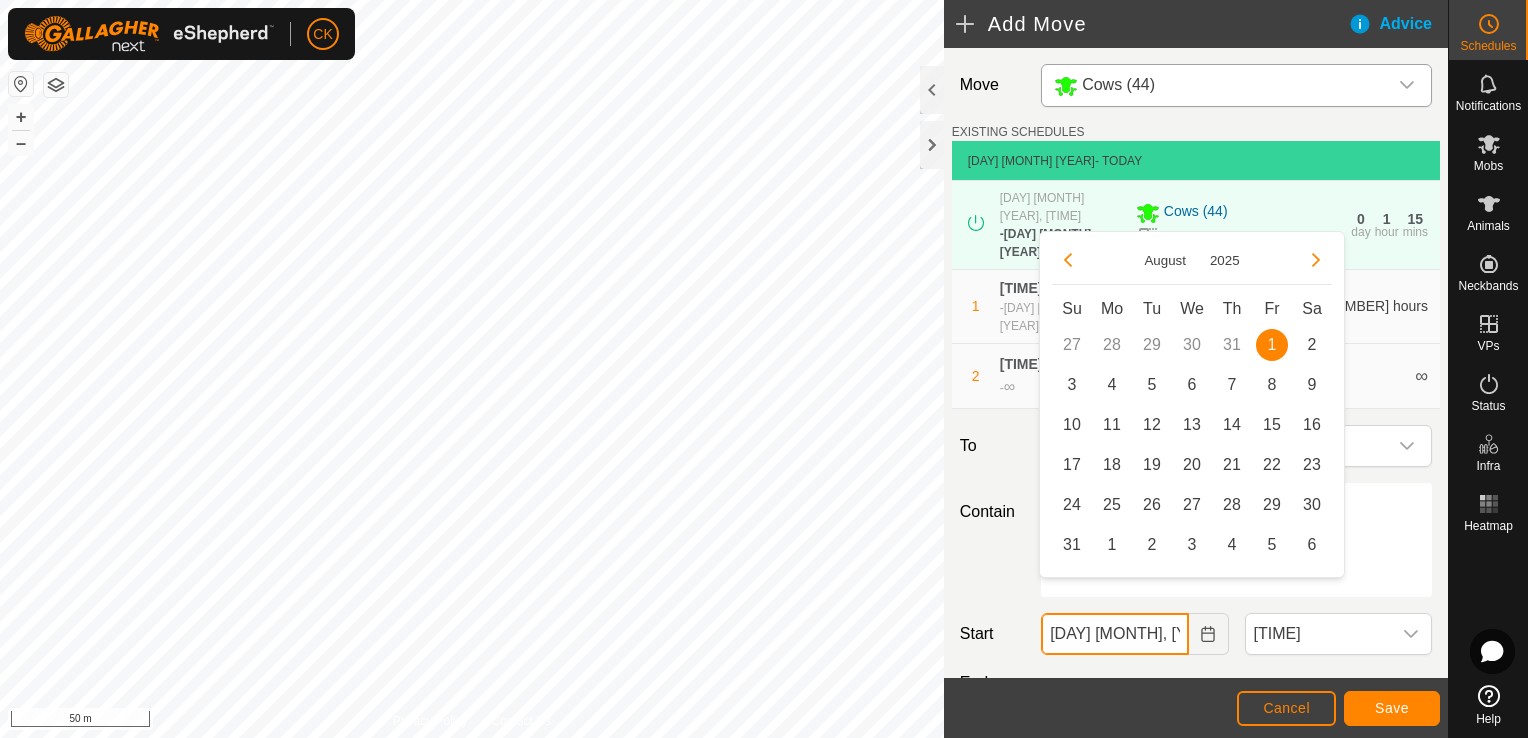 click on "[DAY] [MONTH], [YEAR]" 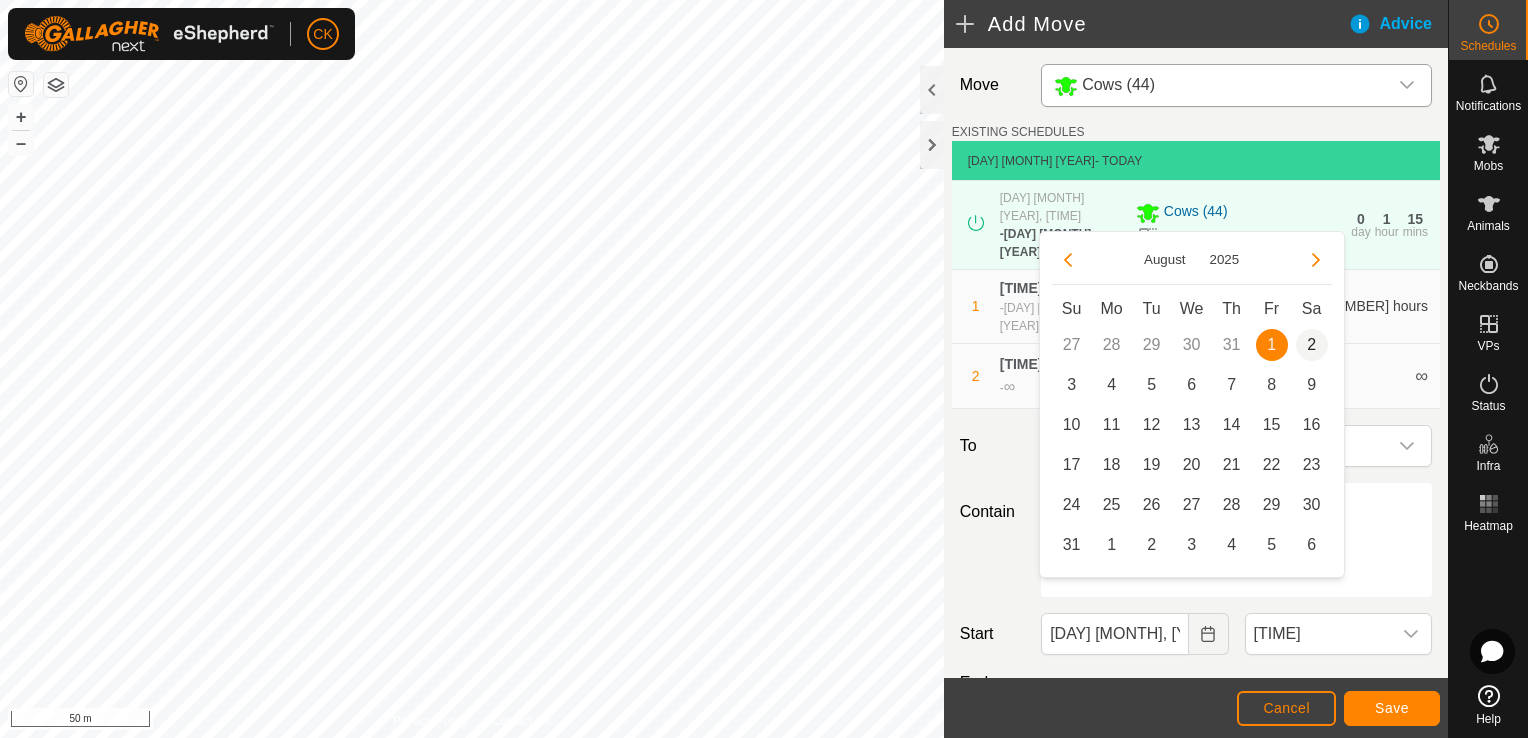click on "2" at bounding box center (1312, 345) 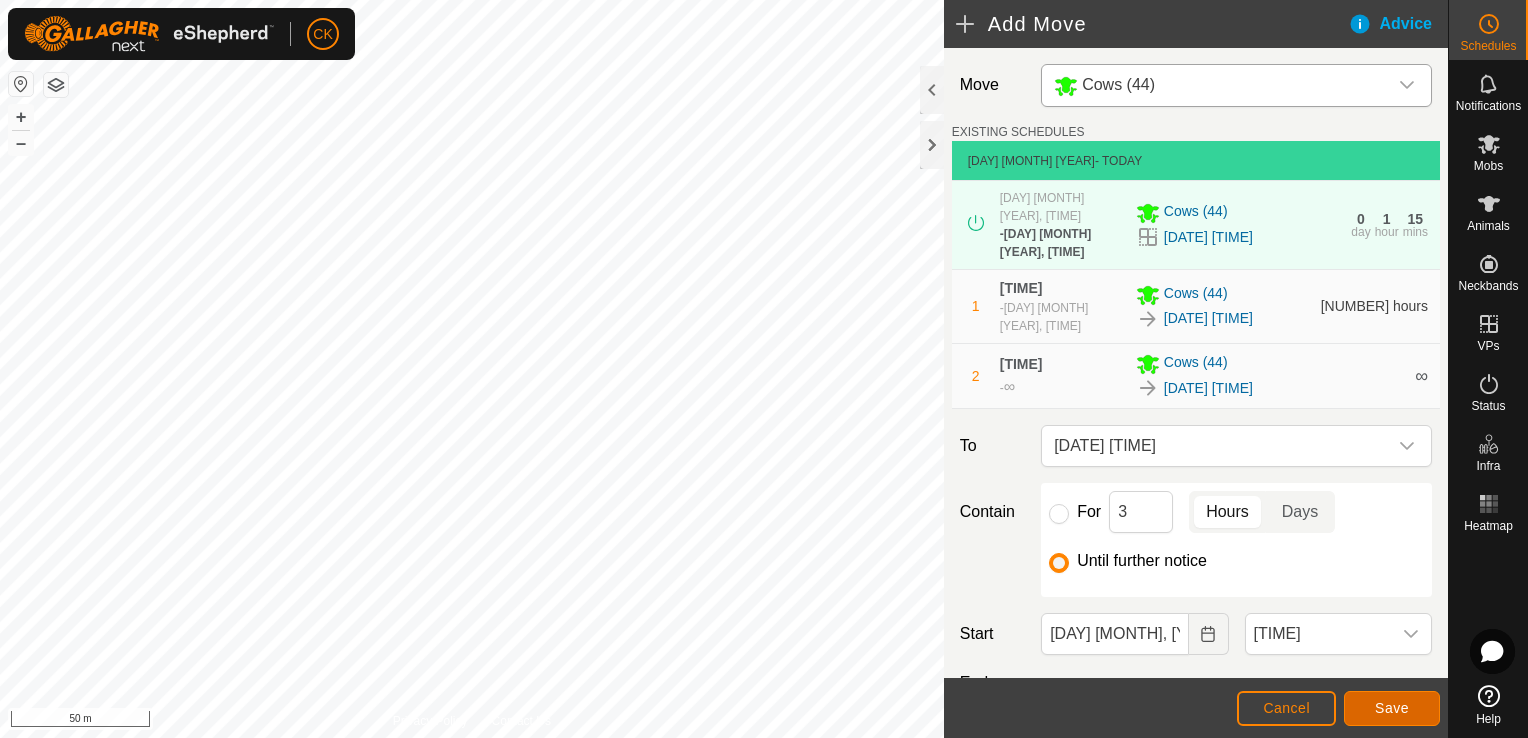 click on "Save" 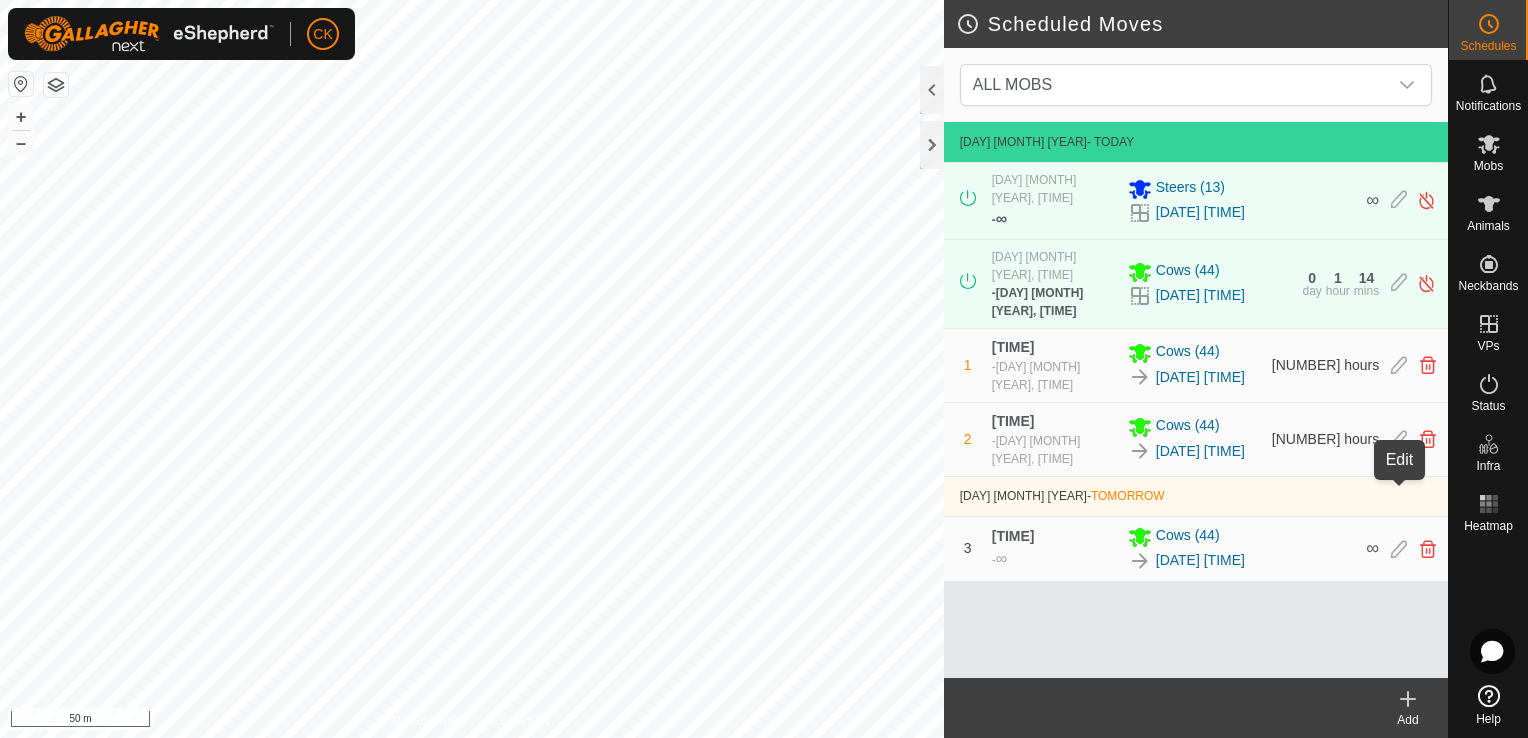 click at bounding box center [1399, 549] 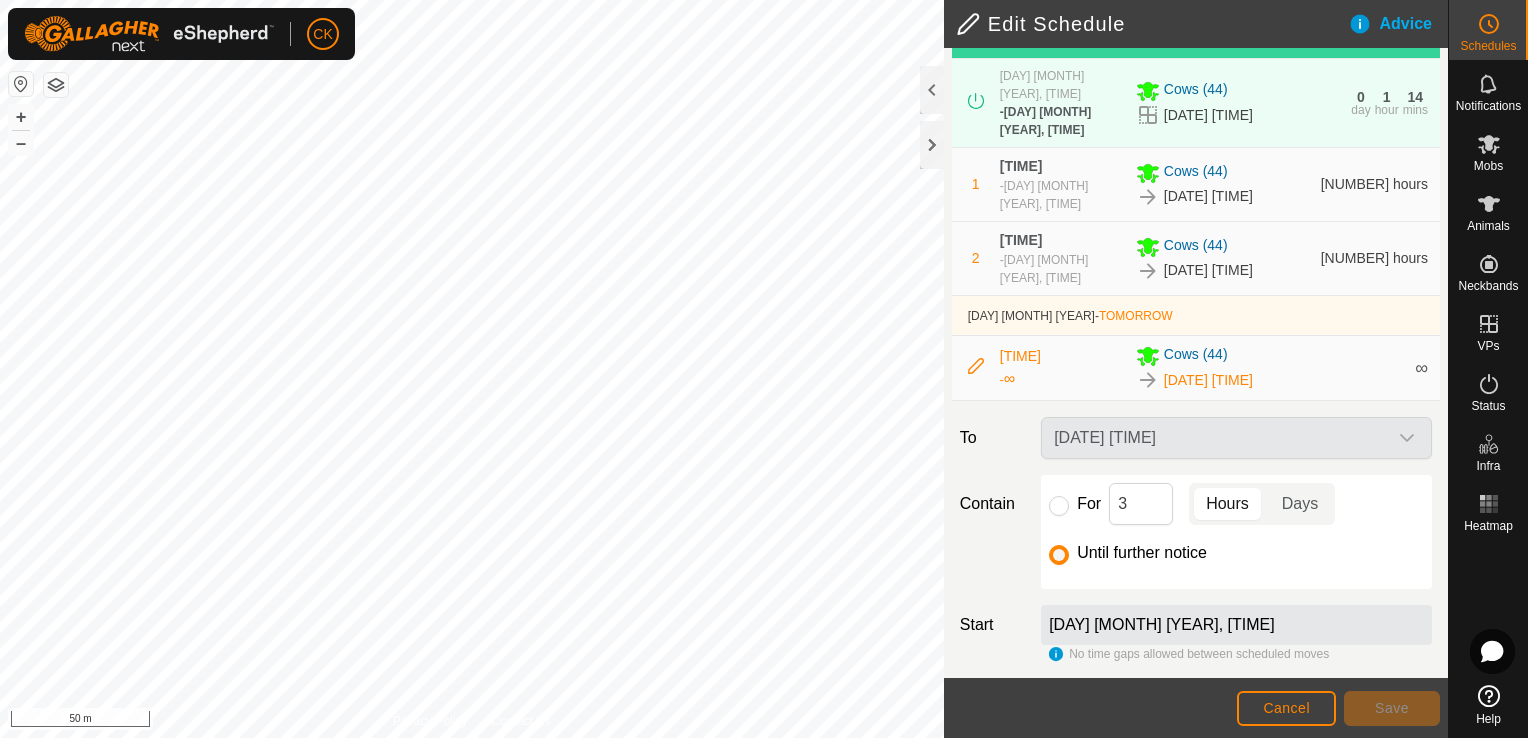 scroll, scrollTop: 135, scrollLeft: 0, axis: vertical 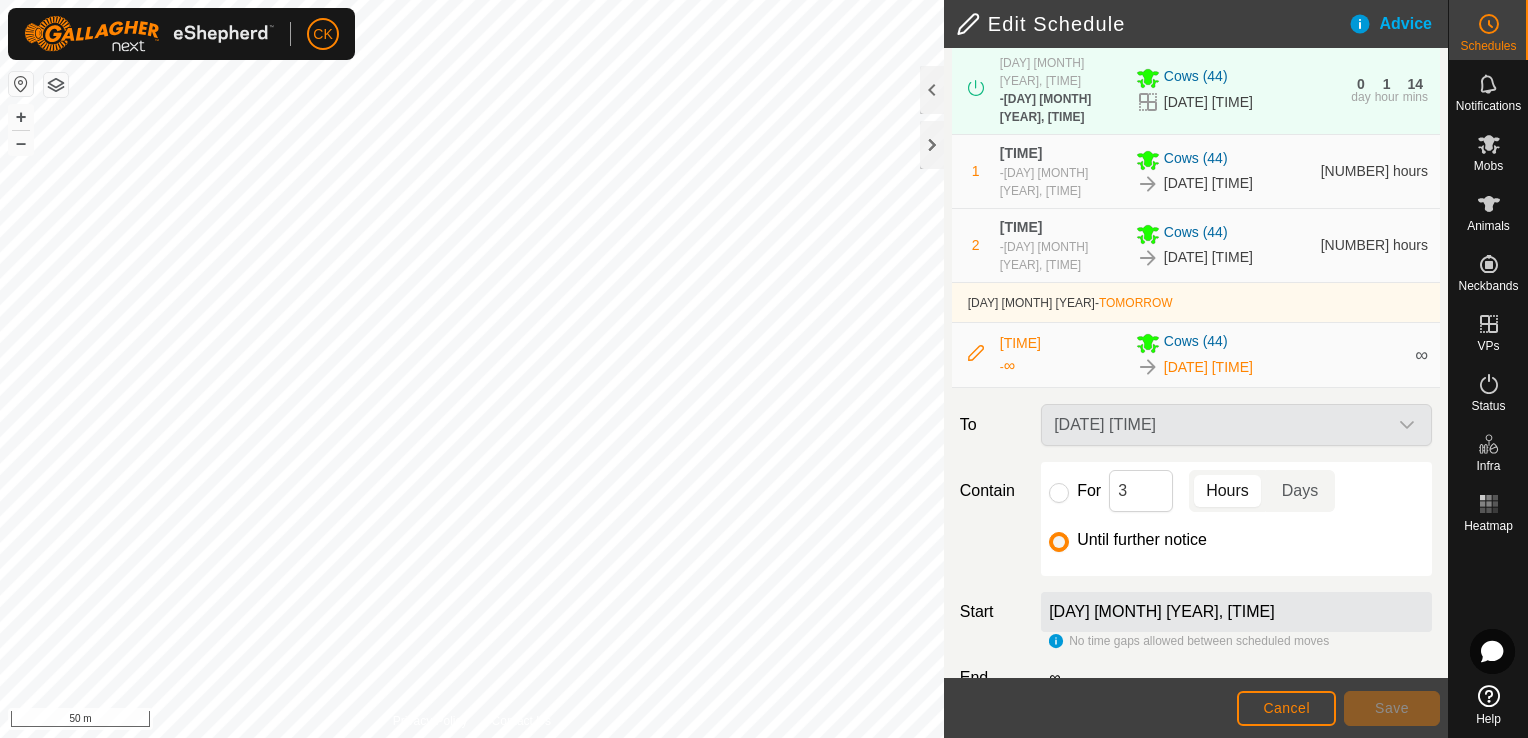 click on "[DAY] [MONTH] [YEAR], [TIME]" 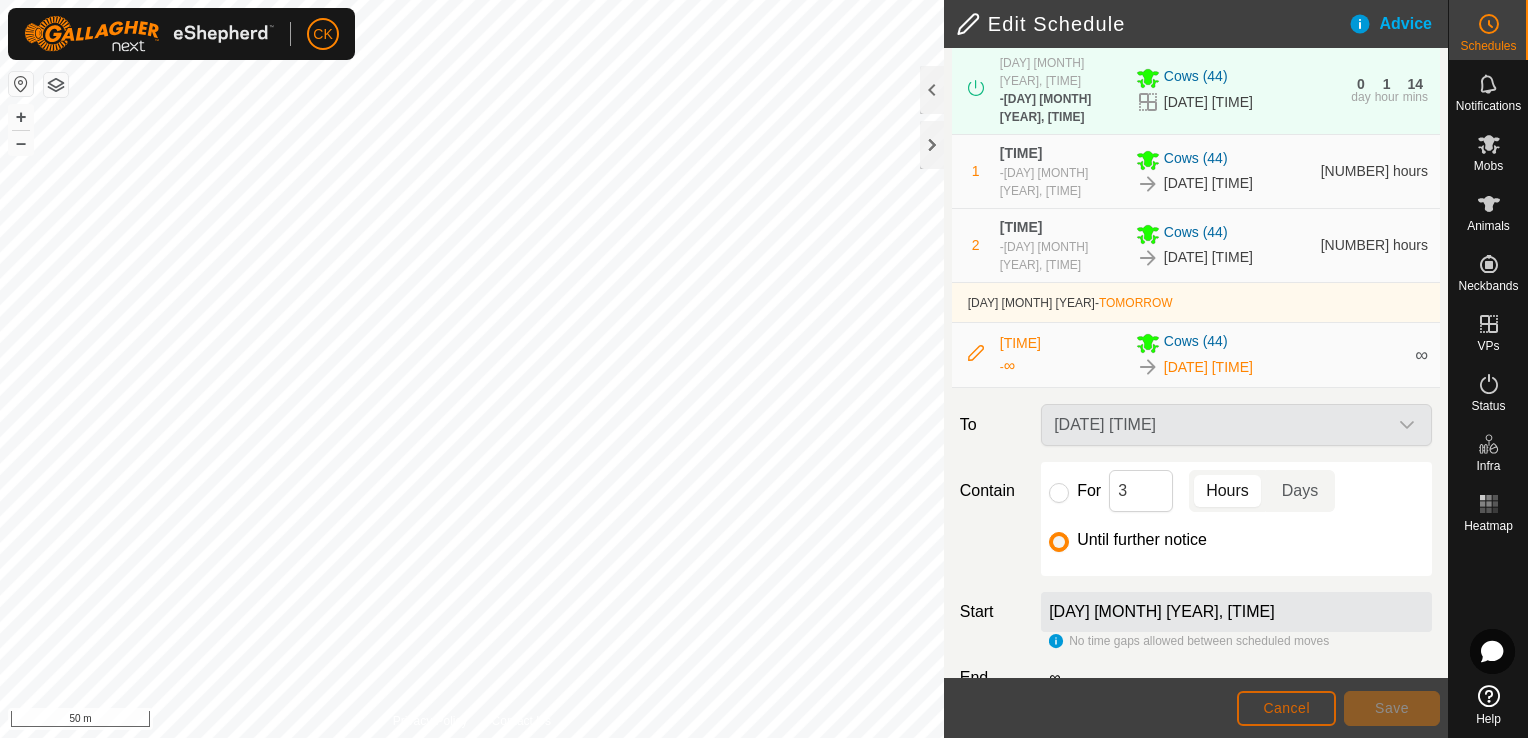 click on "Cancel" 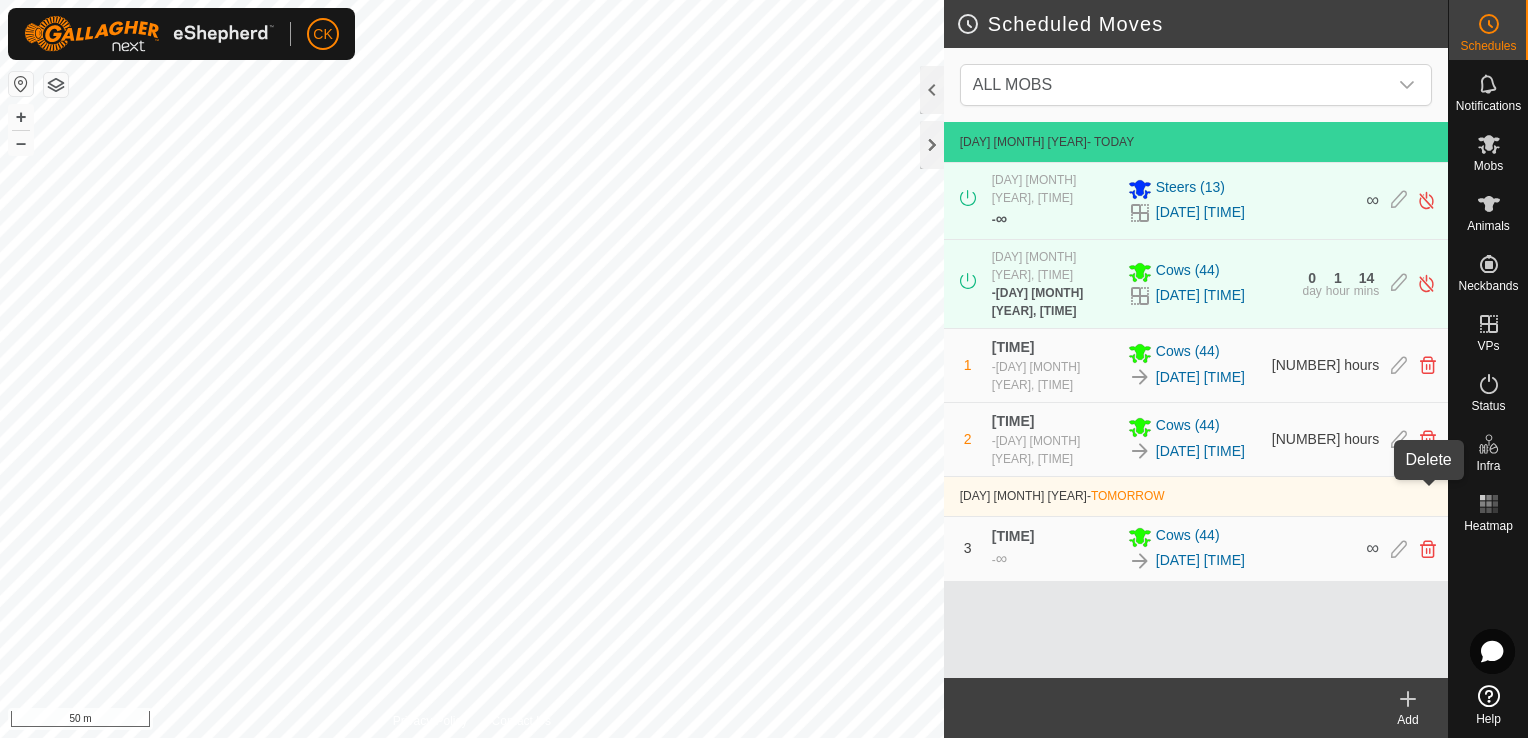 click at bounding box center [1428, 549] 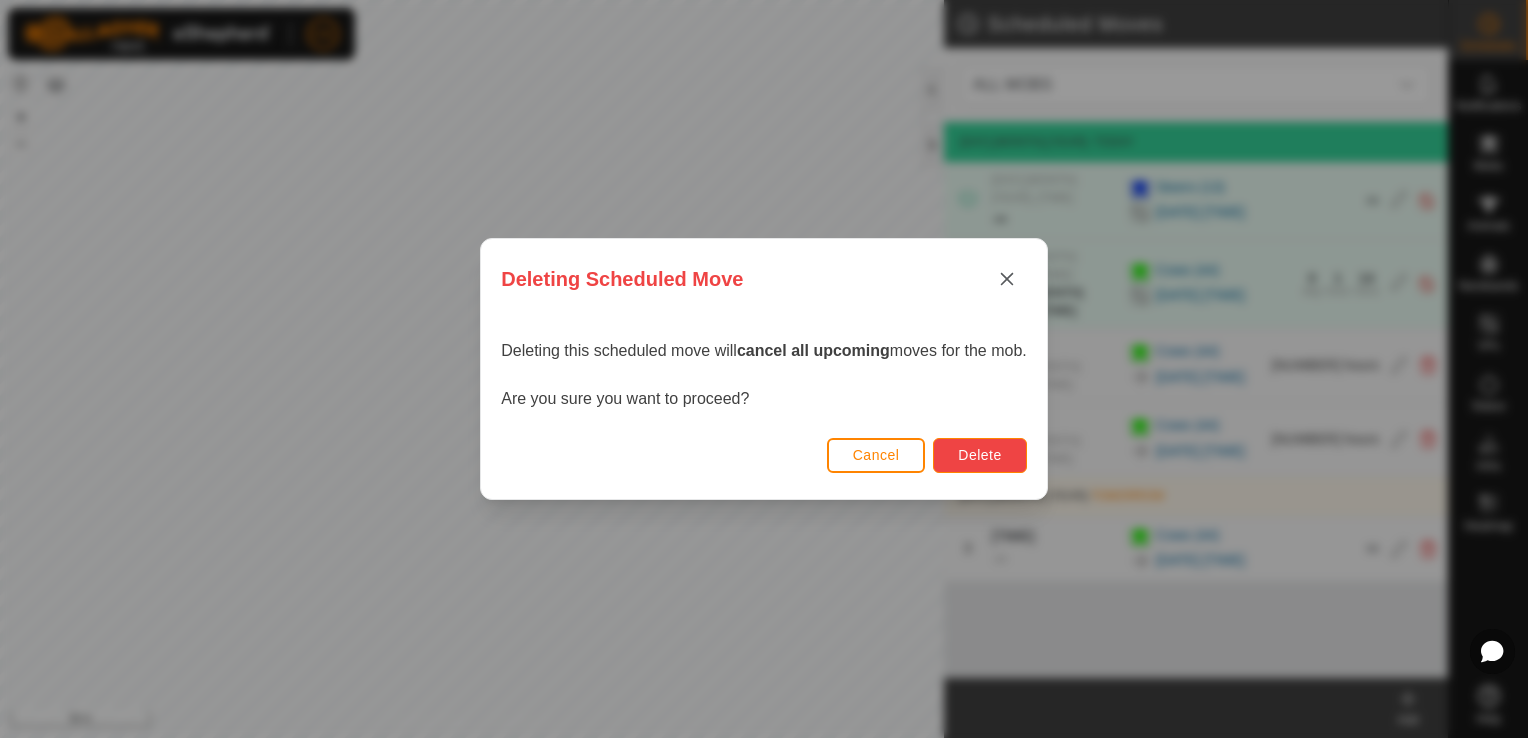 click on "Delete" at bounding box center (979, 455) 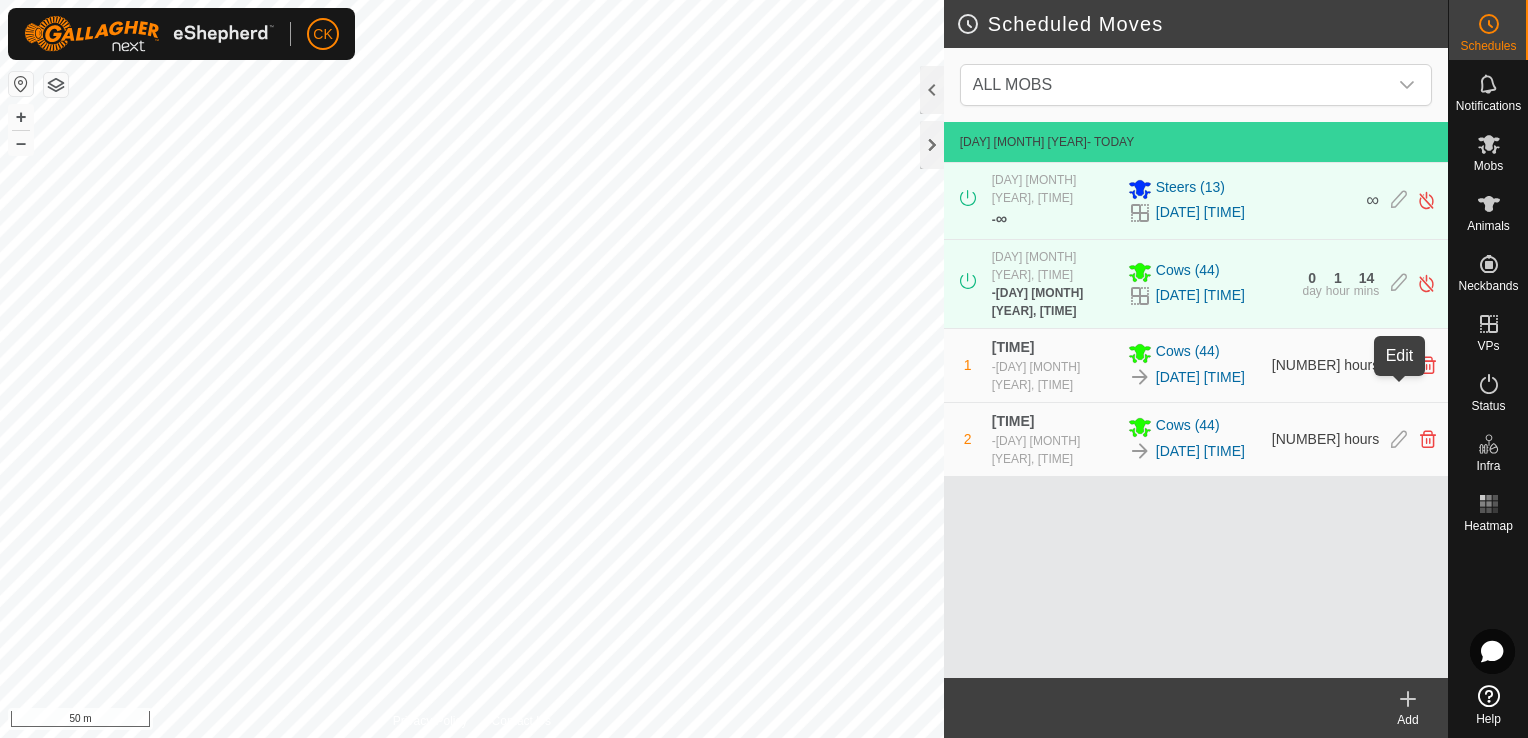 click at bounding box center (1399, 439) 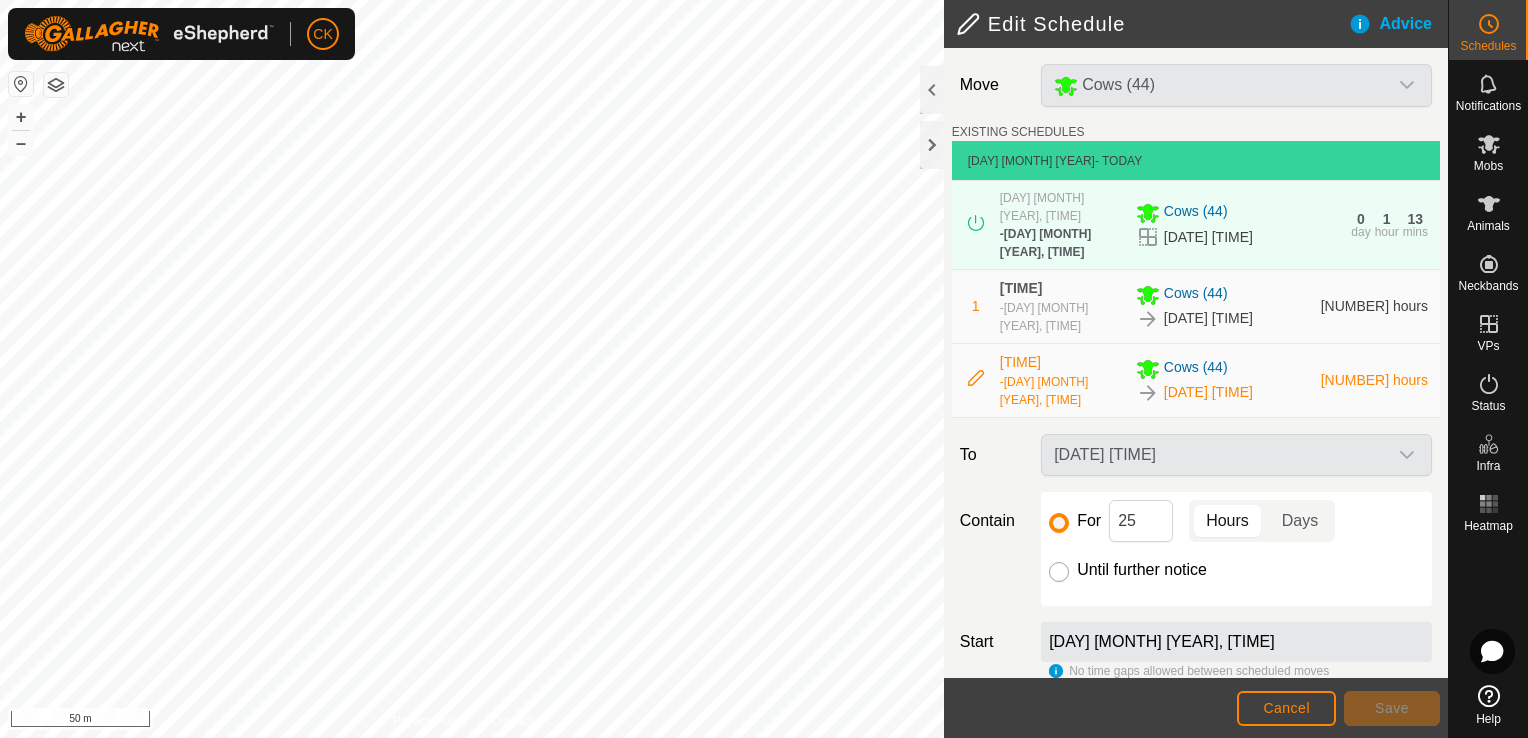 click on "Until further notice" at bounding box center (1059, 572) 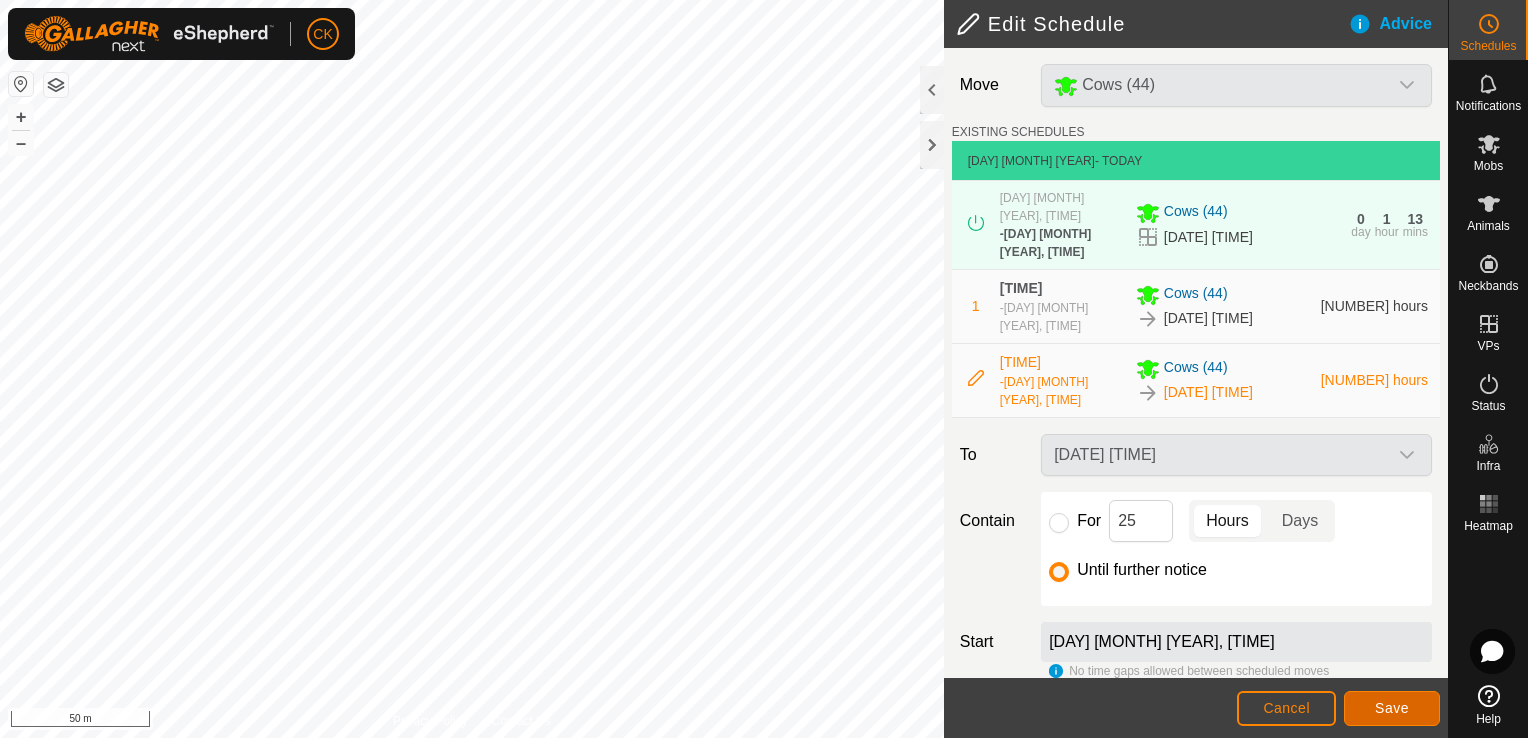 click on "Save" 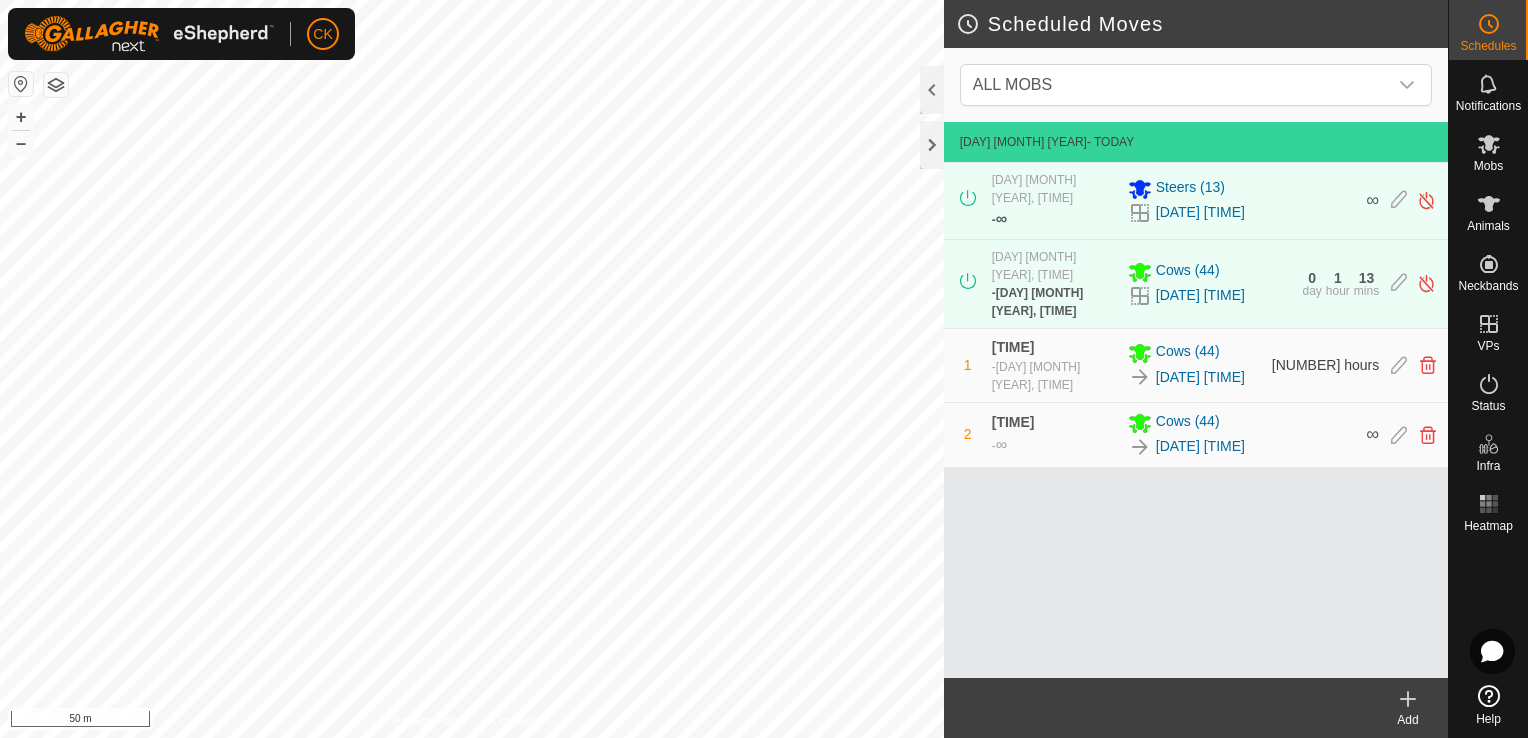 click 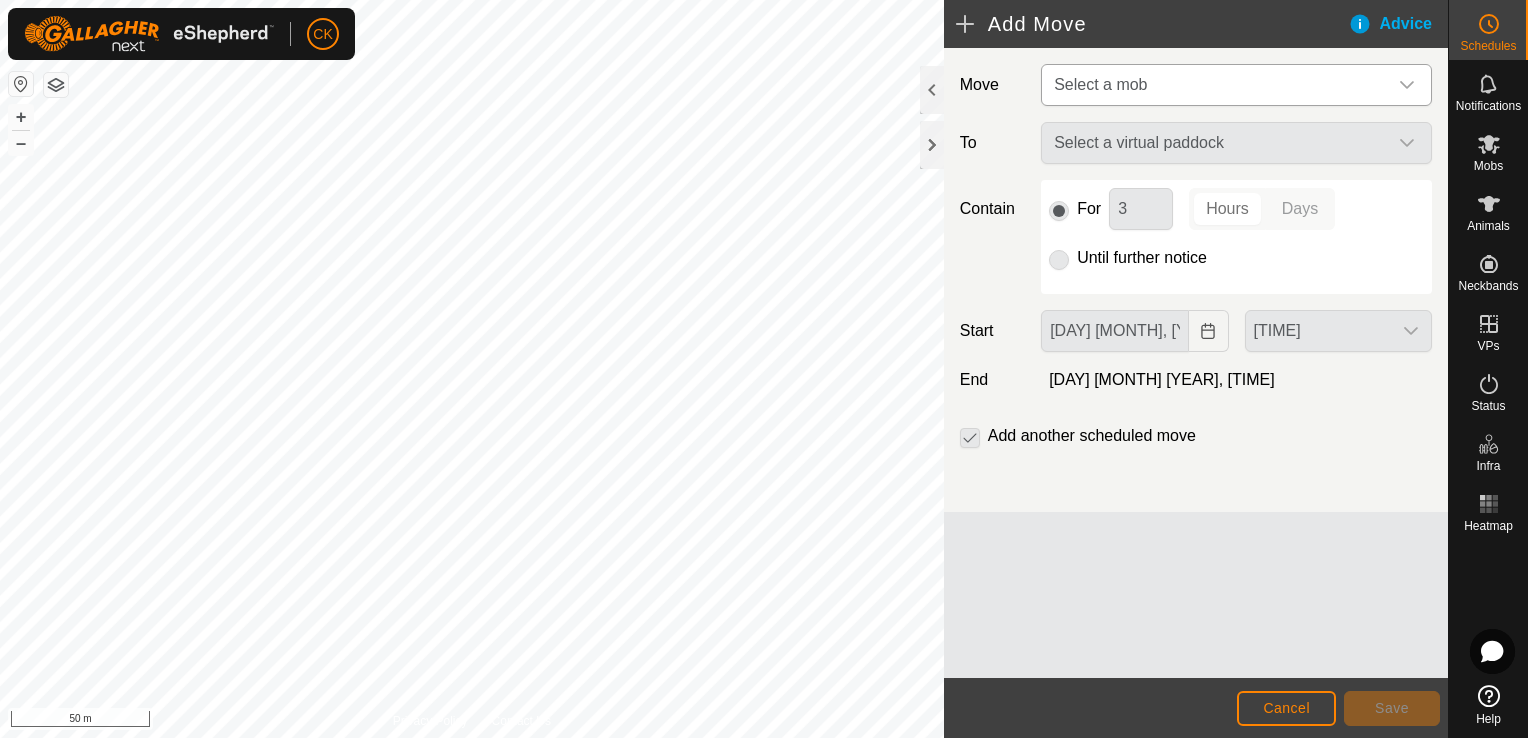 click 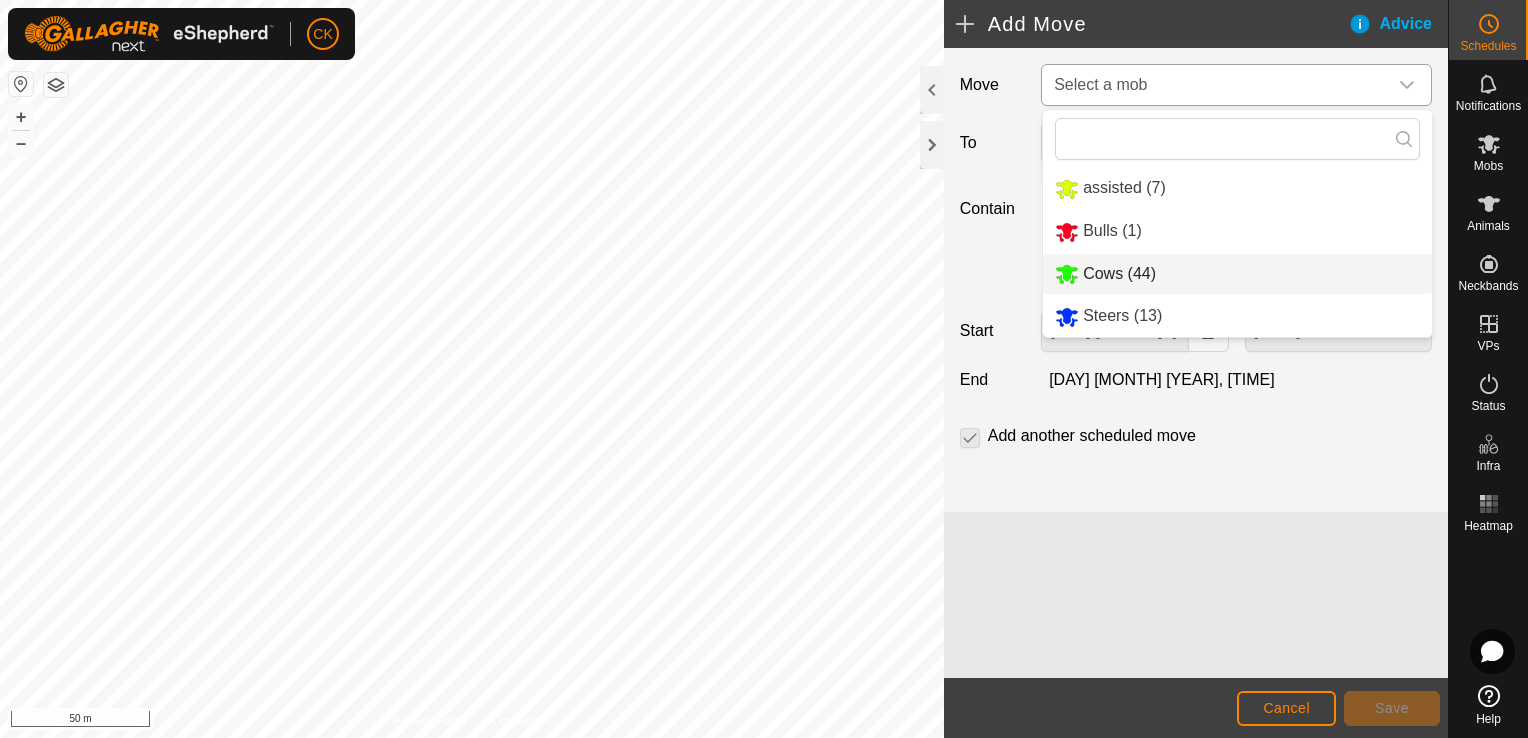 click on "Cows (44)" at bounding box center [1237, 274] 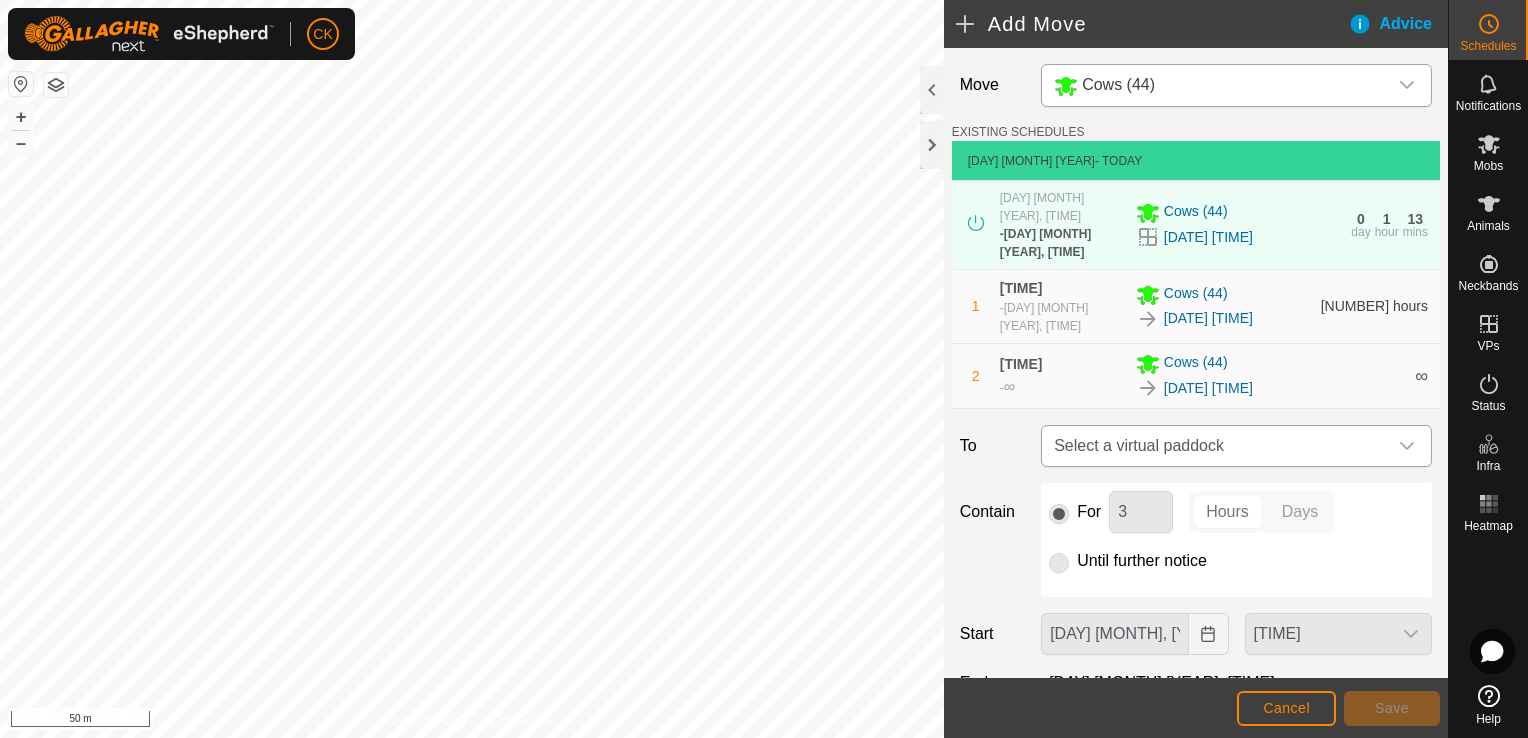 click 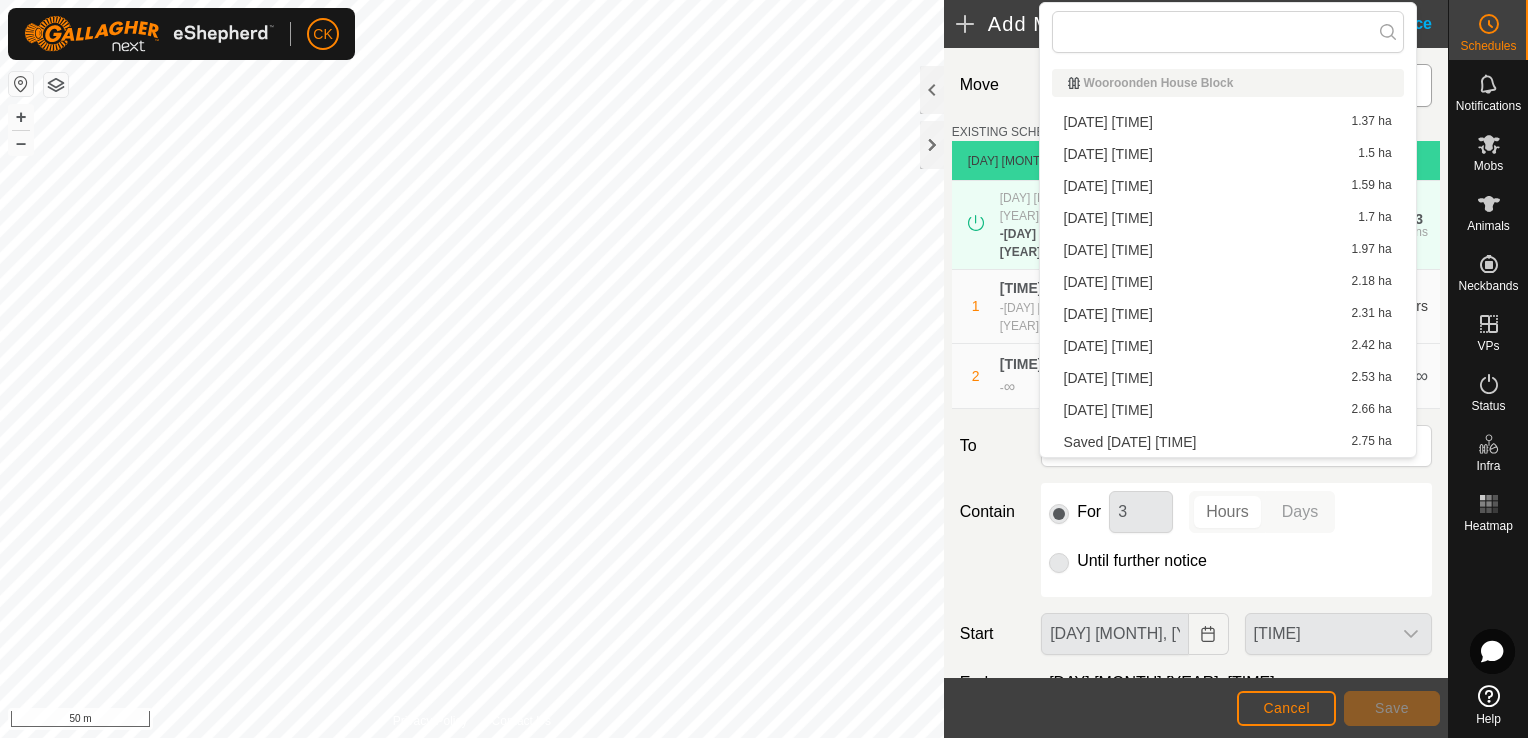 click on "[DATE] [TIME] [AREA]" at bounding box center [1228, 250] 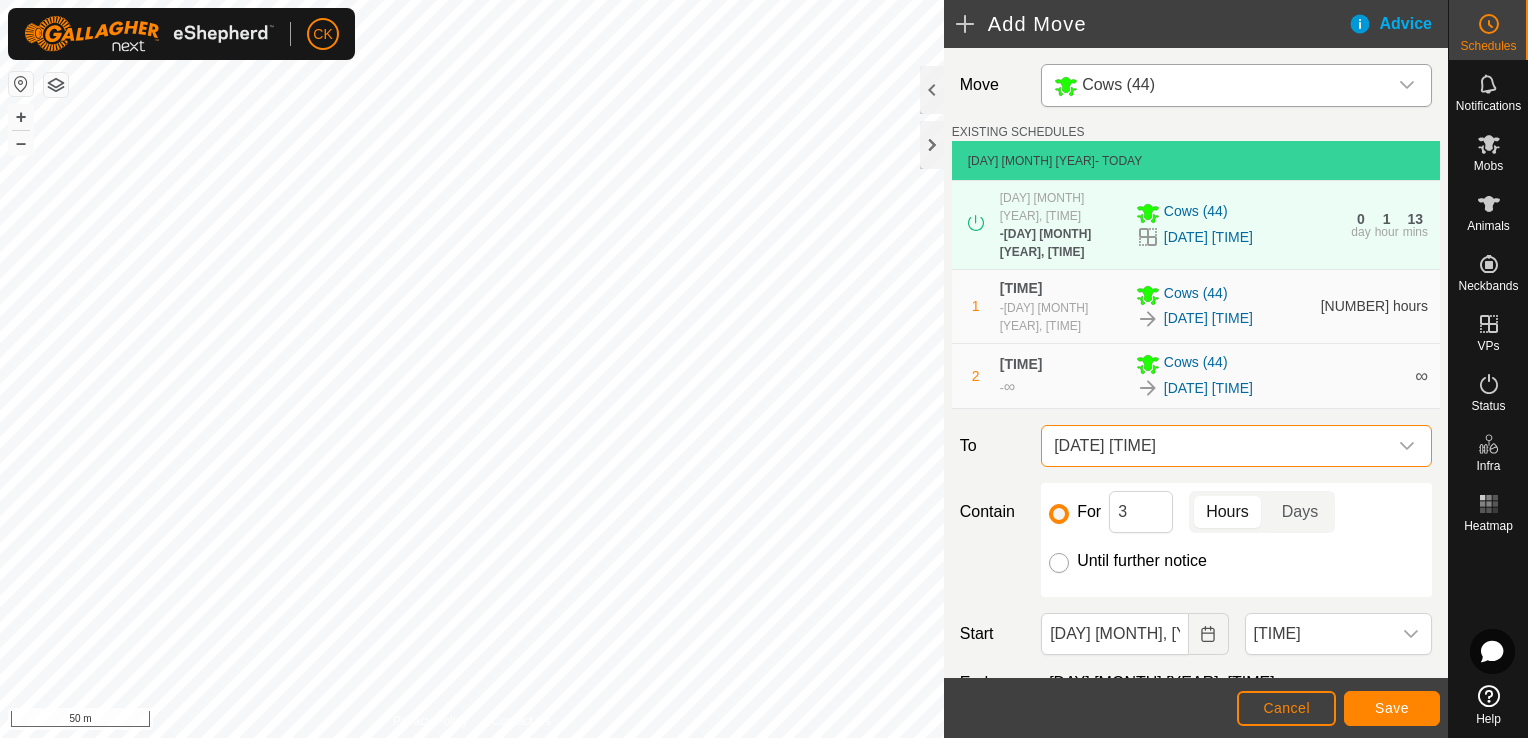 click on "Until further notice" at bounding box center [1059, 563] 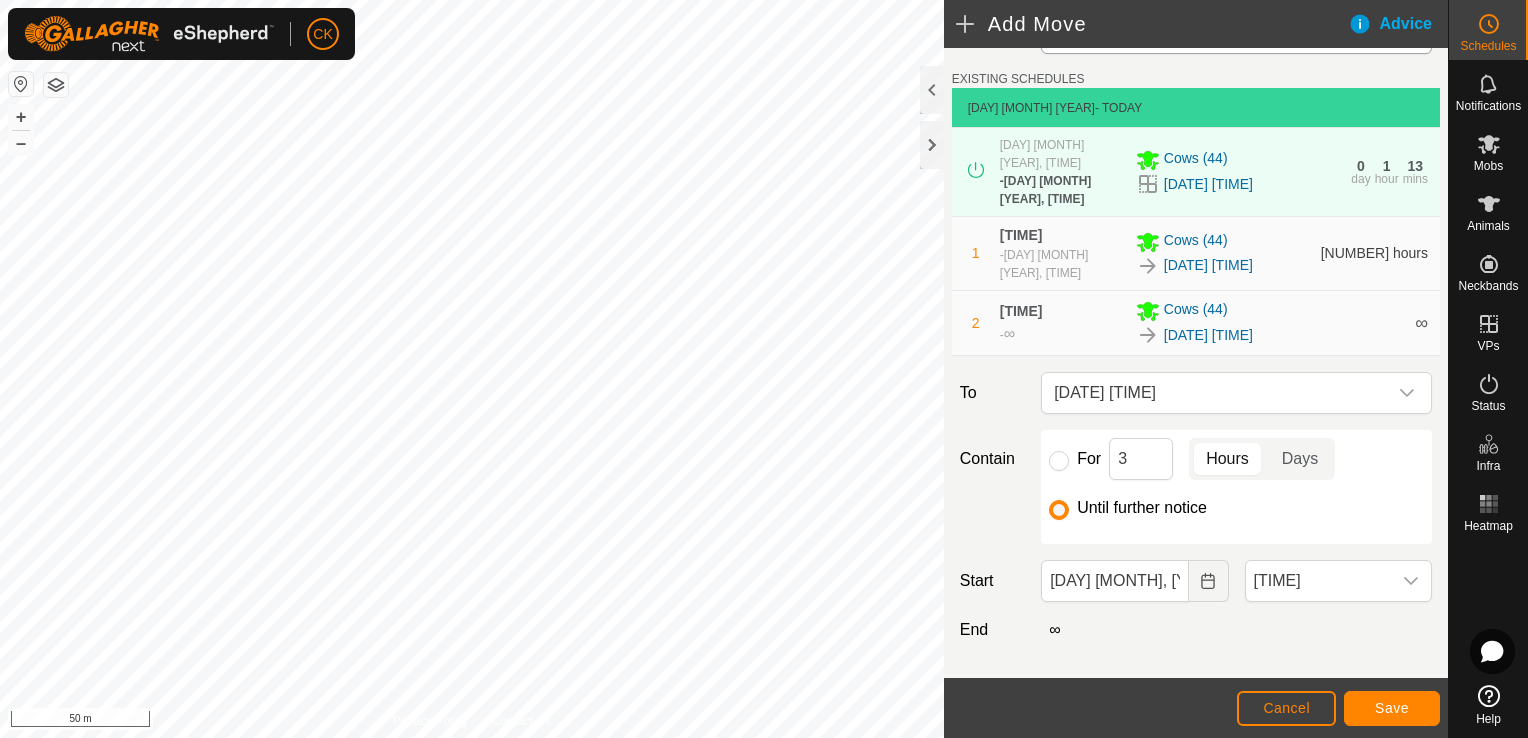 scroll, scrollTop: 102, scrollLeft: 0, axis: vertical 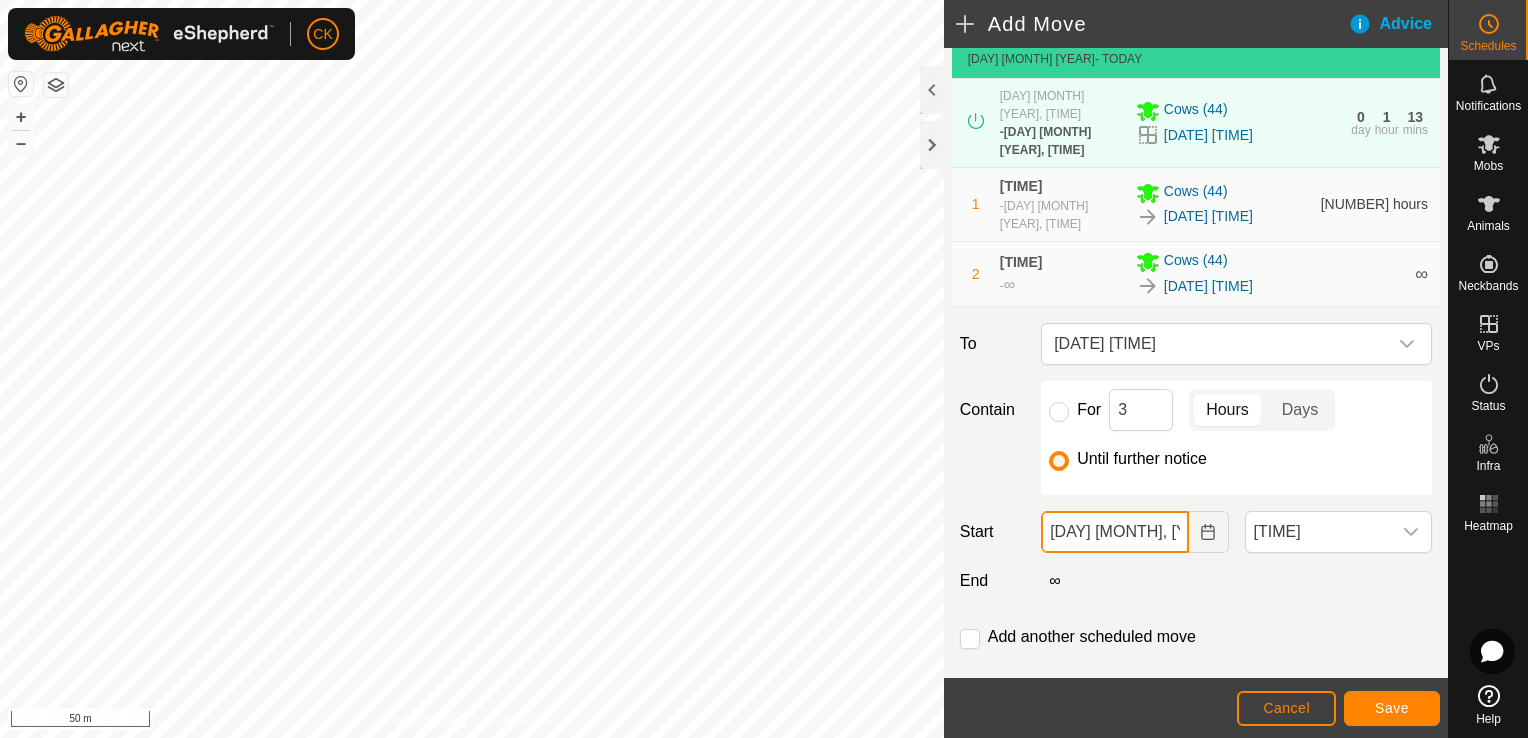 click on "[DAY] [MONTH], [YEAR]" 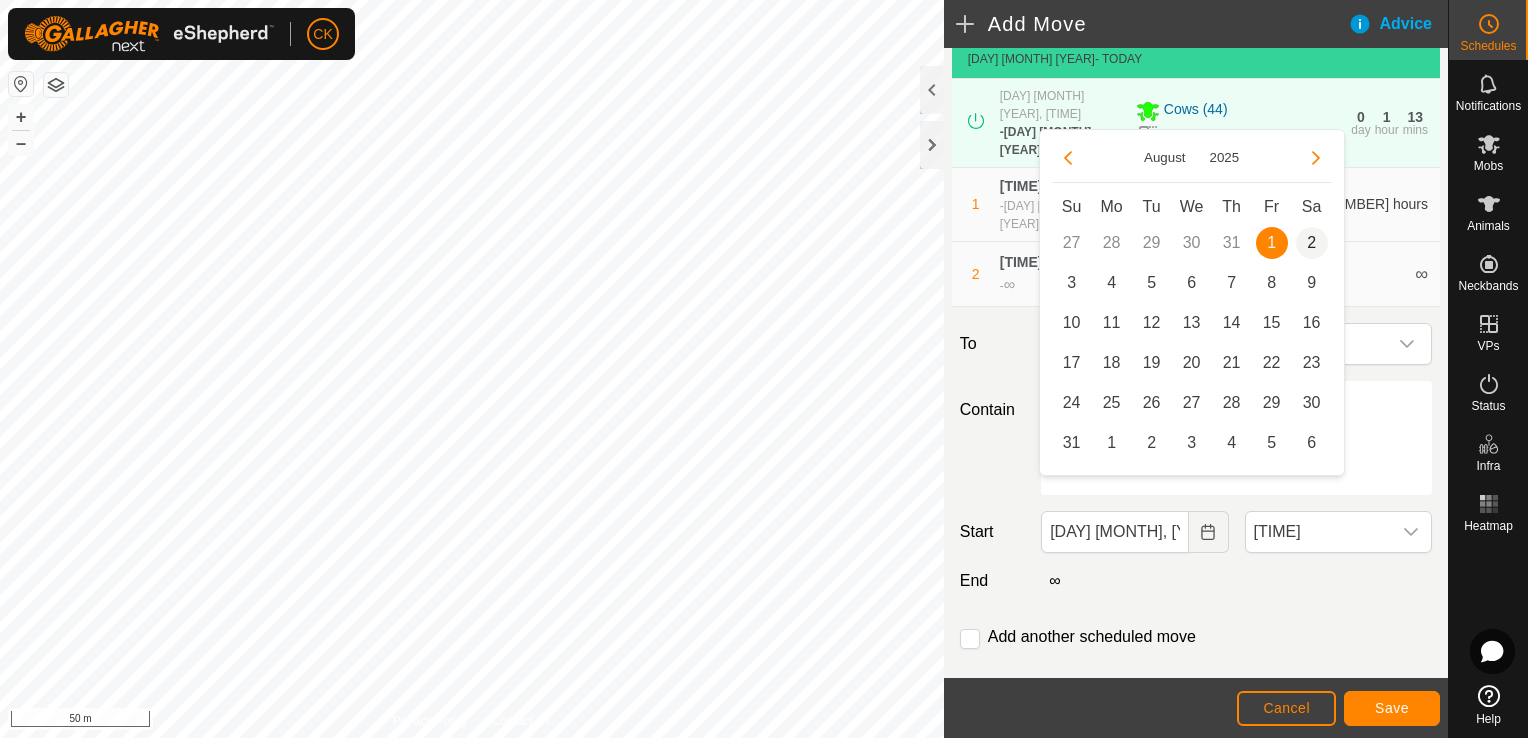 click on "2" at bounding box center (1312, 243) 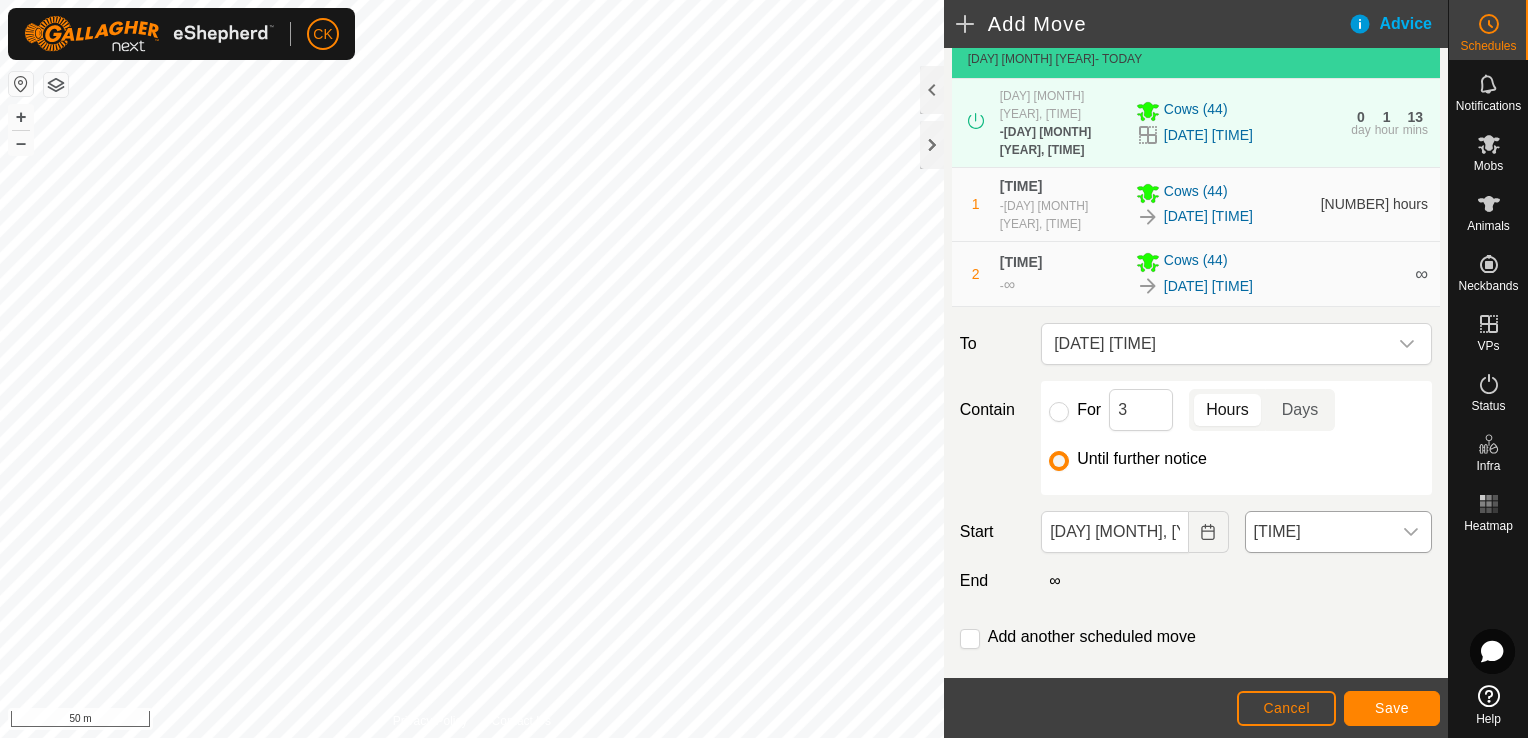 click 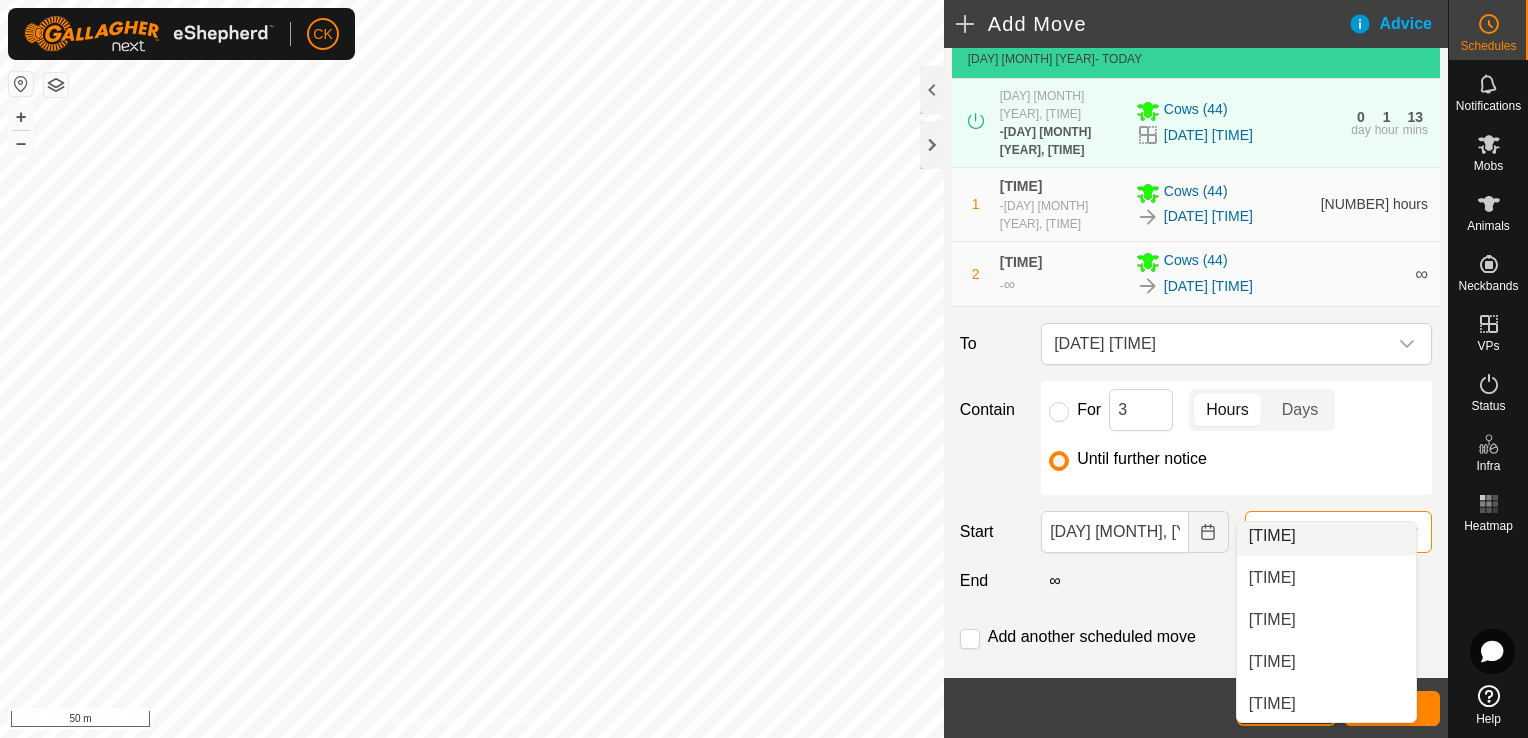 scroll, scrollTop: 460, scrollLeft: 0, axis: vertical 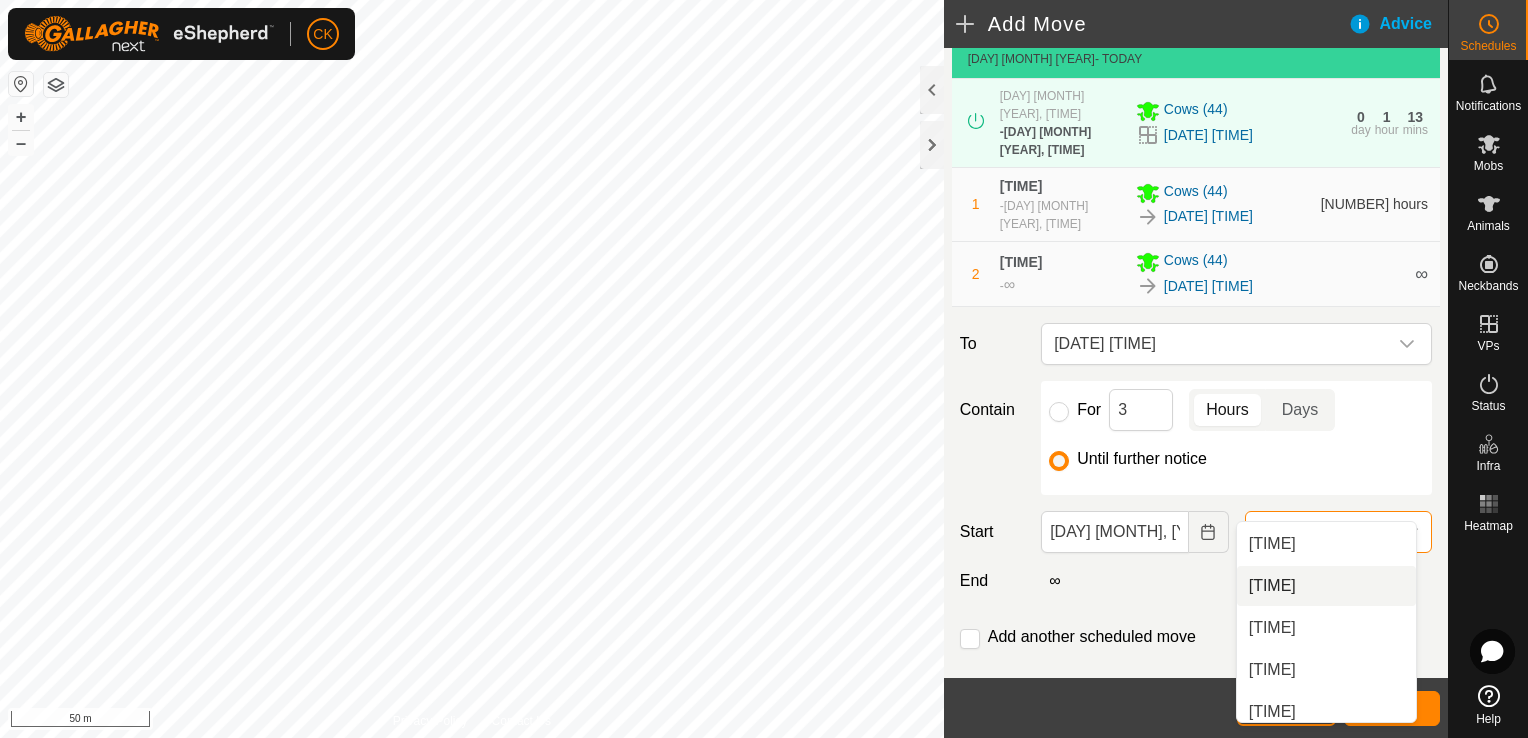 click on "[TIME]" at bounding box center [1326, 586] 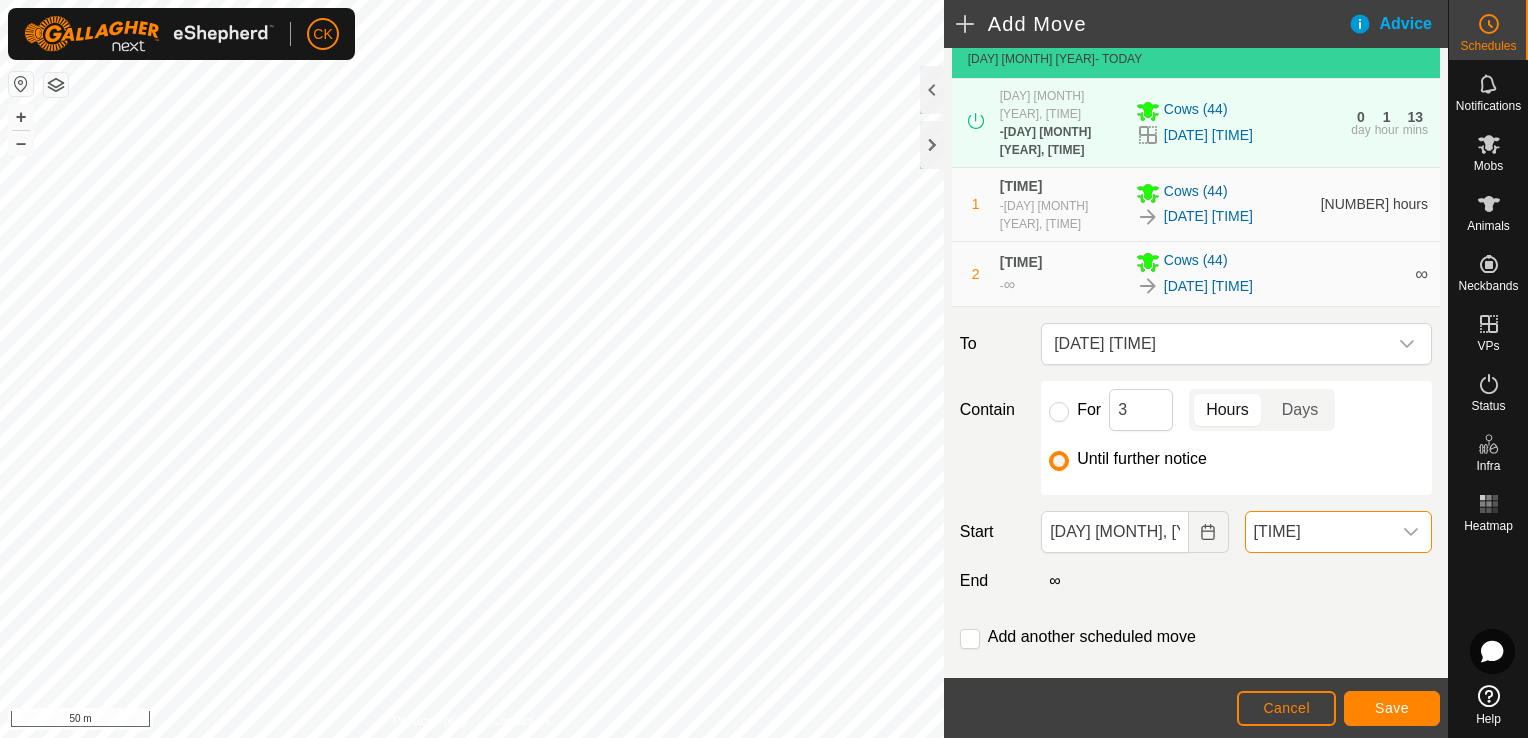 scroll, scrollTop: 1268, scrollLeft: 0, axis: vertical 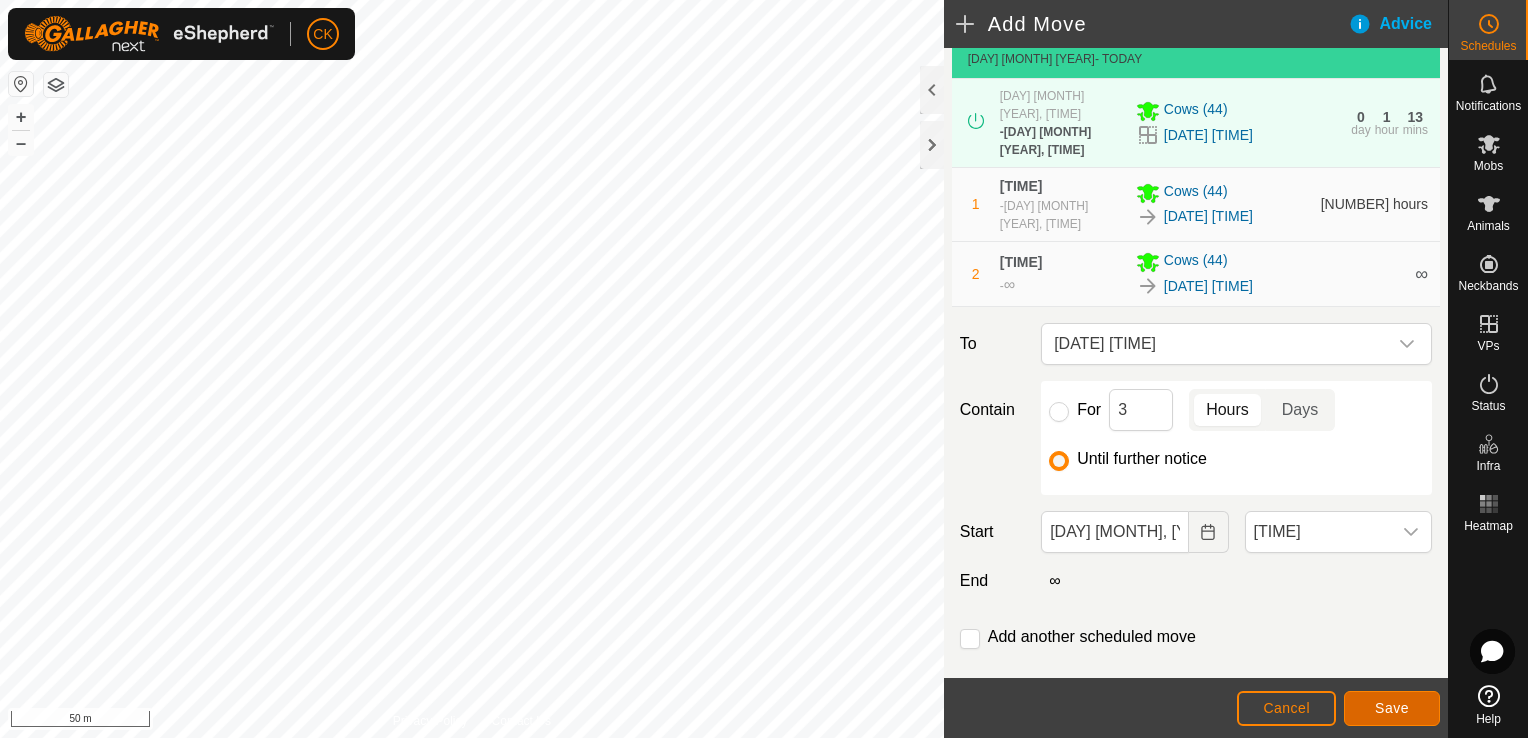 click on "Save" 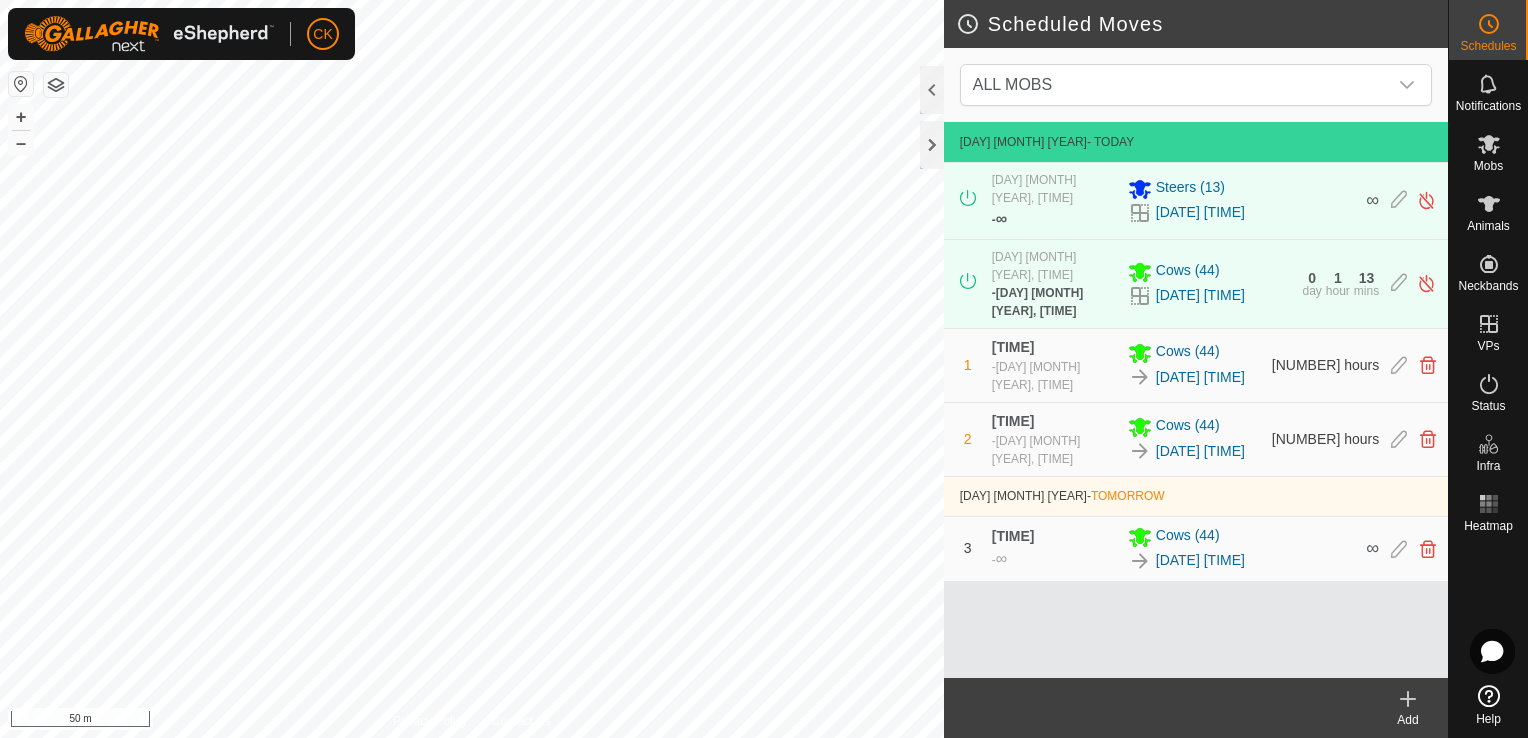 click 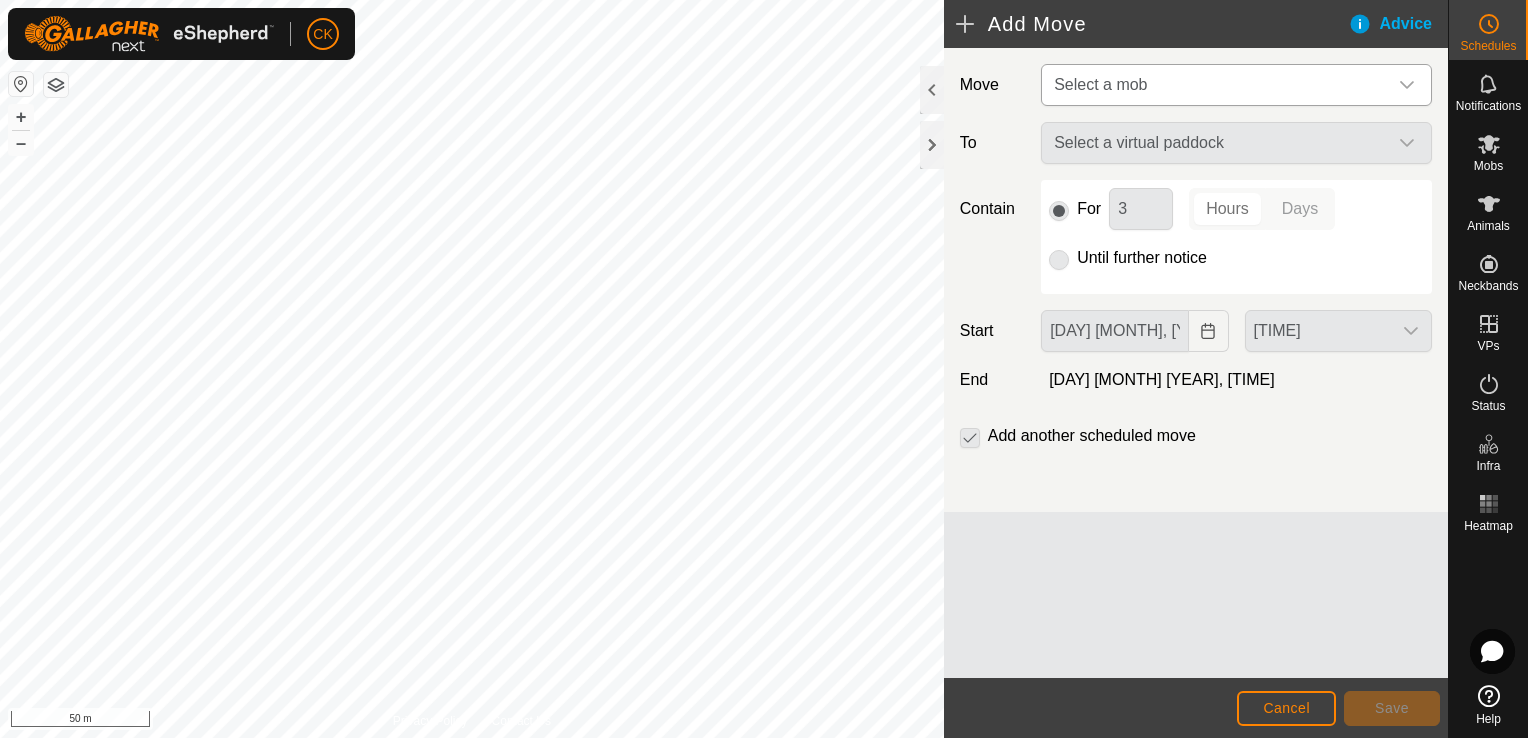 click at bounding box center [1407, 85] 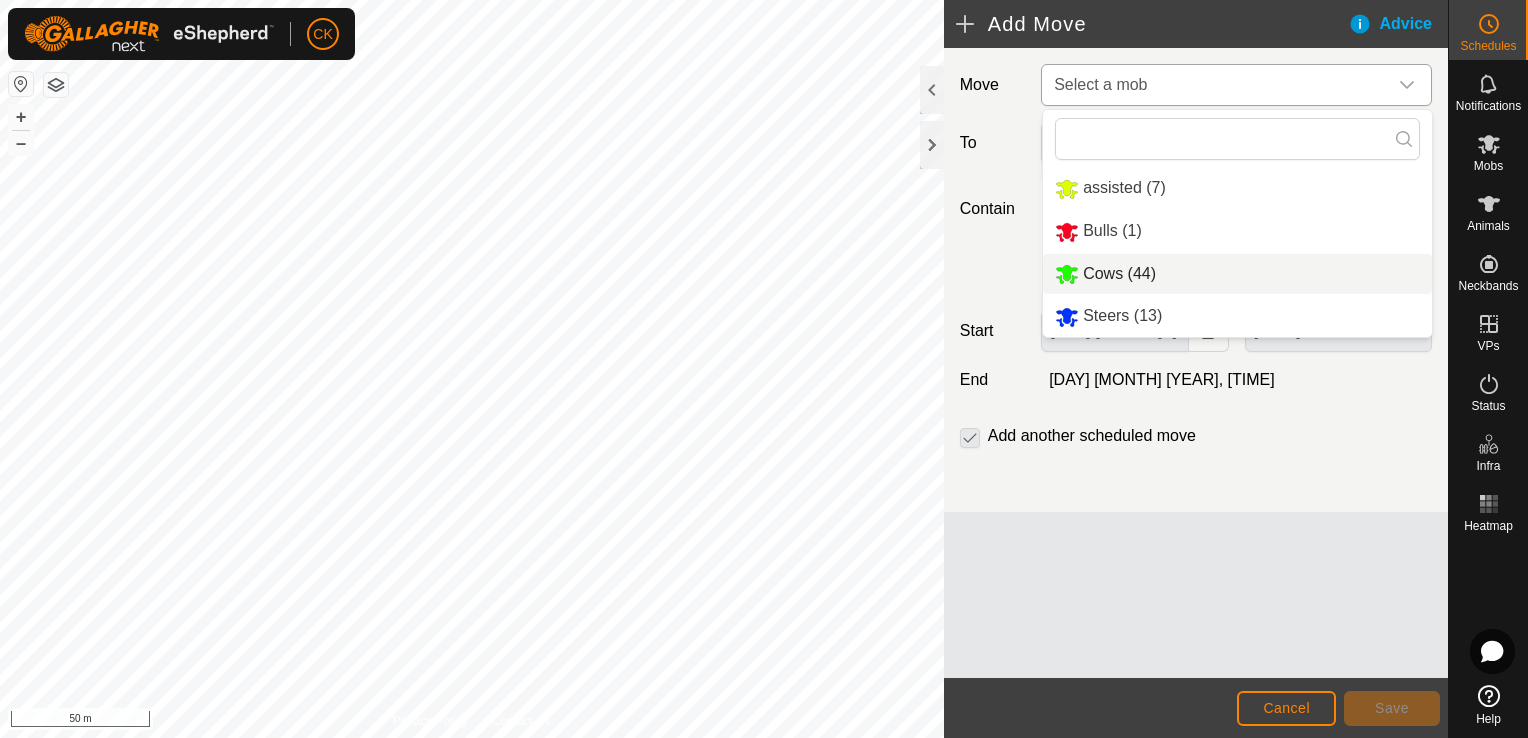 click on "Cows (44)" at bounding box center (1237, 274) 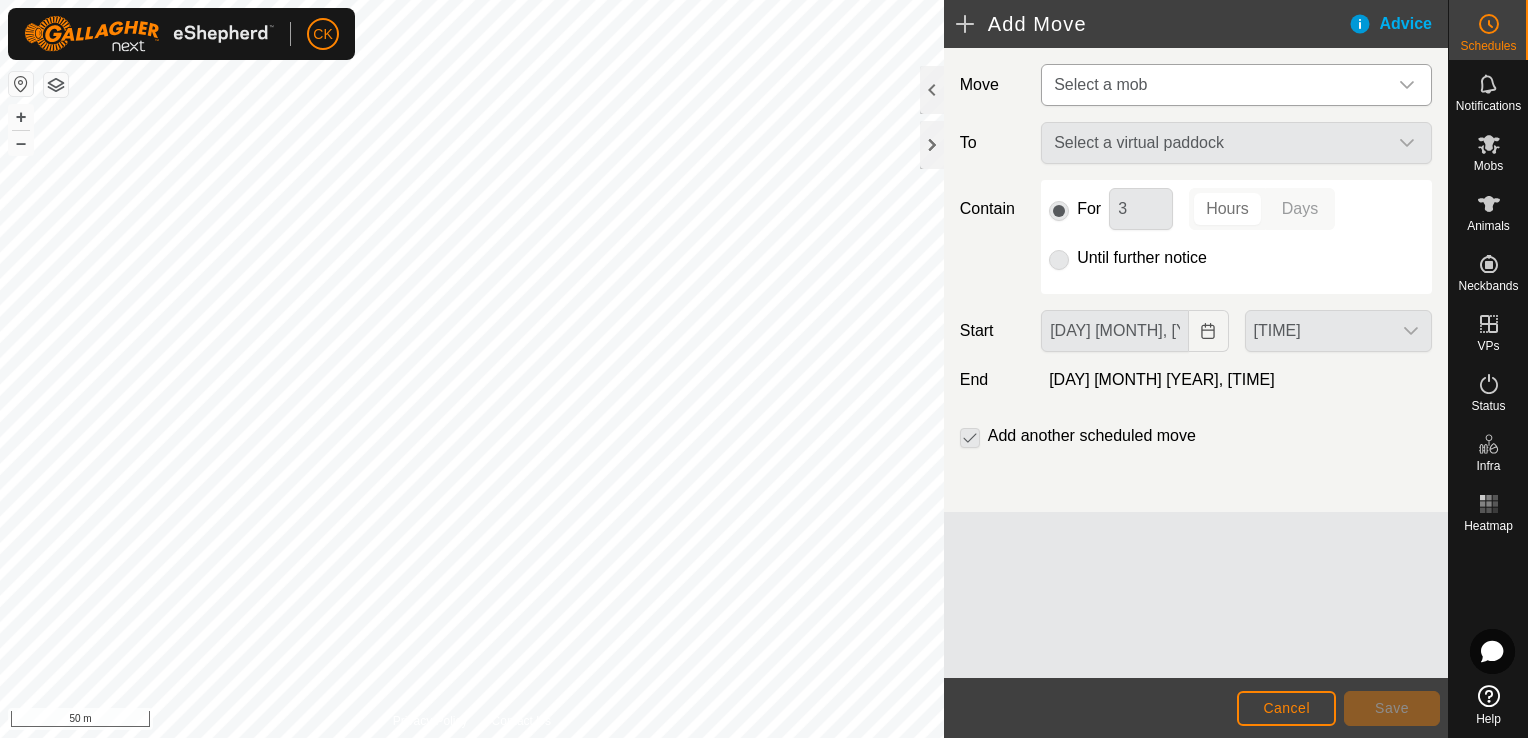 type on "[DAY] [MONTH], [YEAR]" 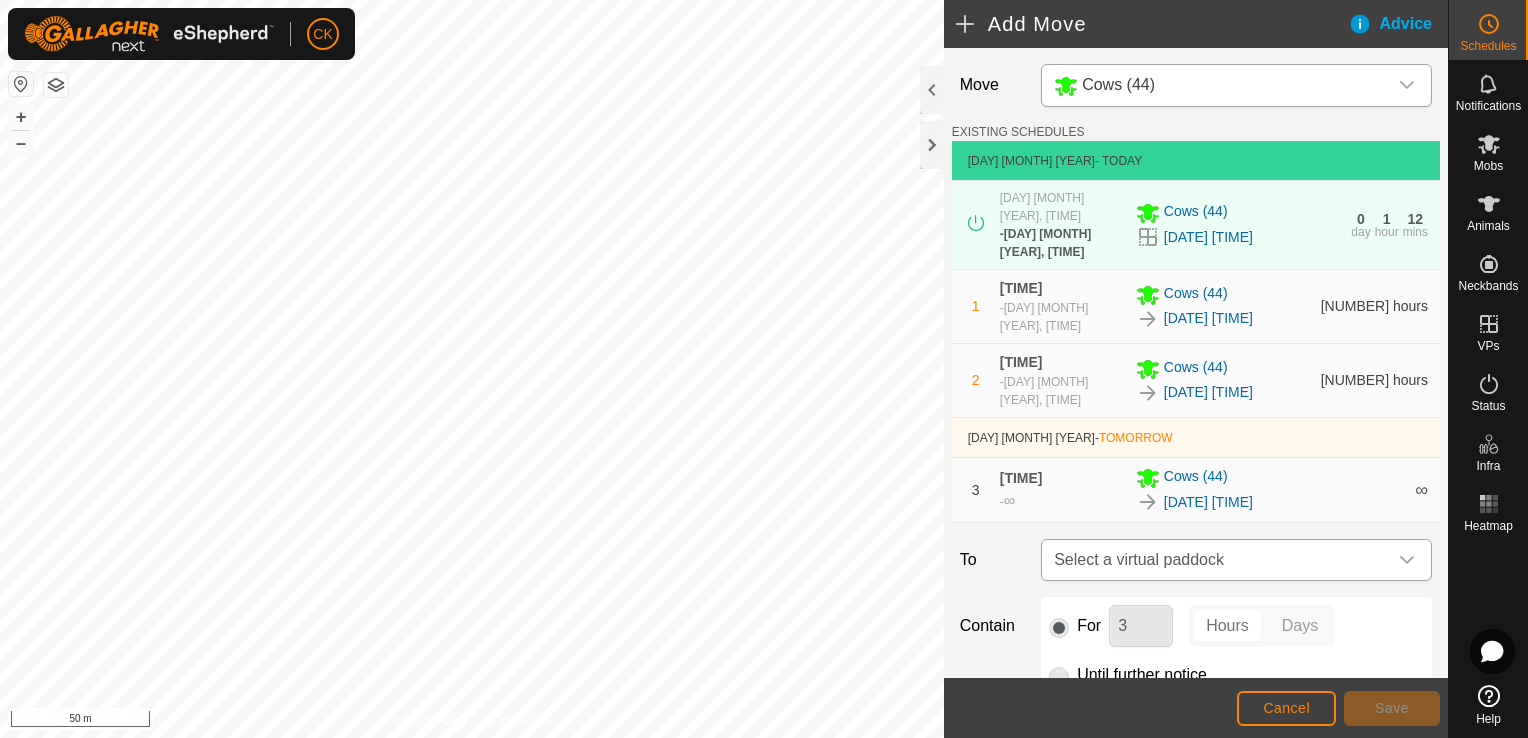 click 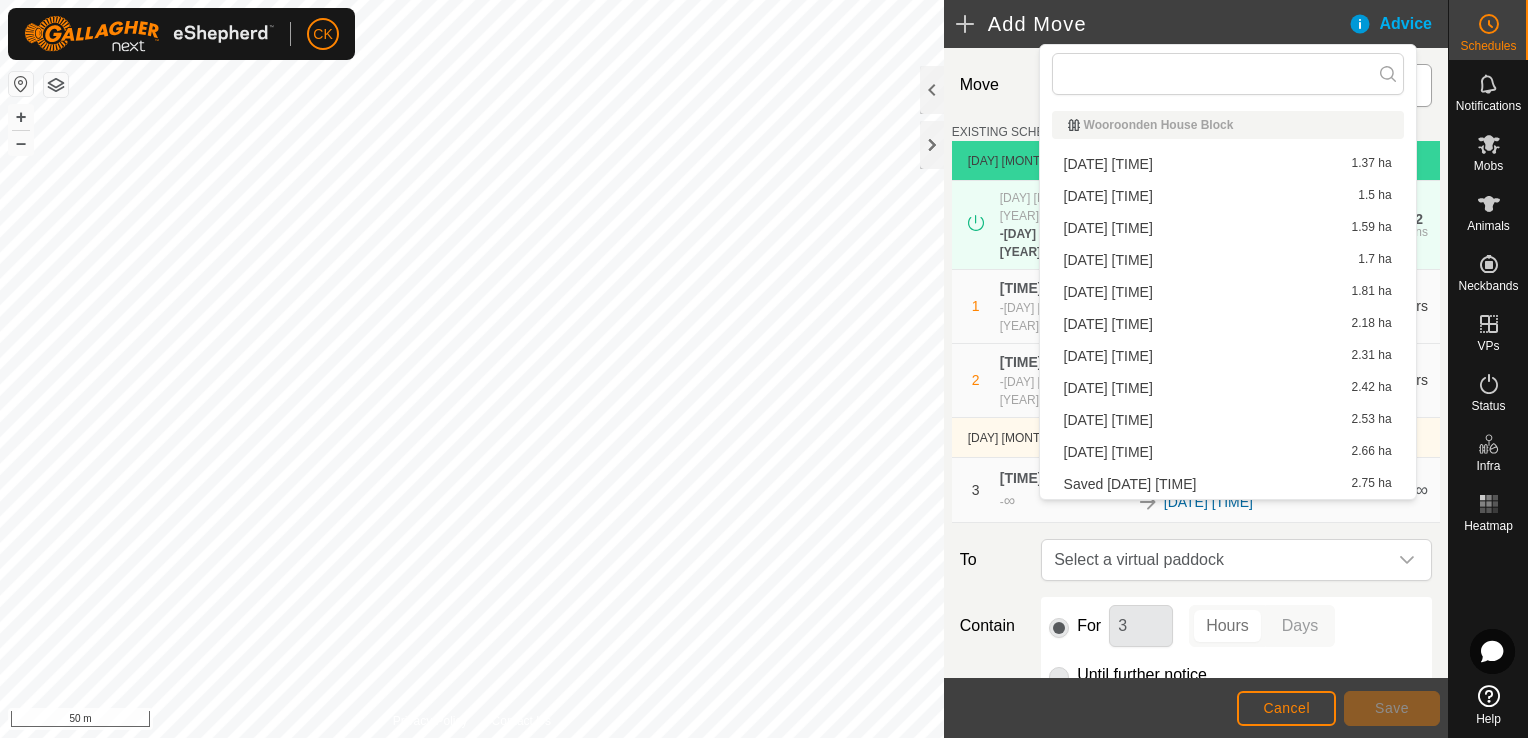 click on "[DATE] [TIME] [AREA]" at bounding box center [1228, 324] 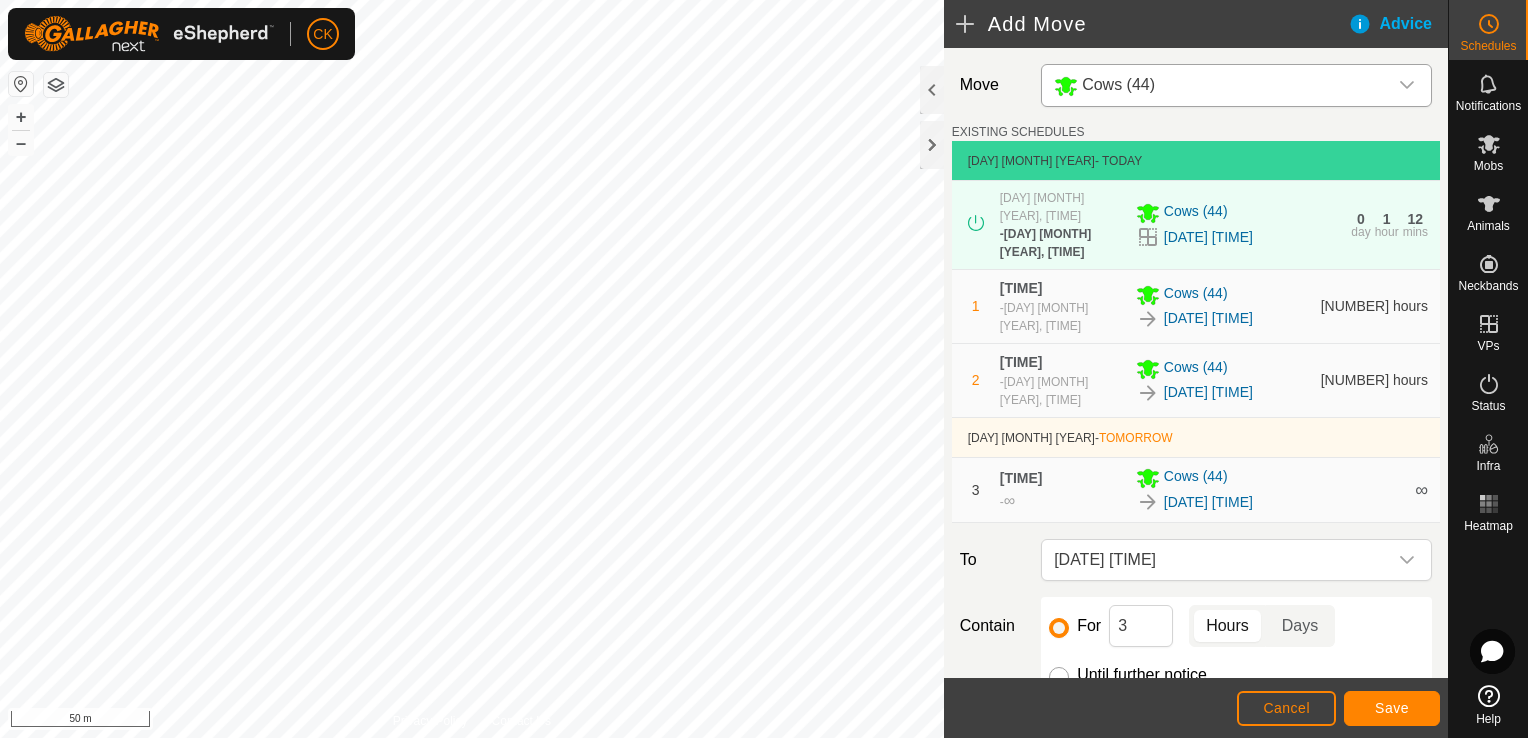 click on "Until further notice" at bounding box center (1059, 677) 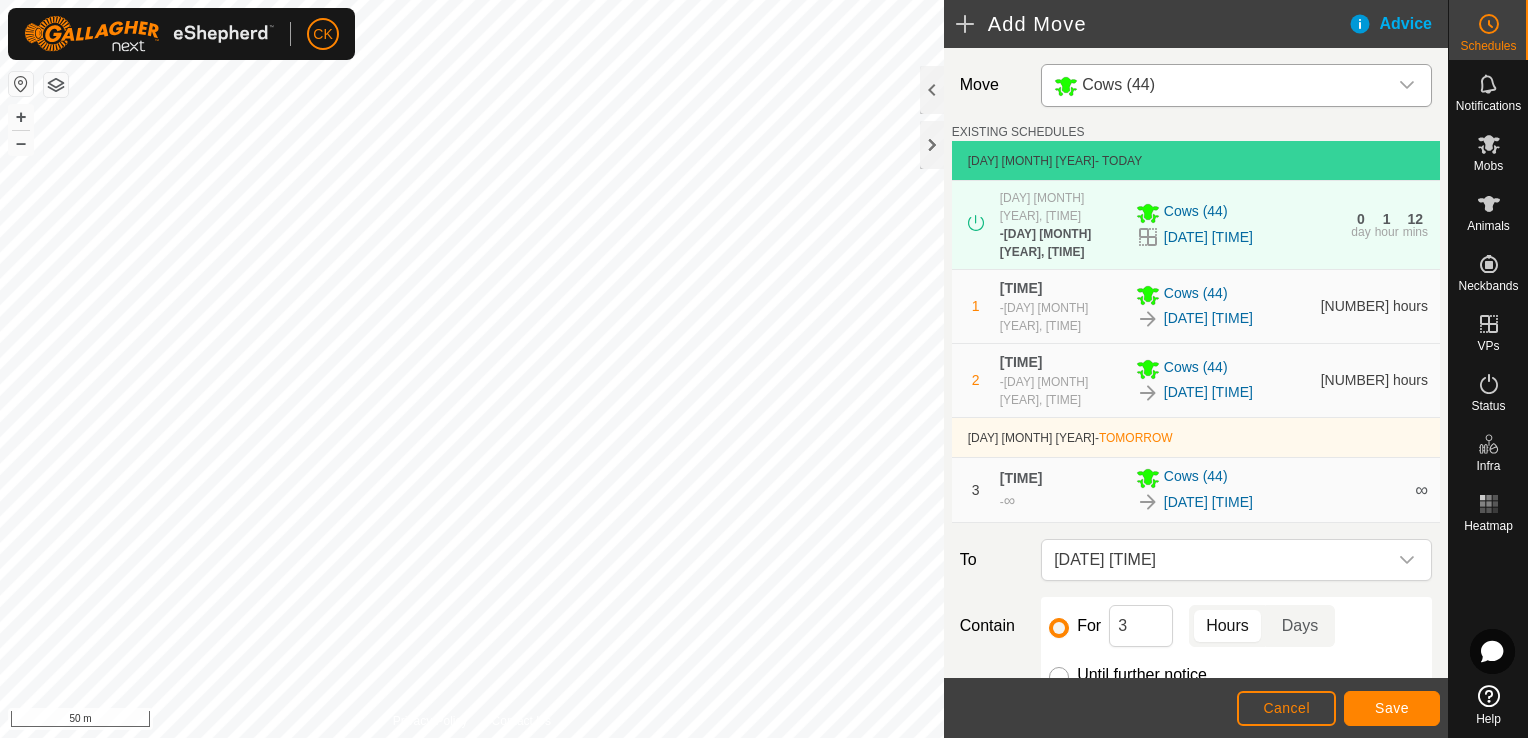 radio on "true" 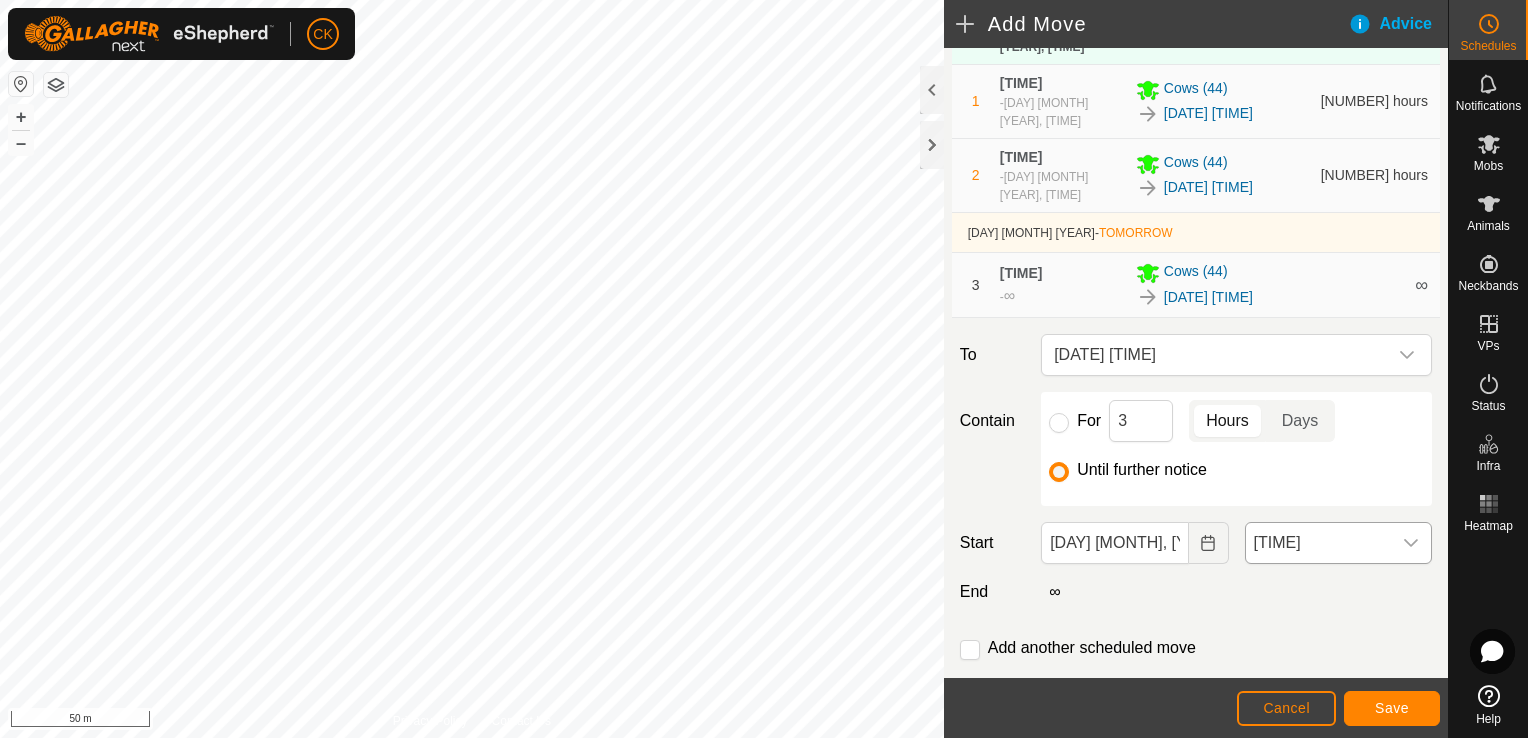 scroll, scrollTop: 207, scrollLeft: 0, axis: vertical 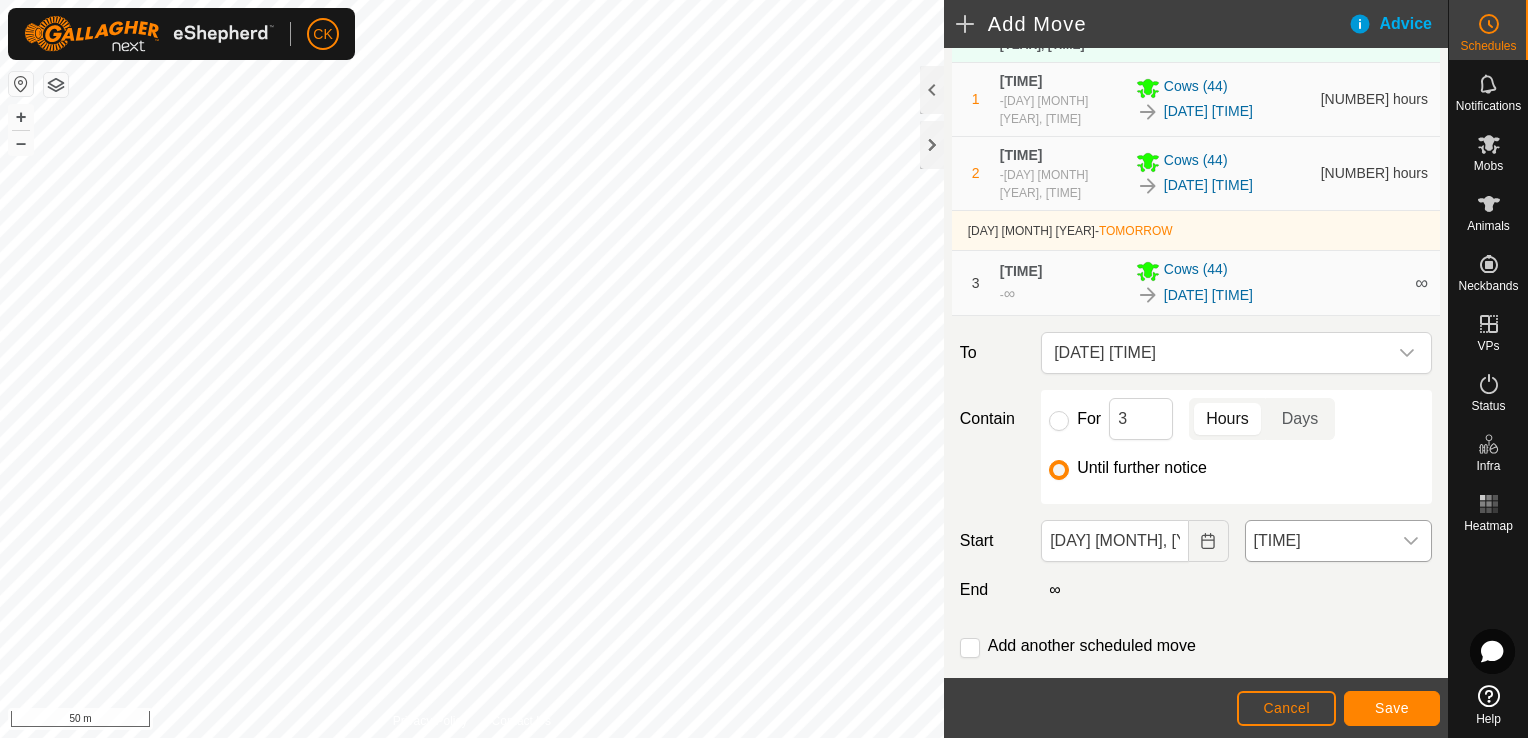 click 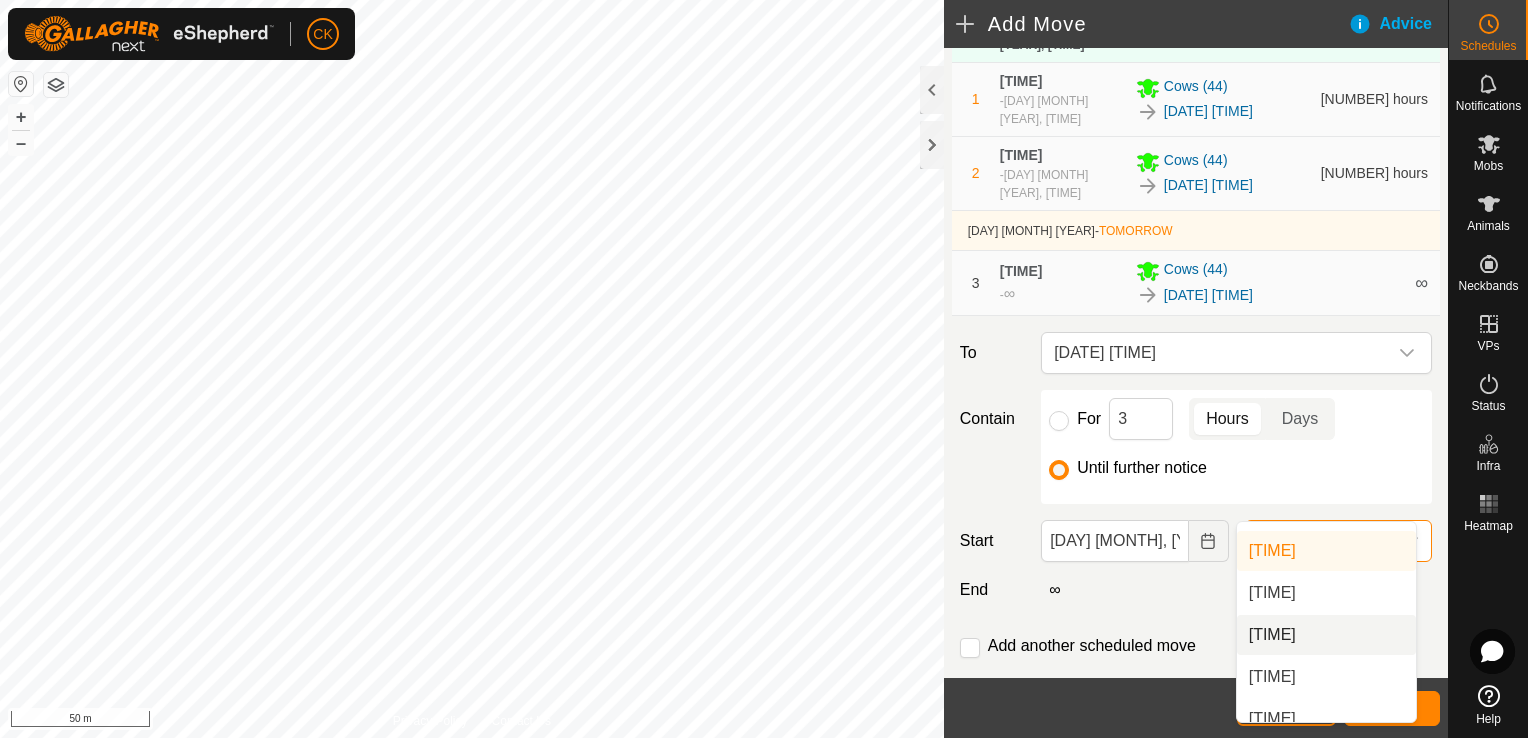 scroll, scrollTop: 628, scrollLeft: 0, axis: vertical 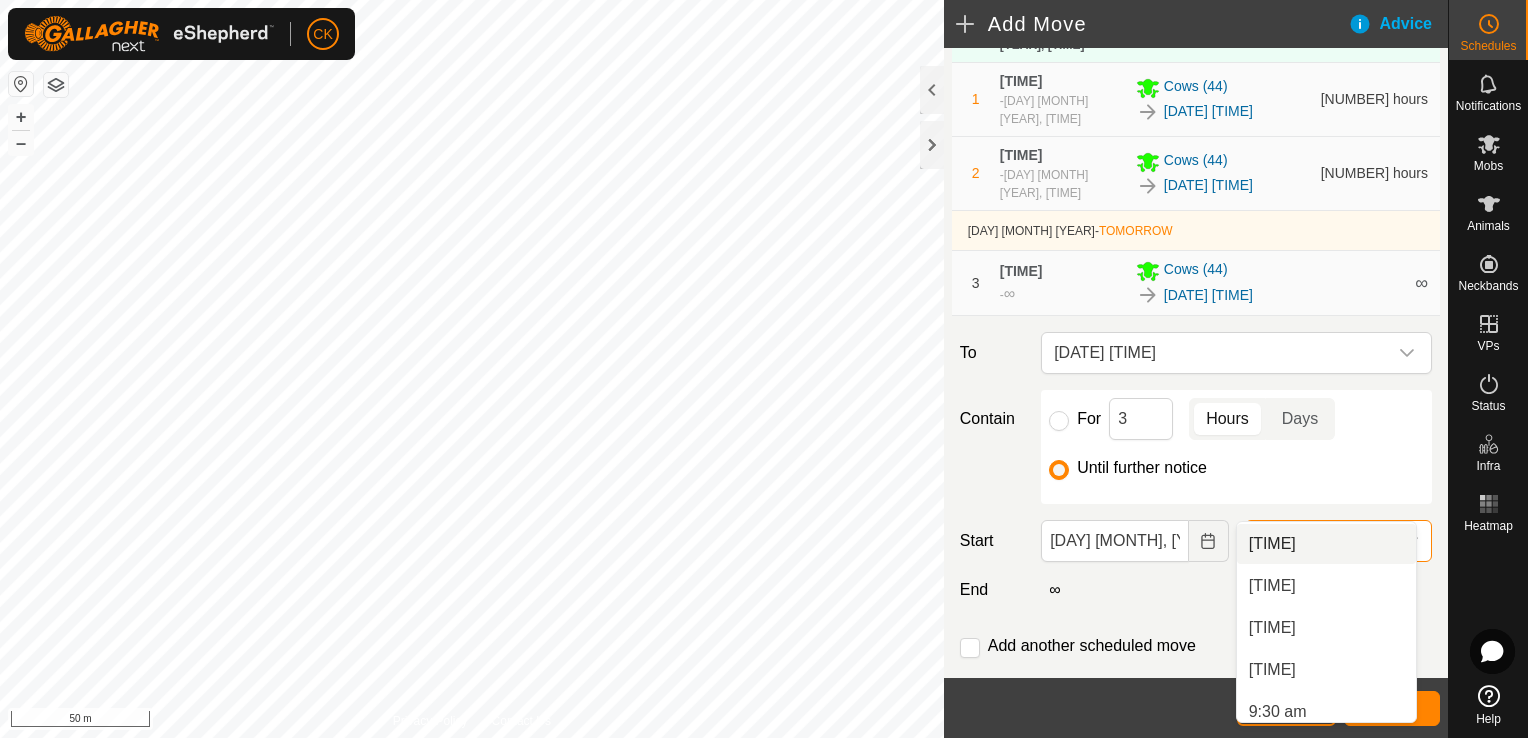 click on "[TIME]" at bounding box center [1326, 544] 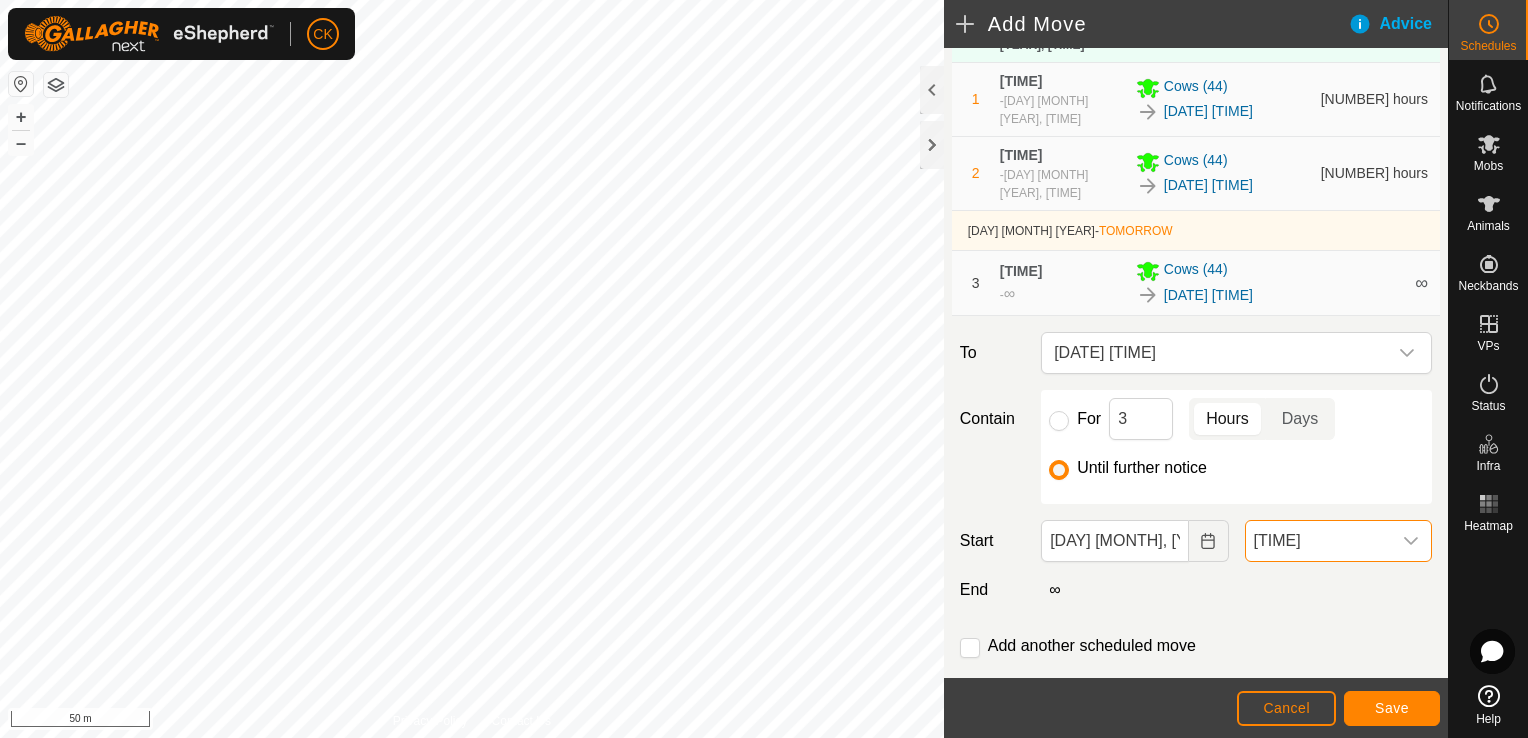 scroll, scrollTop: 588, scrollLeft: 0, axis: vertical 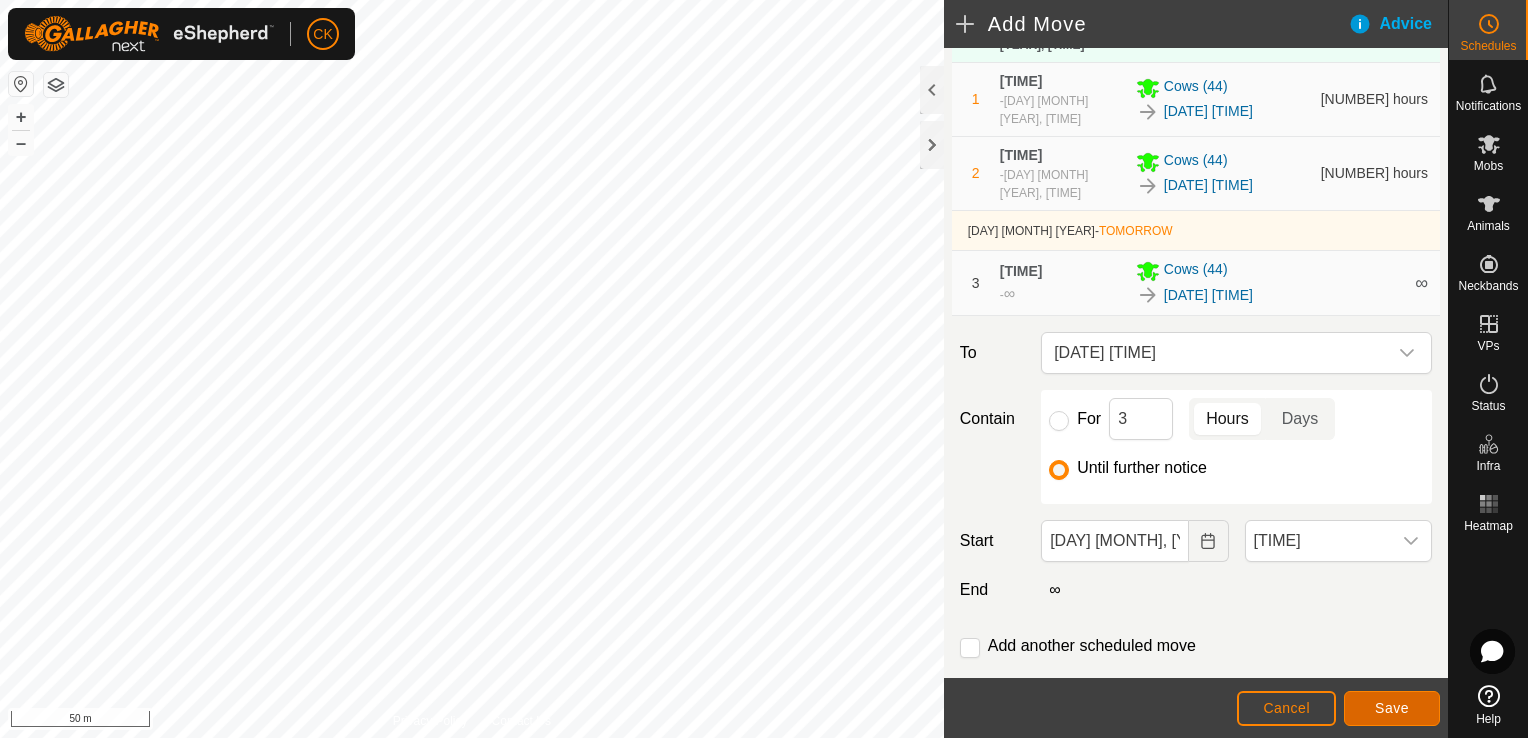 click on "Save" 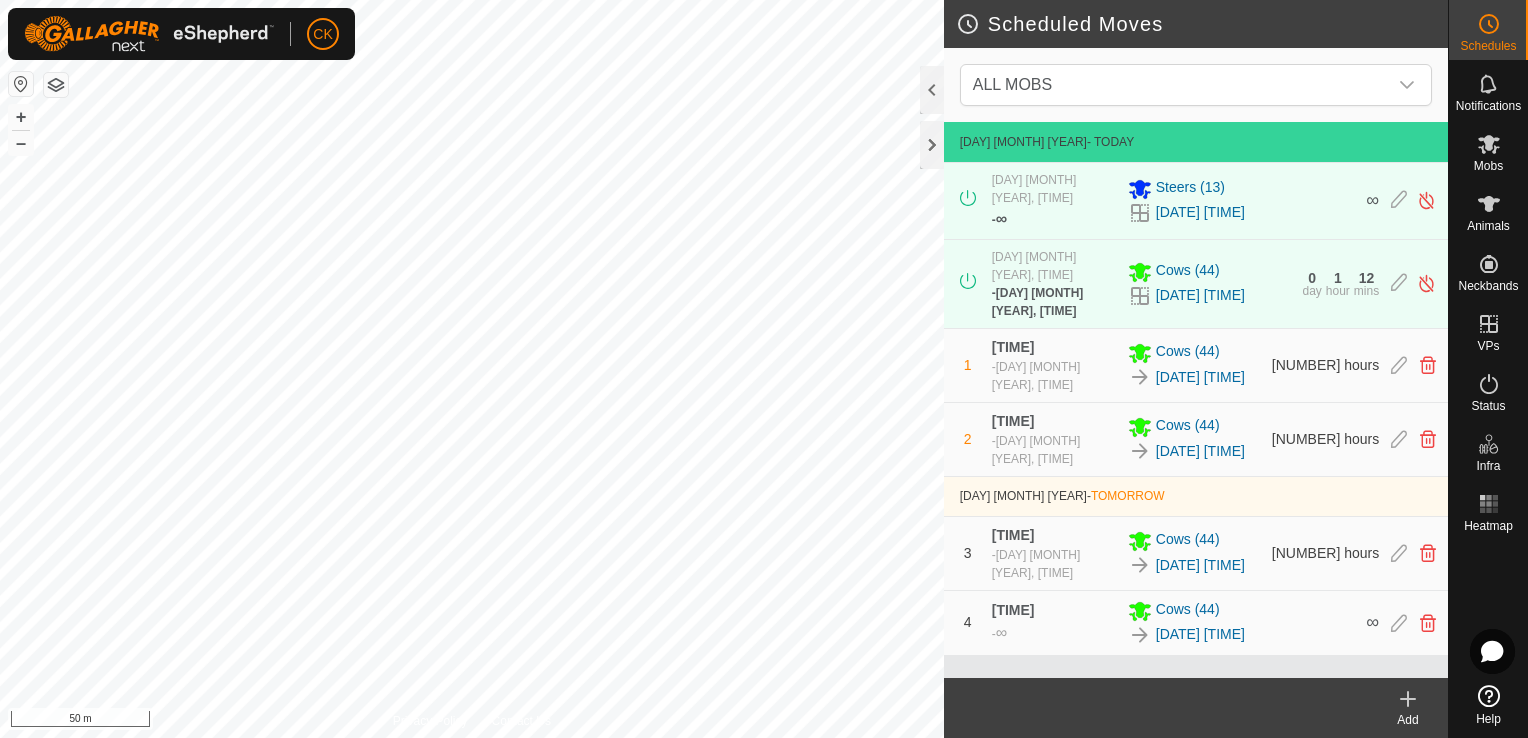 click 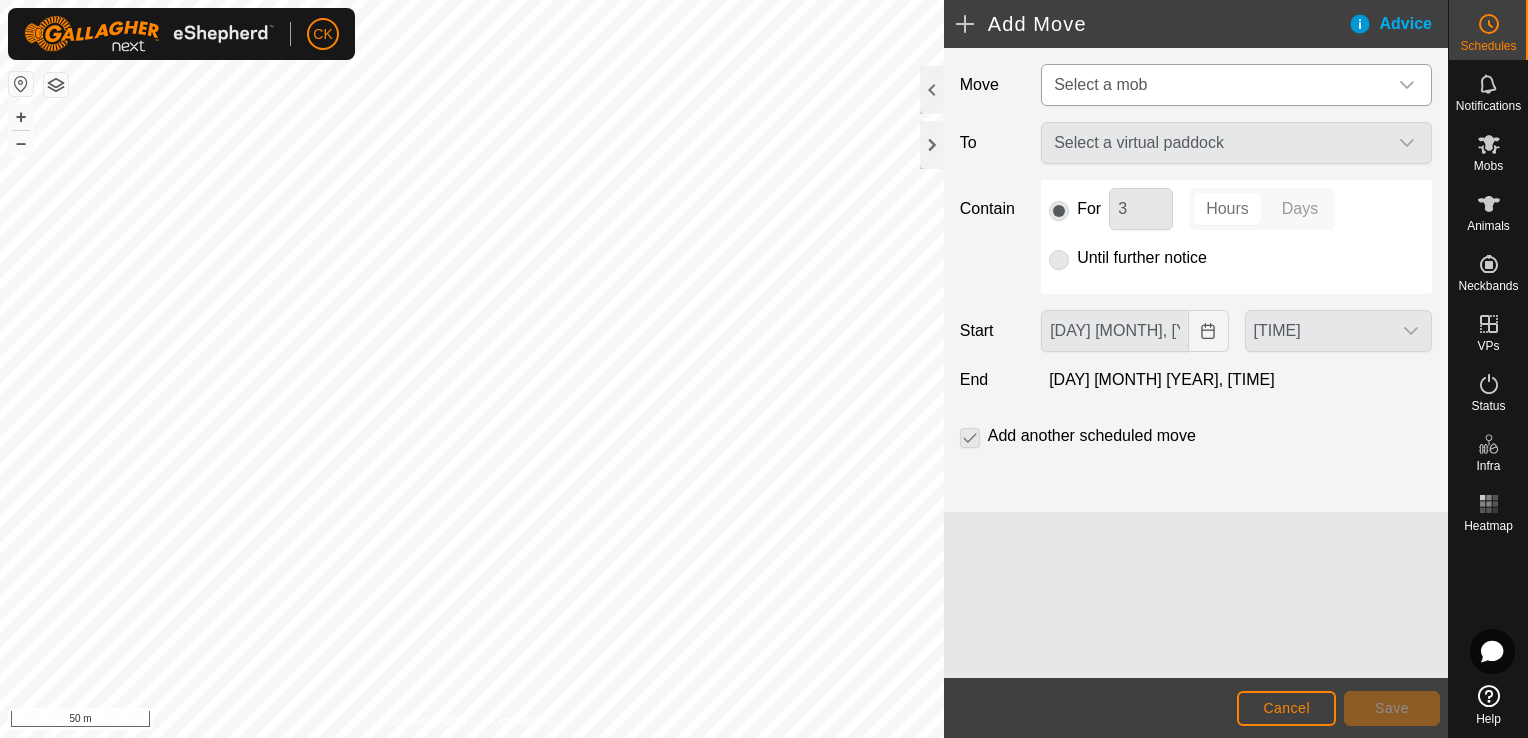 click 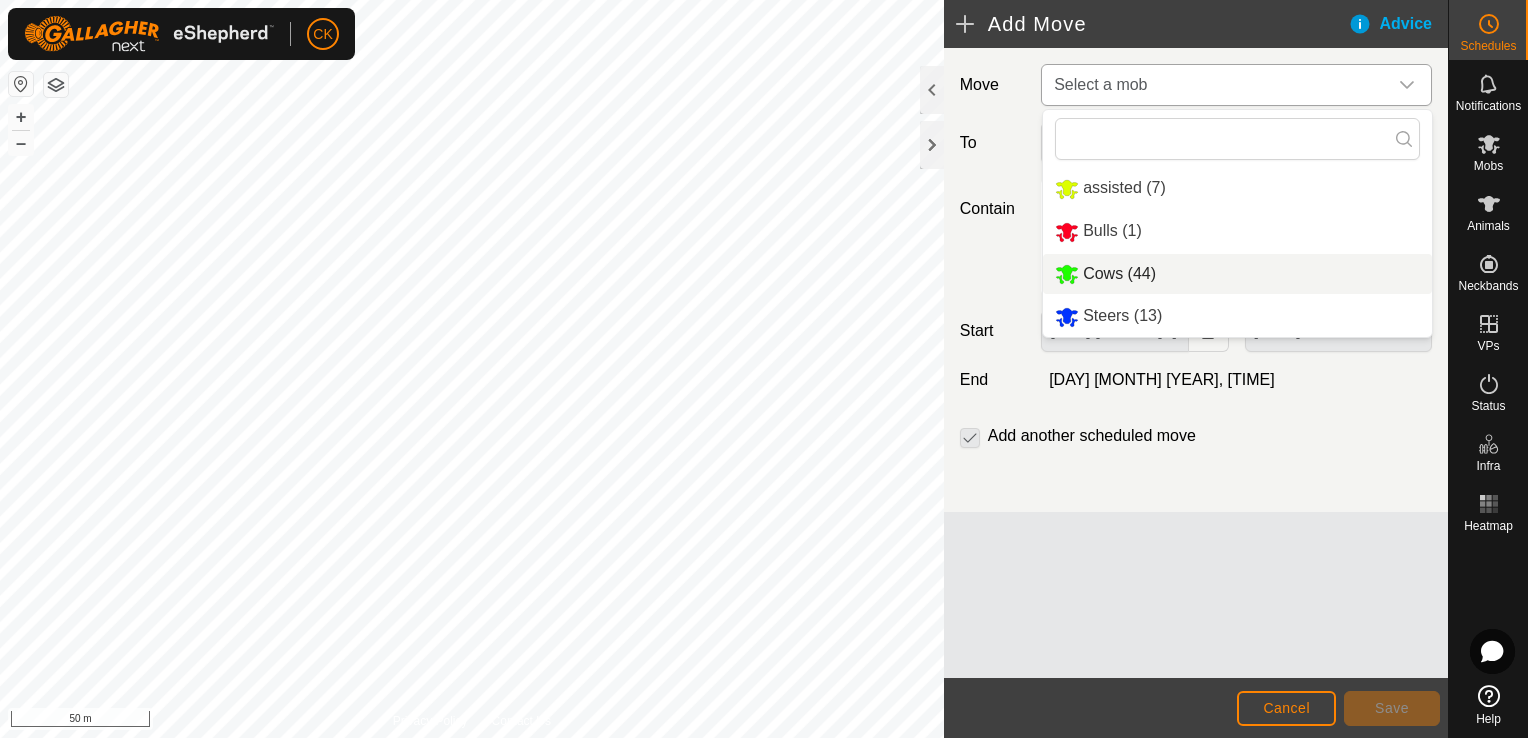 click on "Cows (44)" at bounding box center (1237, 274) 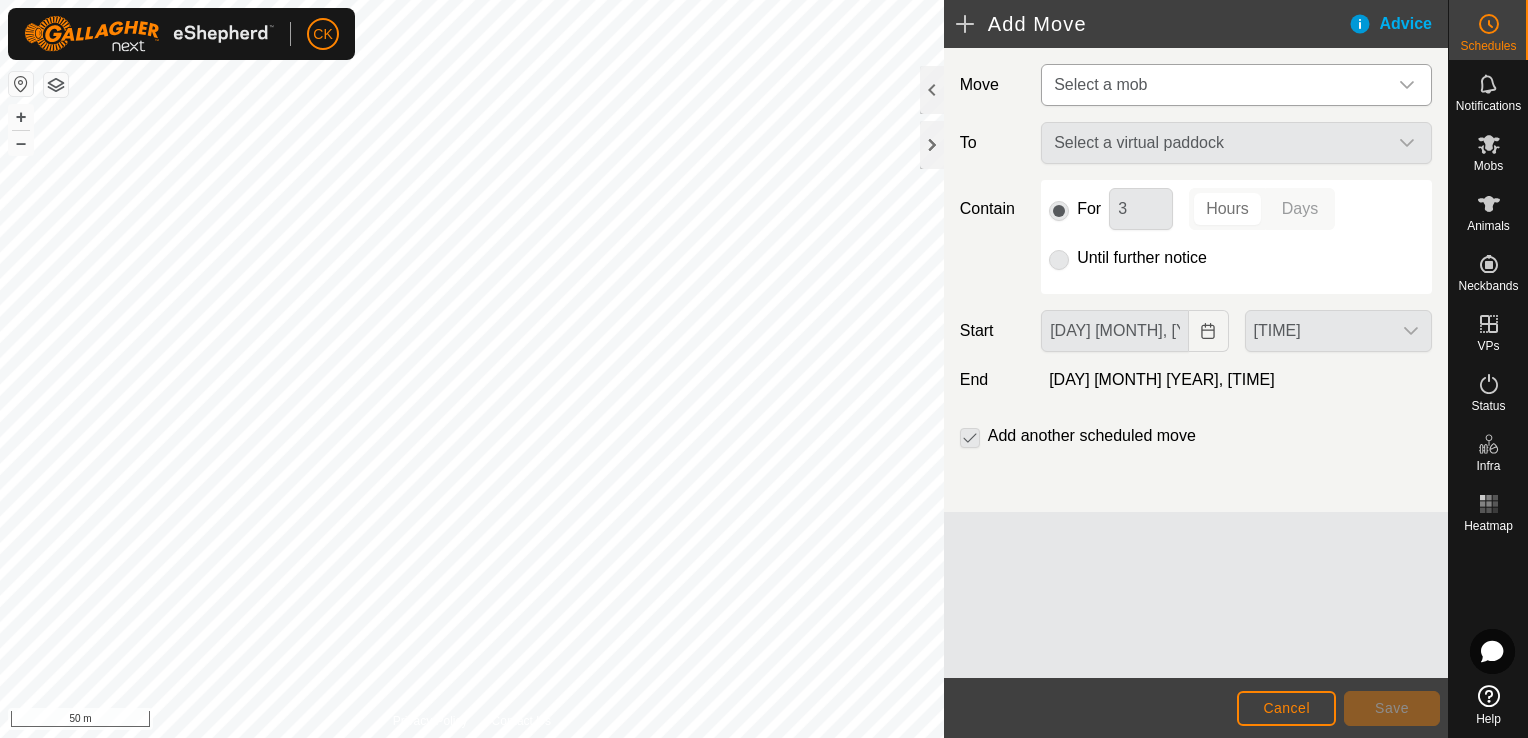 type on "[DAY] [MONTH], [YEAR]" 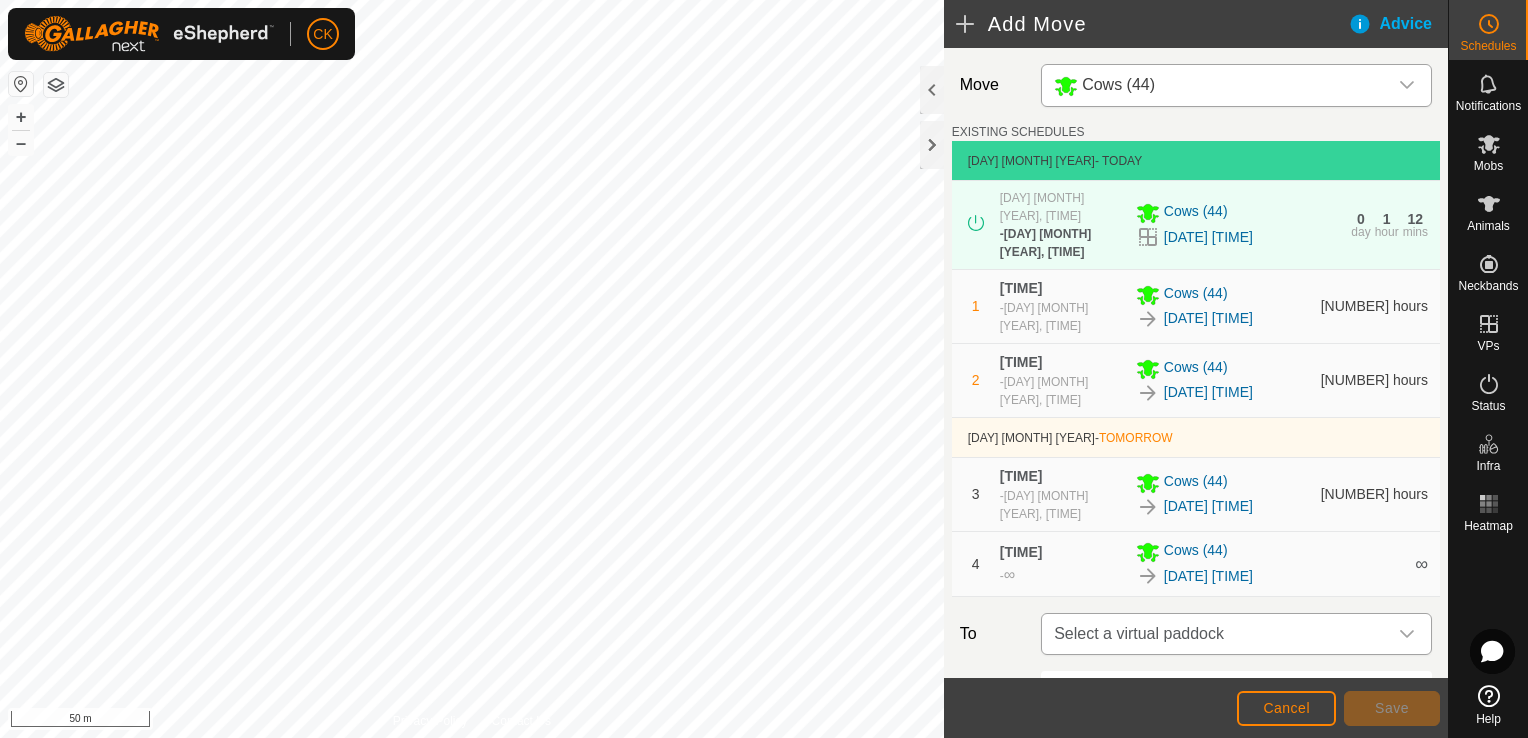 click 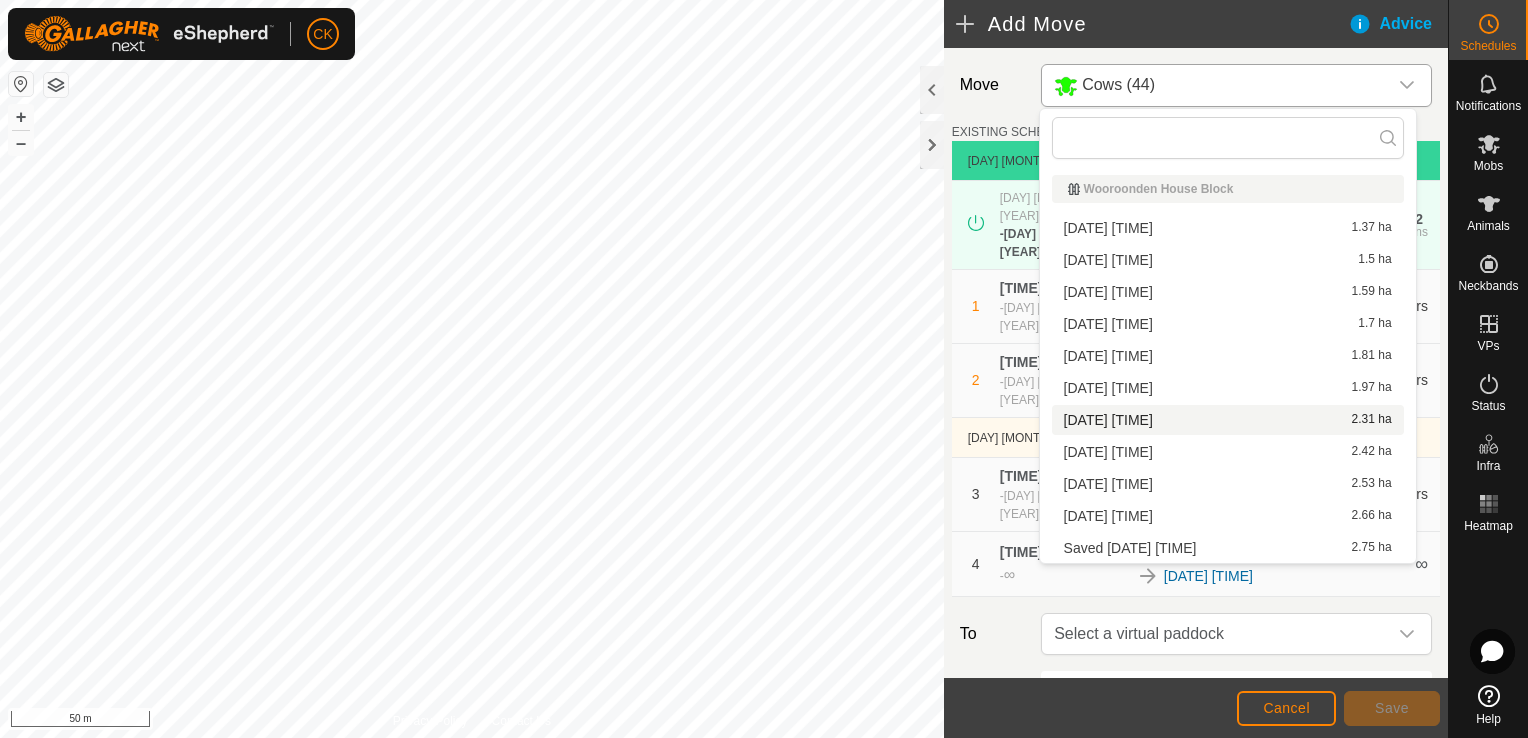 click on "[DATE] [TIME] [AREA]" at bounding box center [1228, 420] 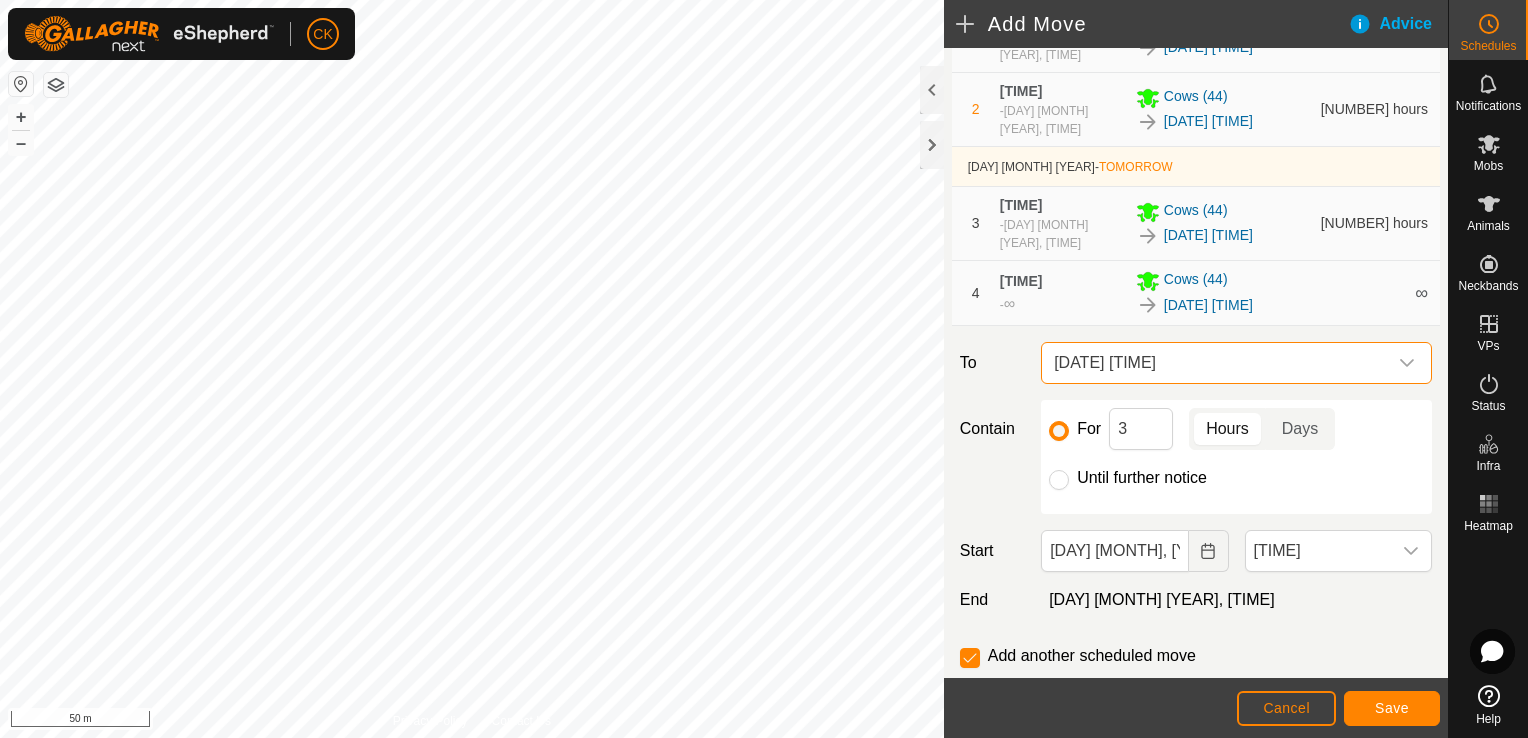 scroll, scrollTop: 272, scrollLeft: 0, axis: vertical 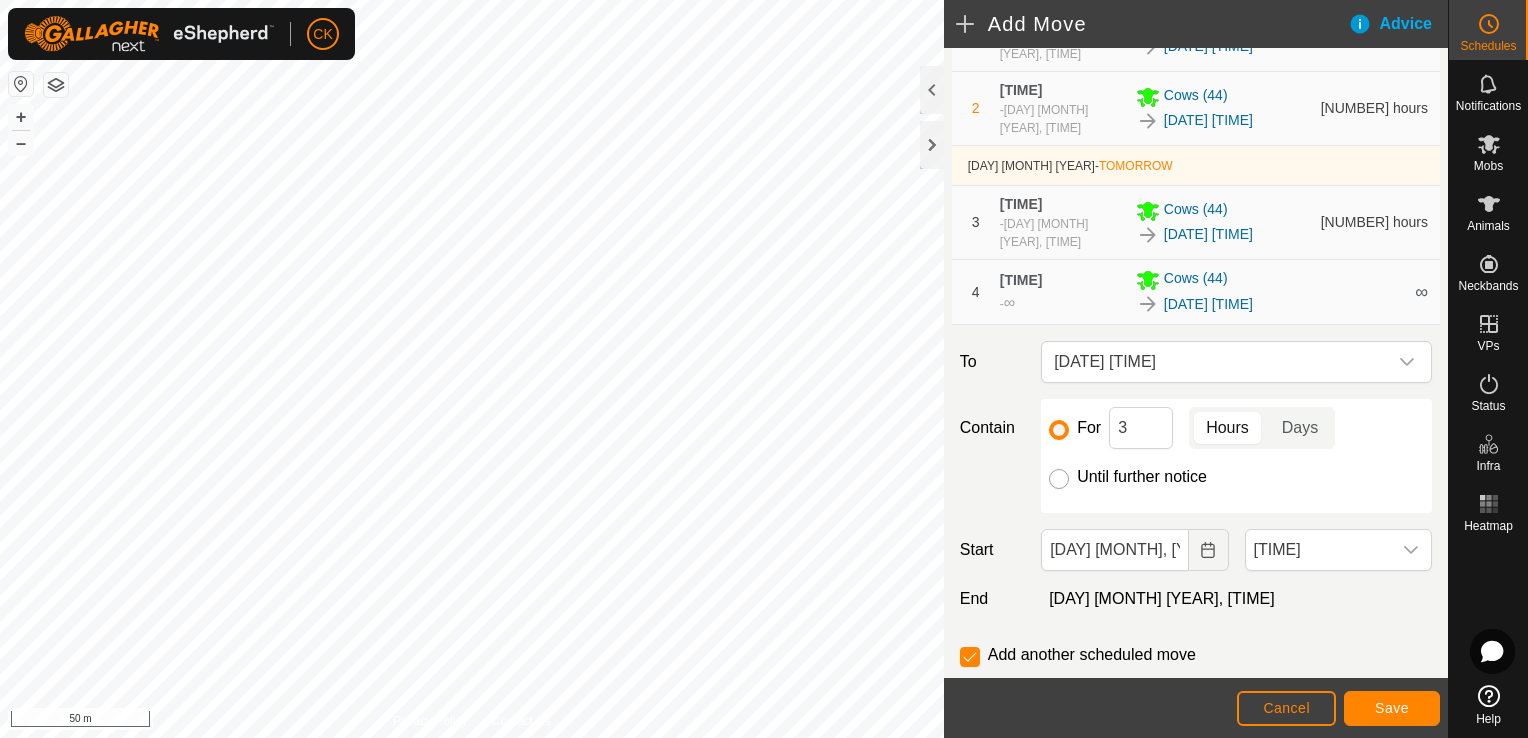 click on "Until further notice" at bounding box center [1059, 479] 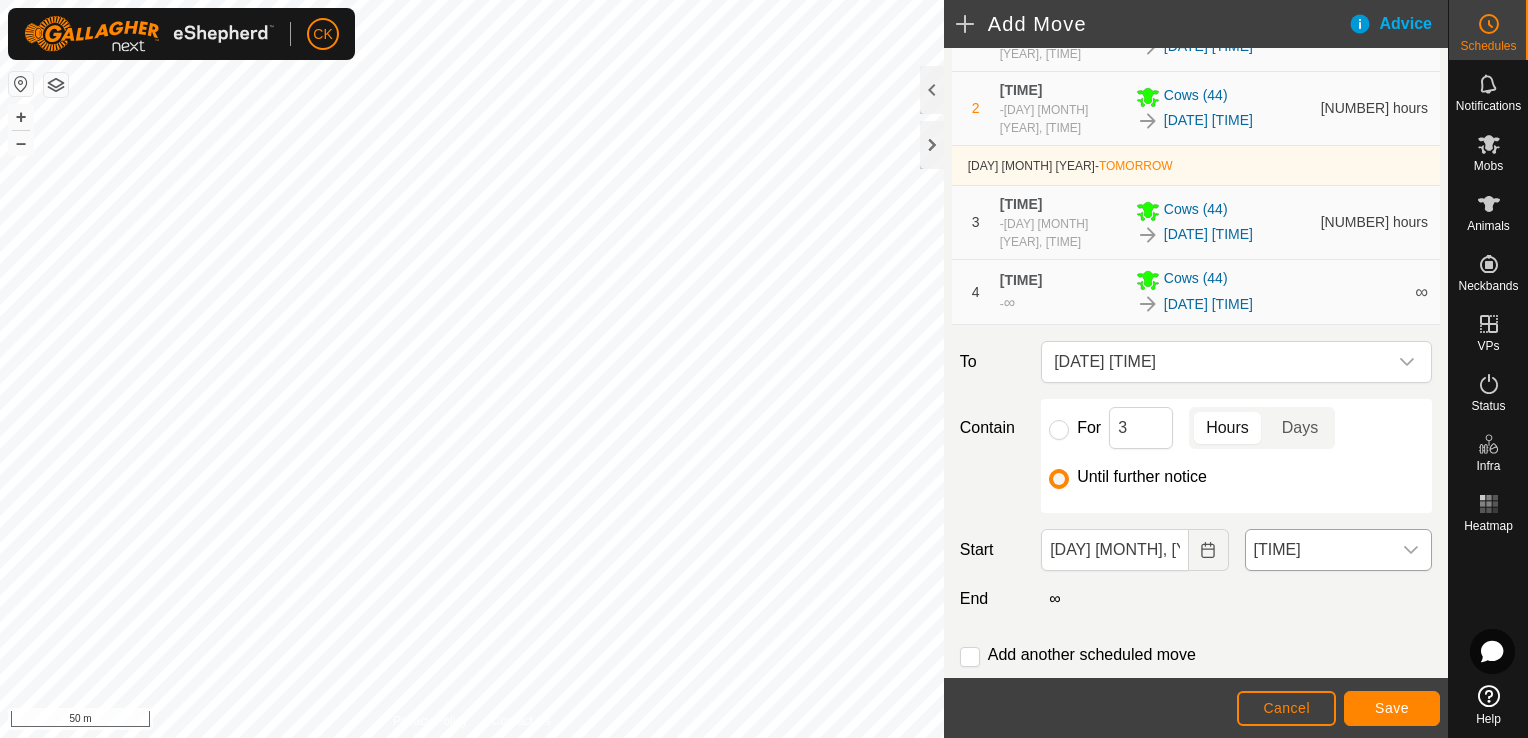 click 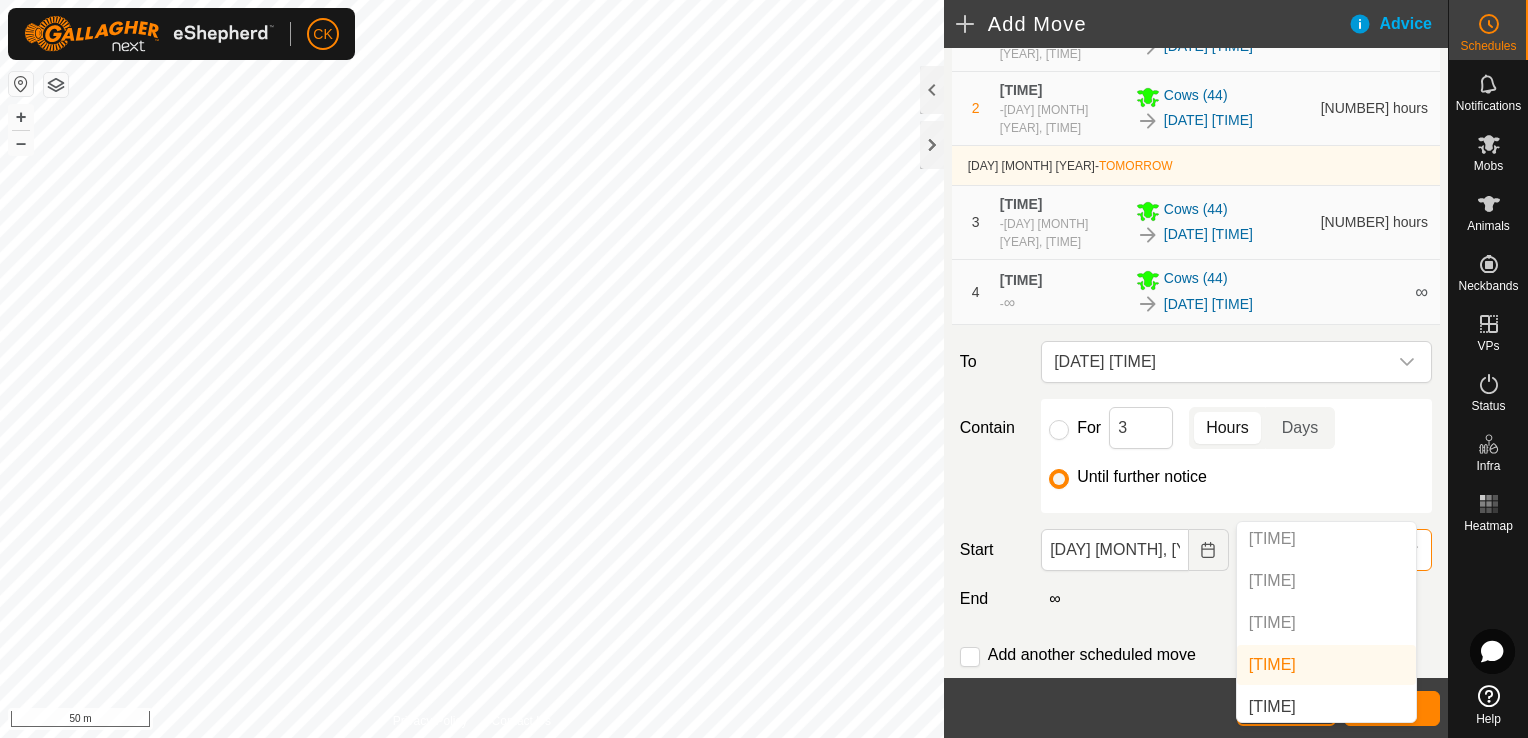 scroll, scrollTop: 654, scrollLeft: 0, axis: vertical 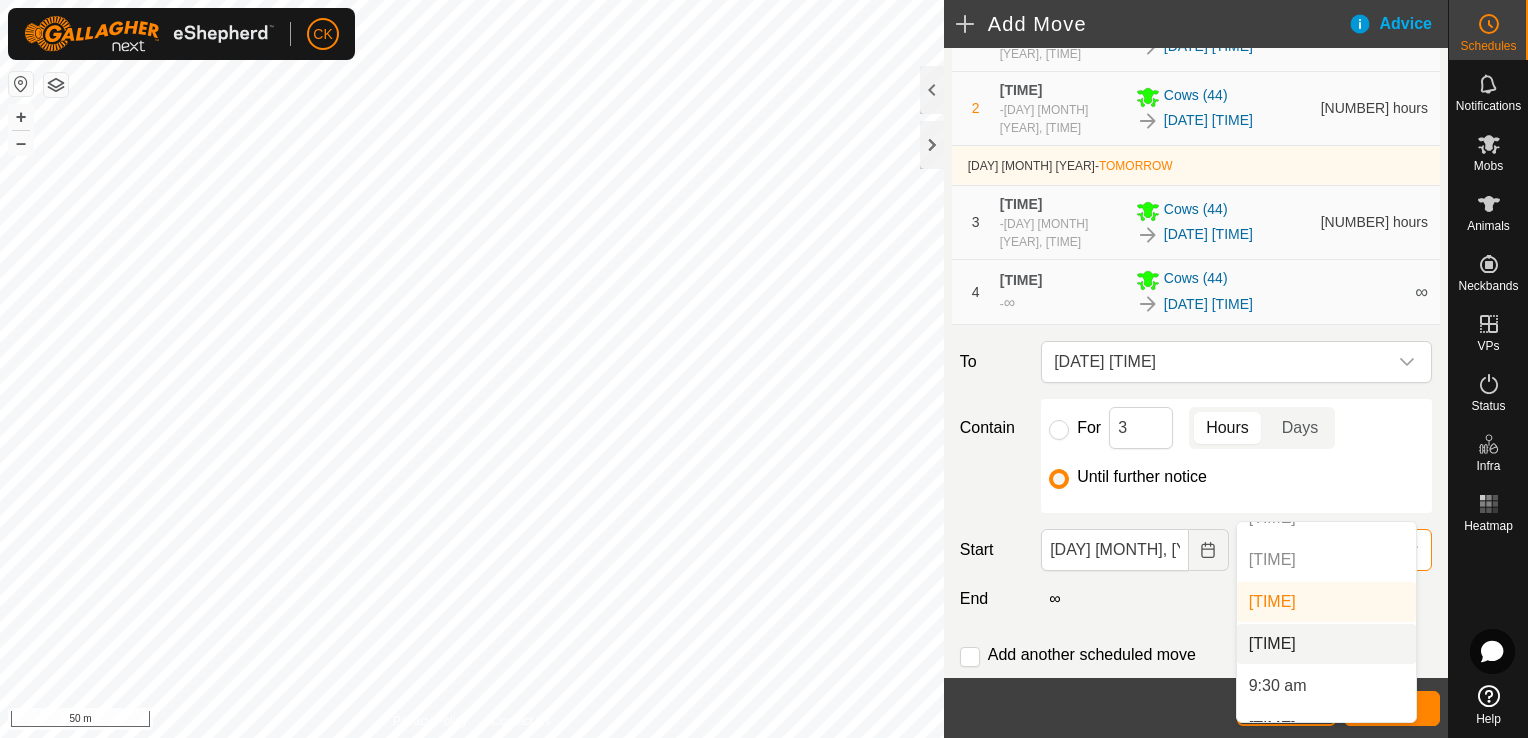 click on "[TIME]" at bounding box center [1326, 644] 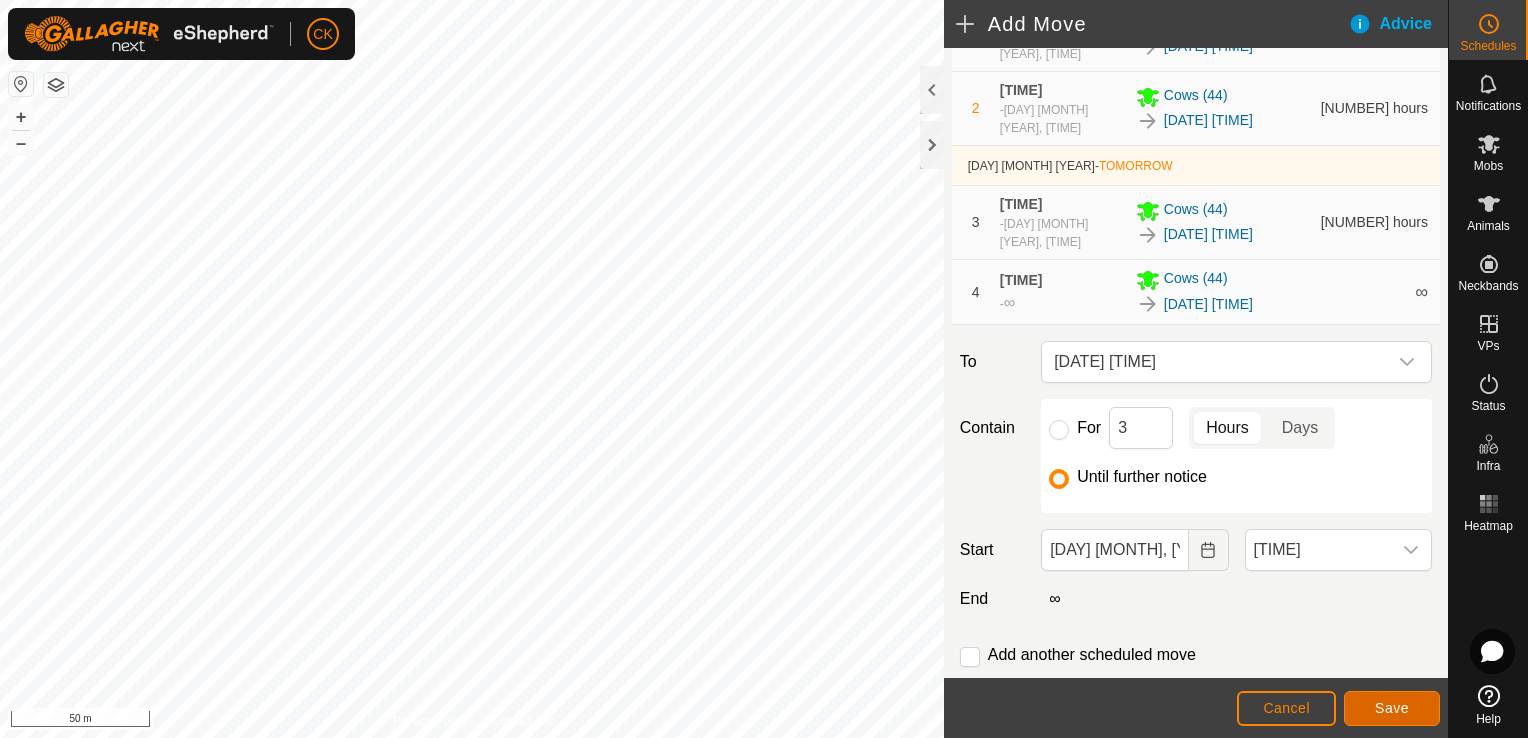 click on "Save" 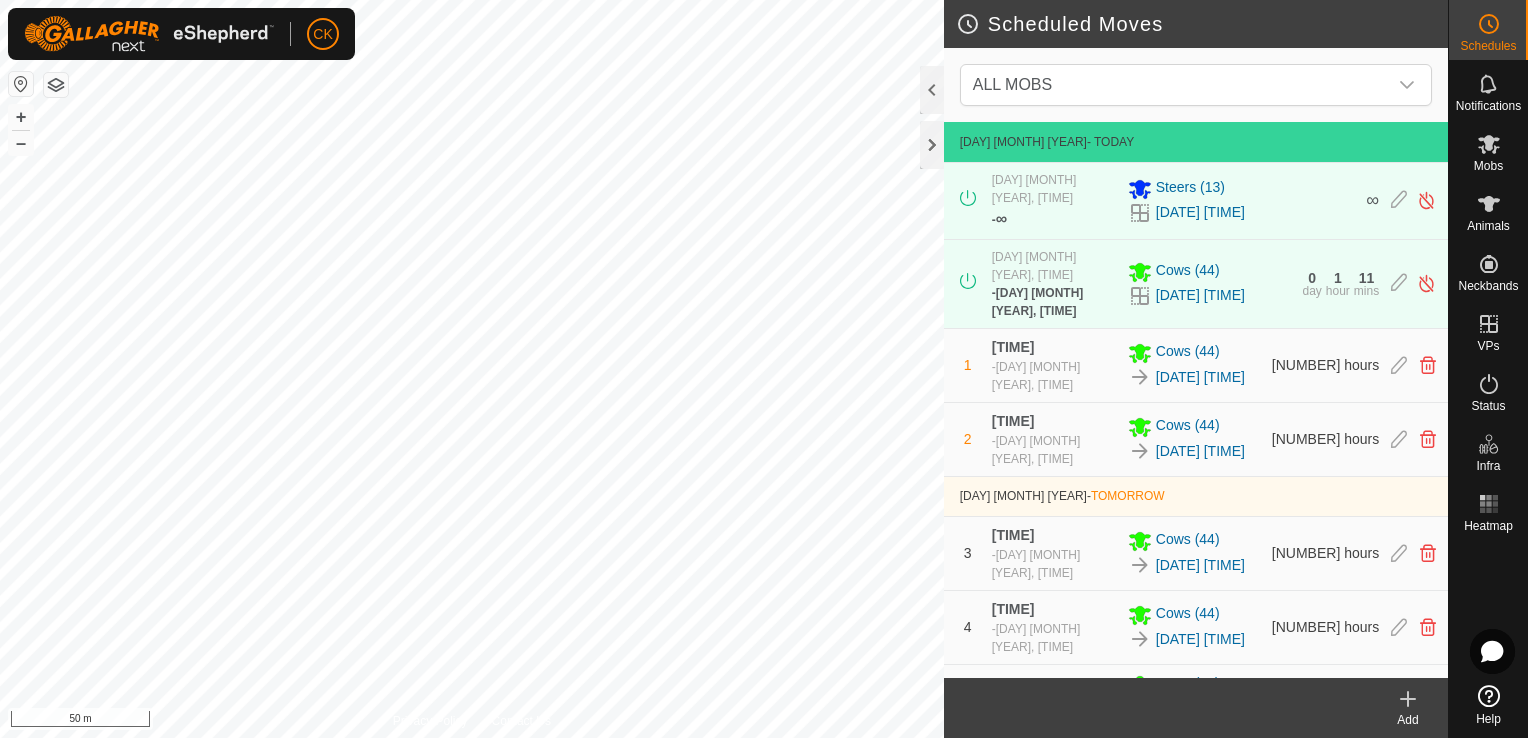 click 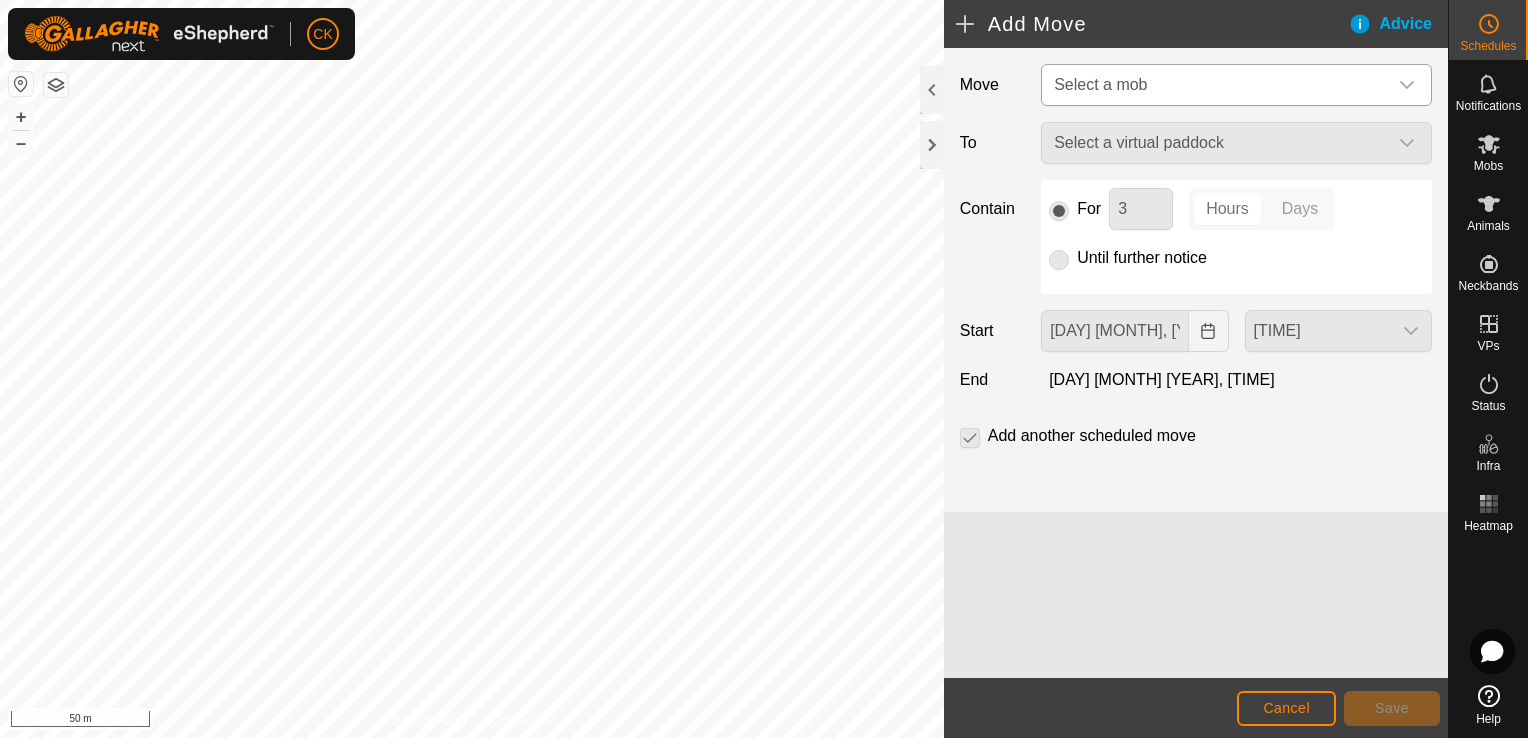 click 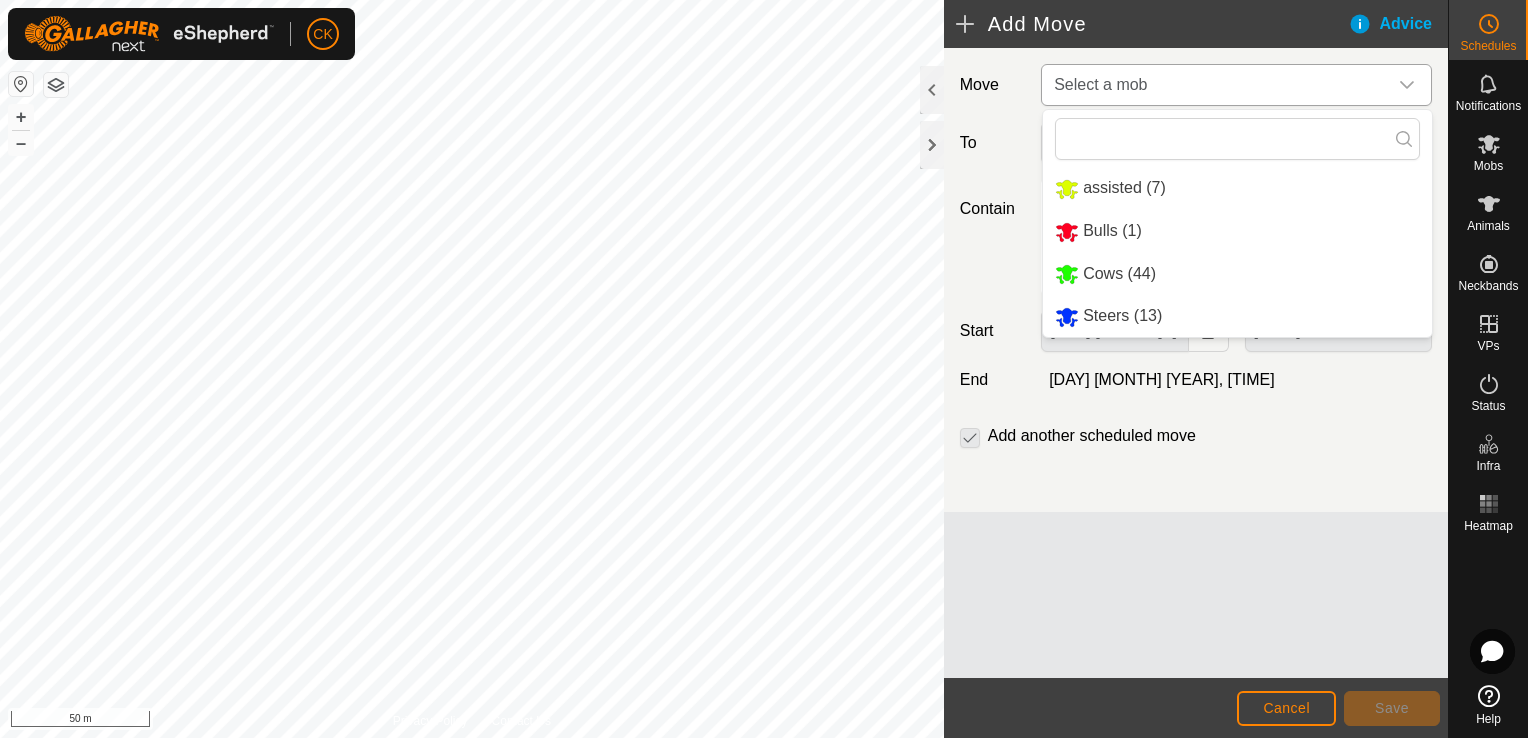 click on "Cows (44)" at bounding box center [1237, 274] 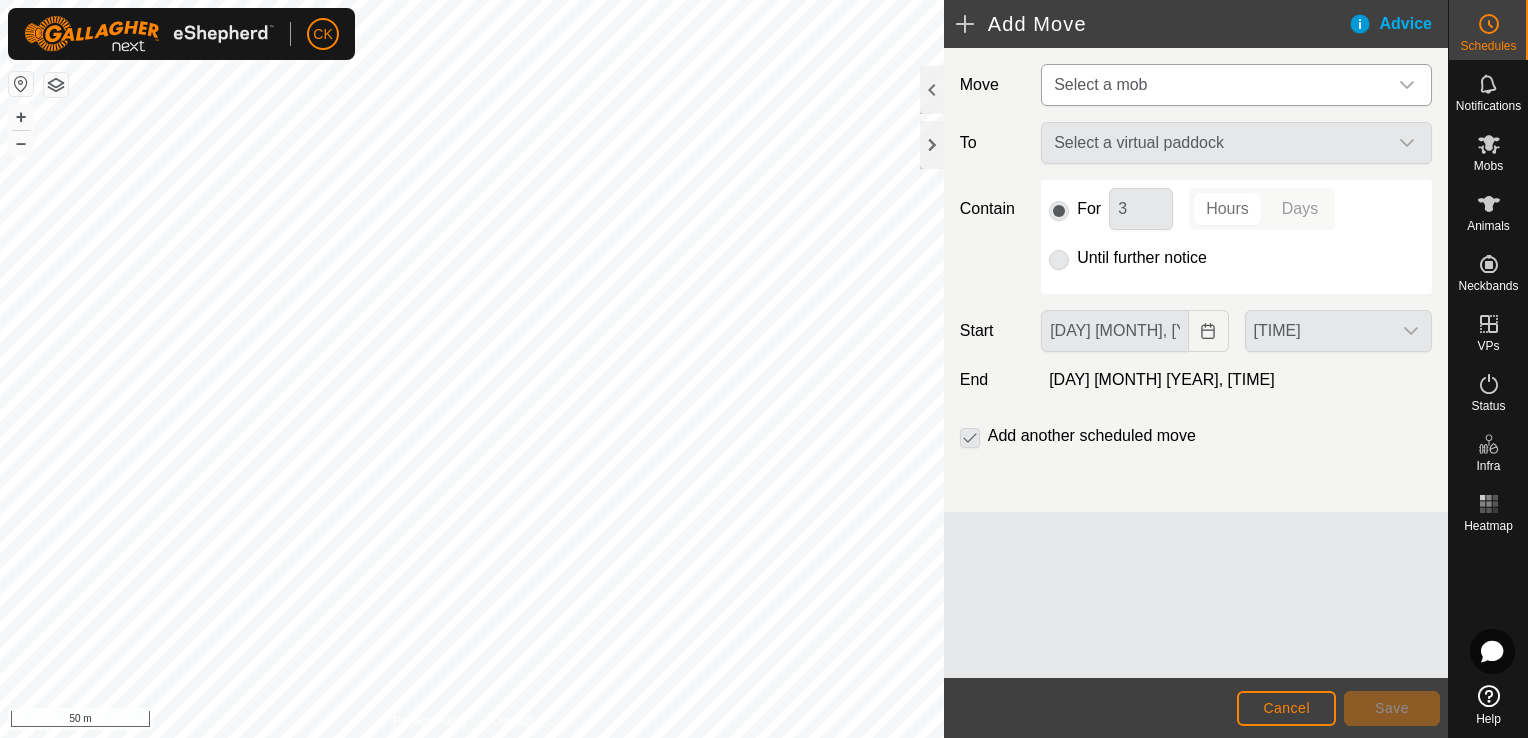 type on "[DAY] [MONTH], [YEAR]" 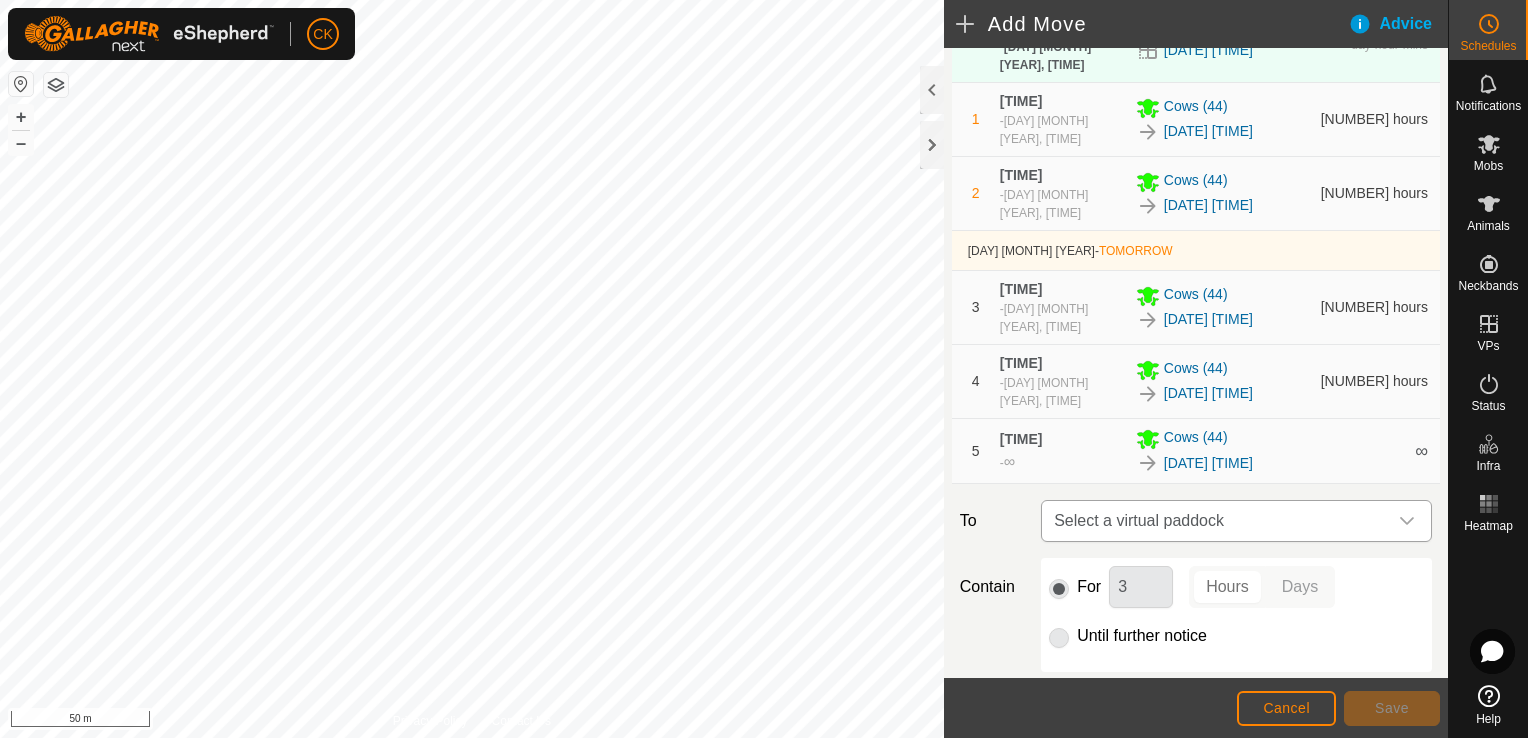 scroll, scrollTop: 200, scrollLeft: 0, axis: vertical 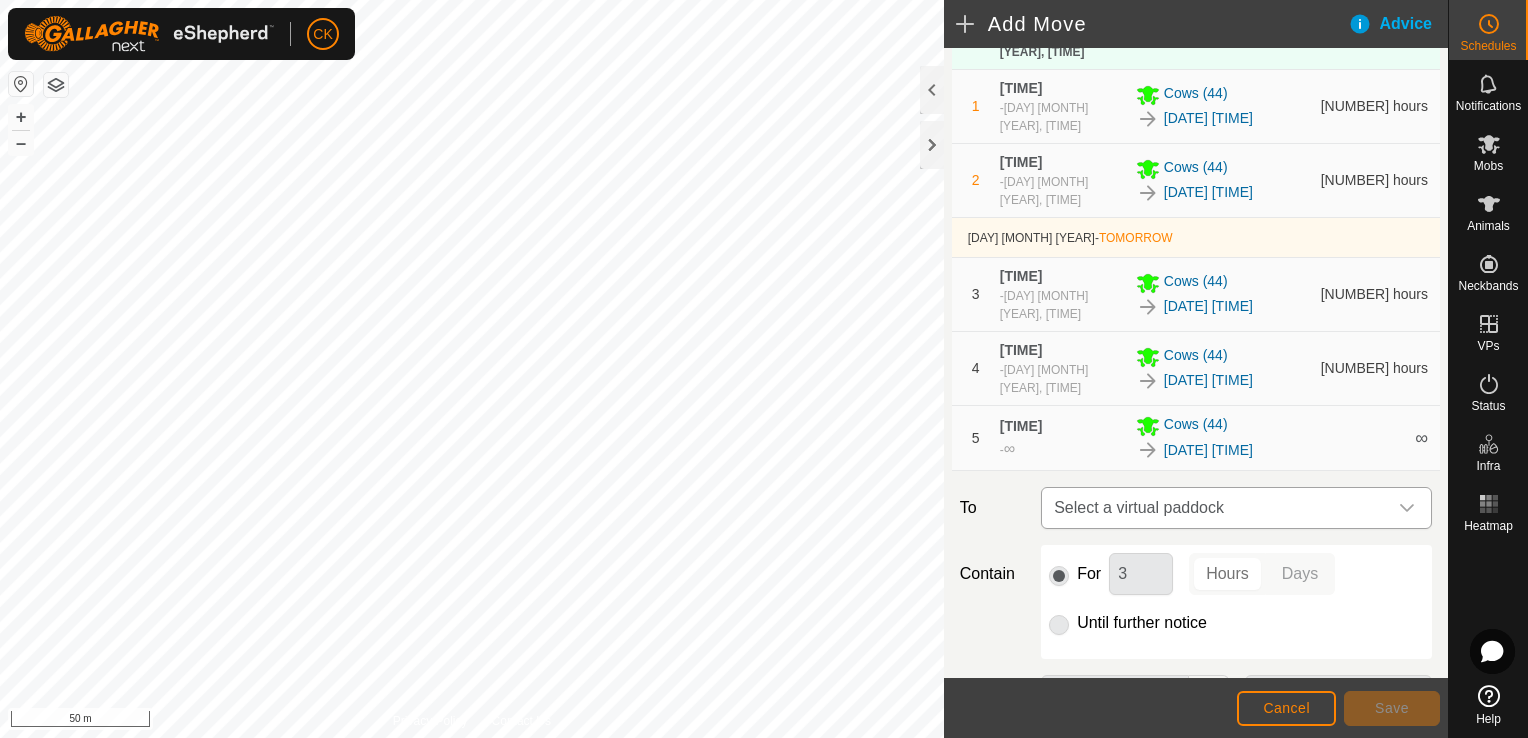 click 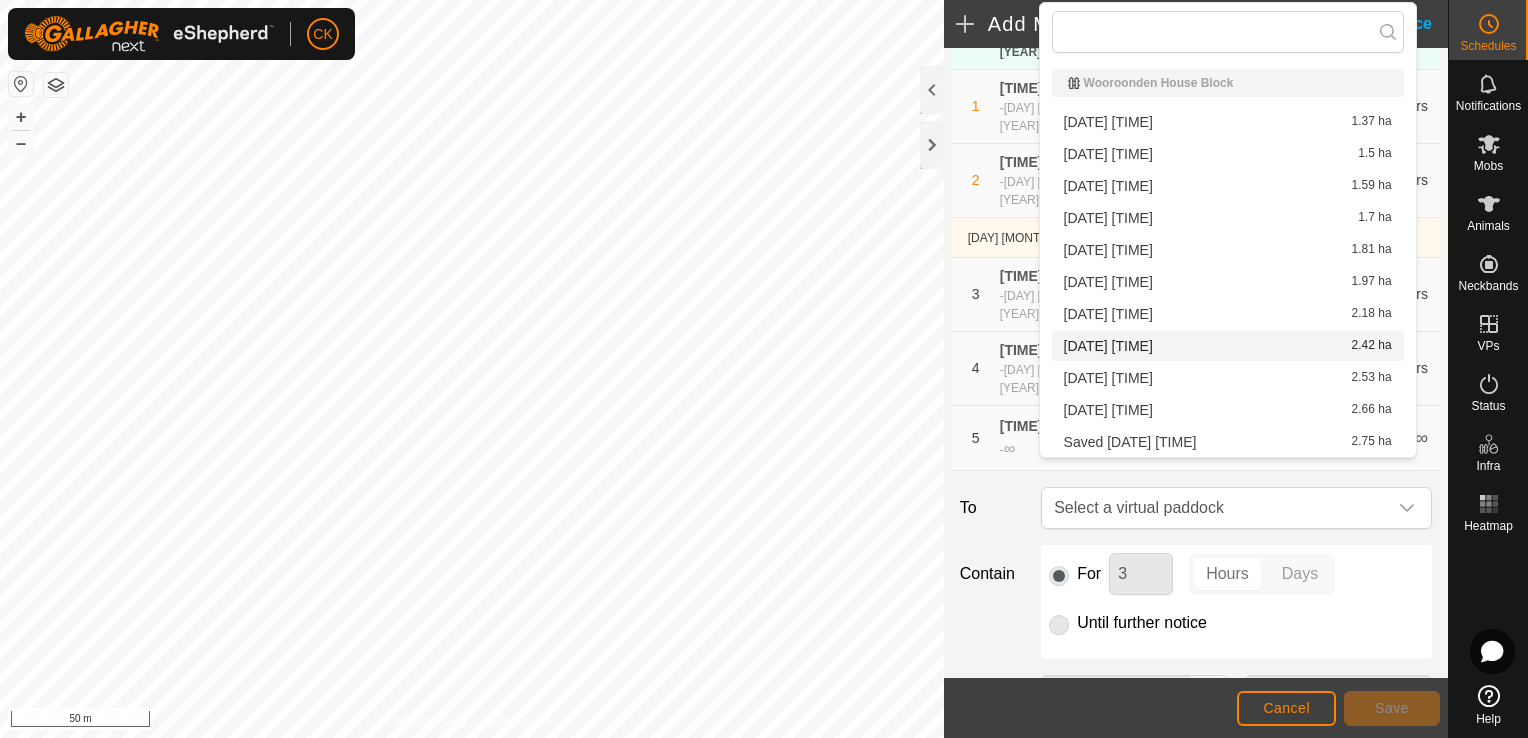 click on "[DATE] [TIME] [AREA]" at bounding box center [1228, 346] 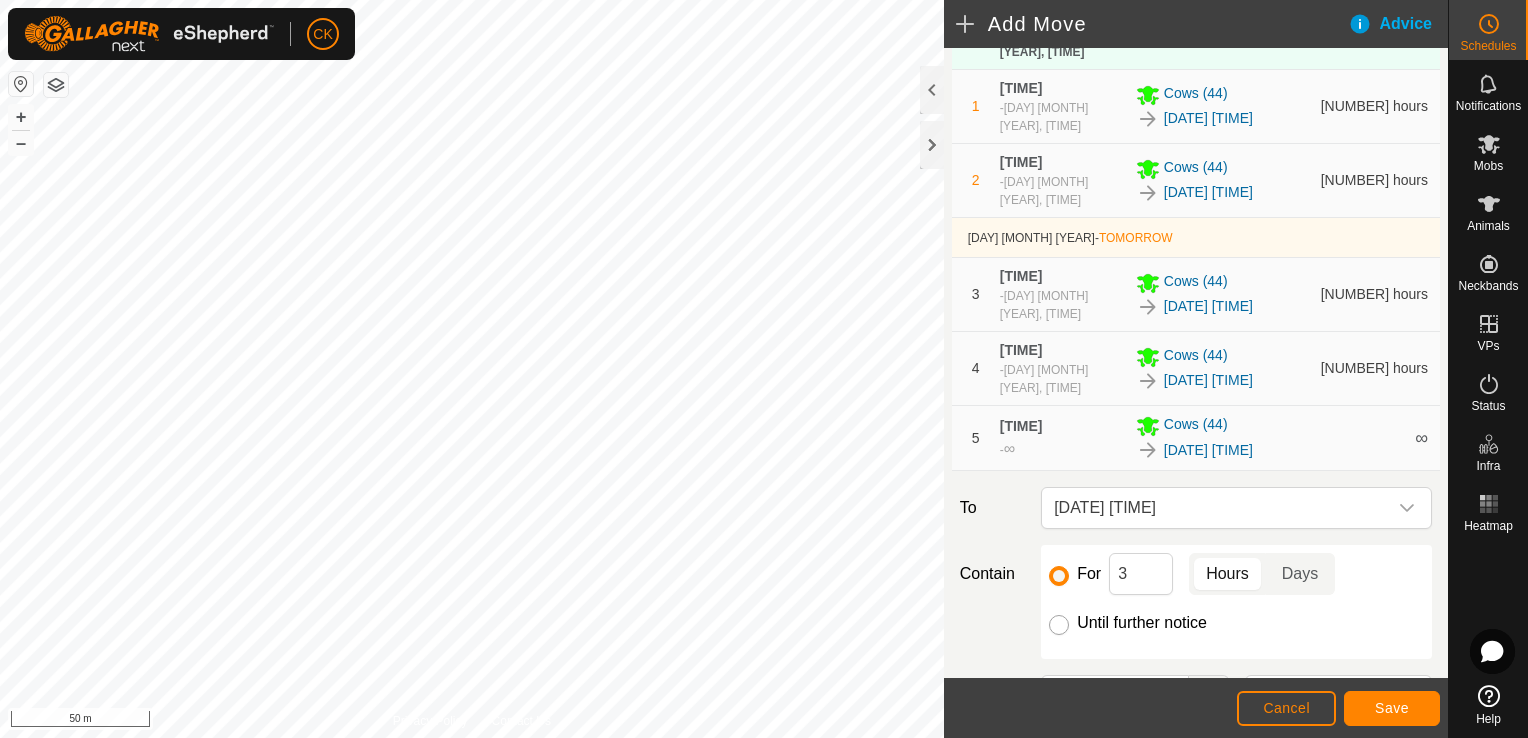 click on "Until further notice" at bounding box center [1059, 625] 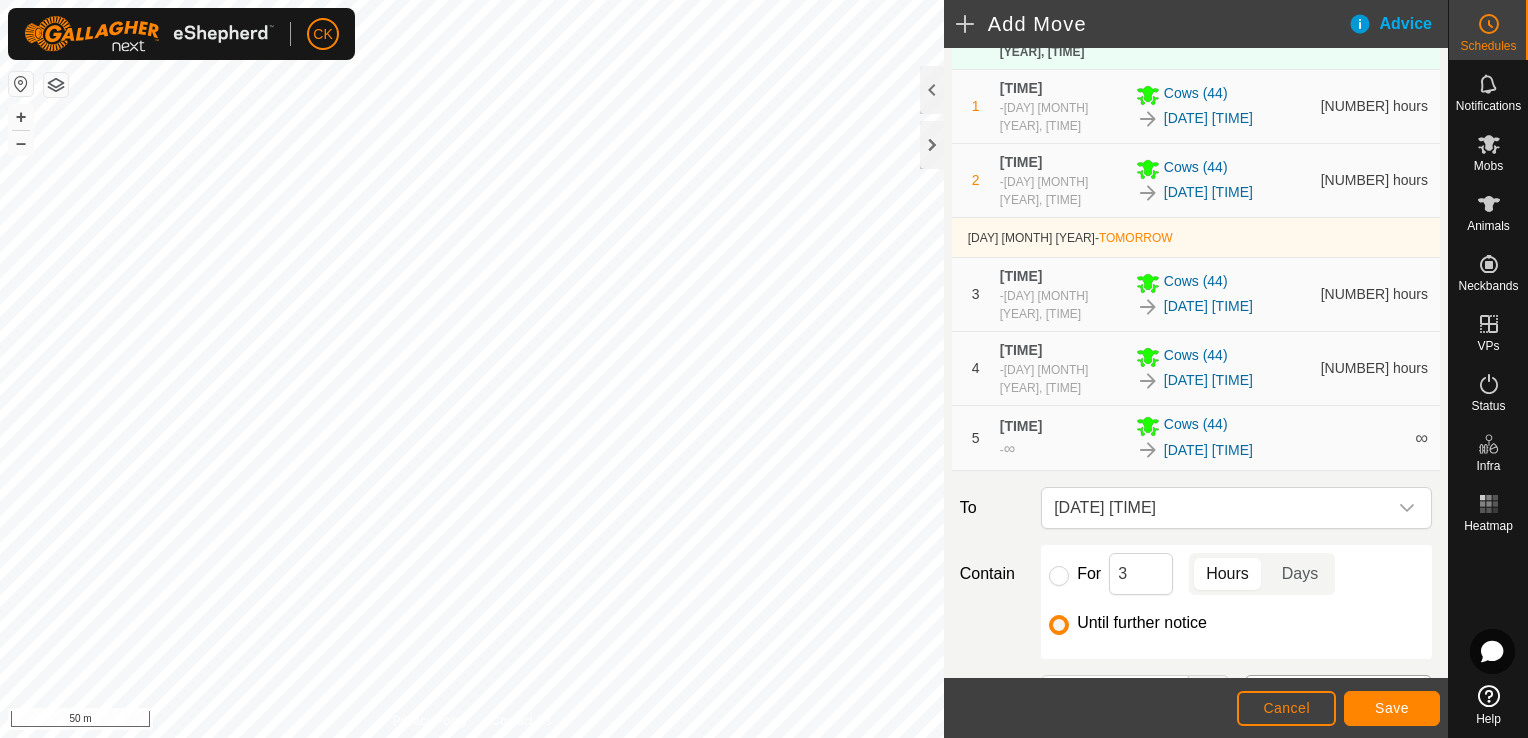 click 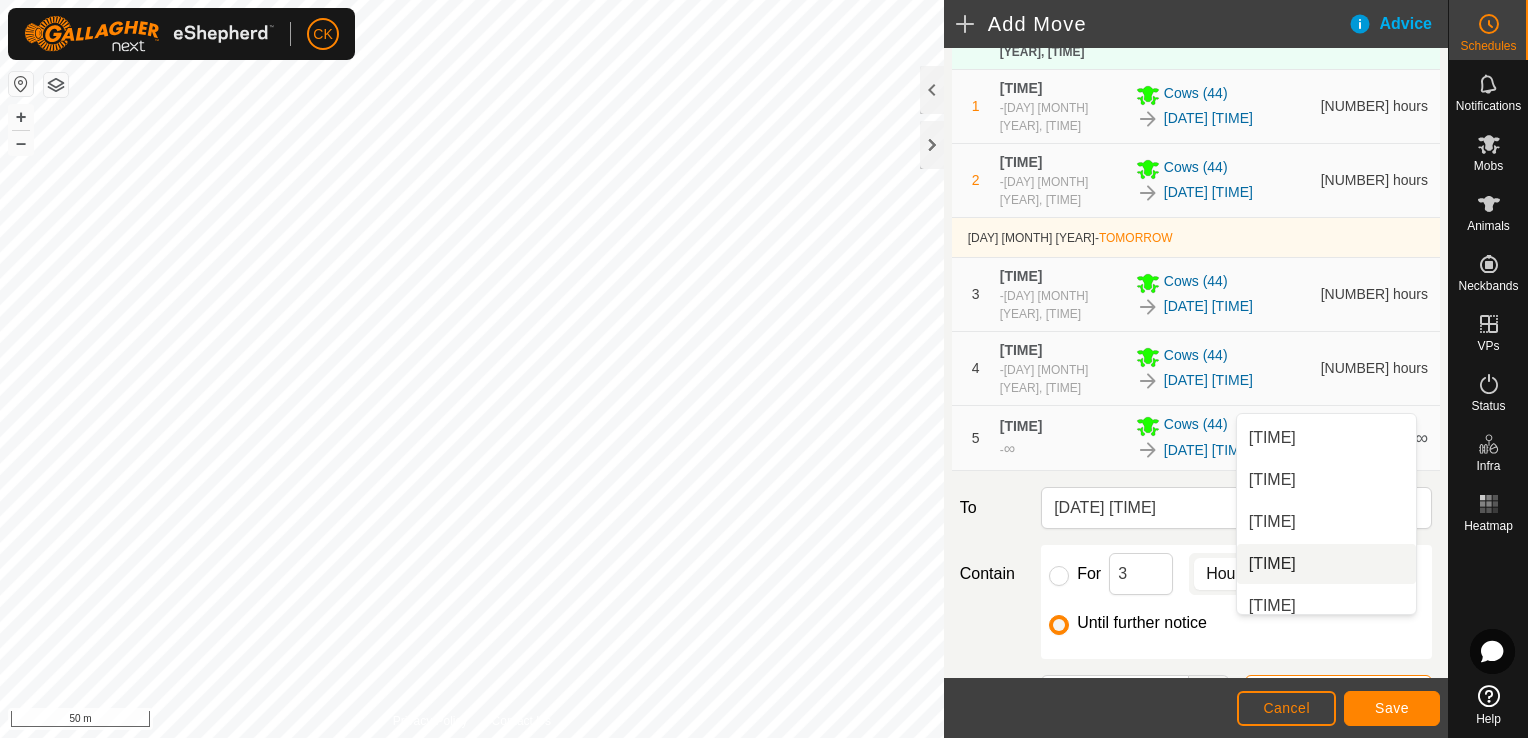 scroll, scrollTop: 1080, scrollLeft: 0, axis: vertical 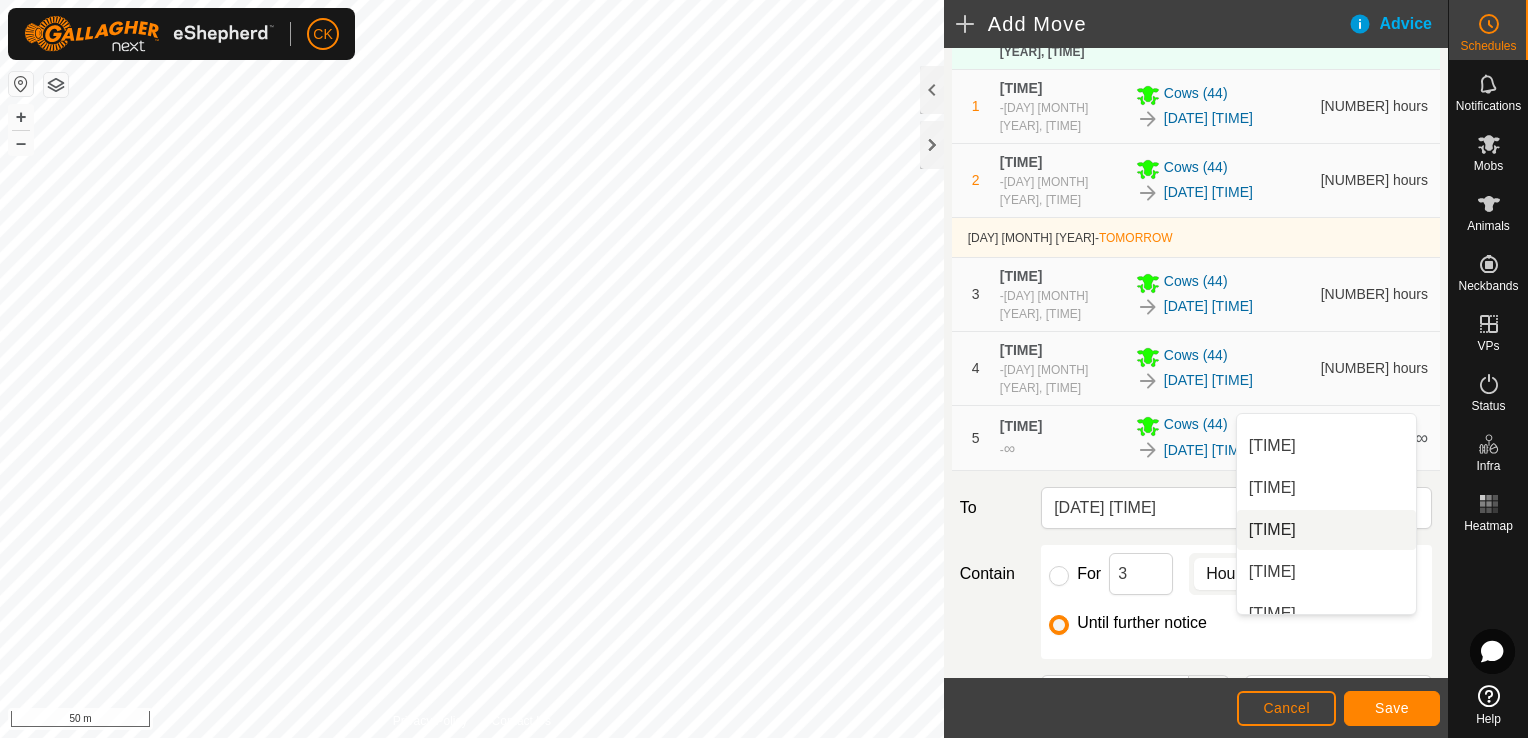 click on "[TIME]" at bounding box center [1326, 530] 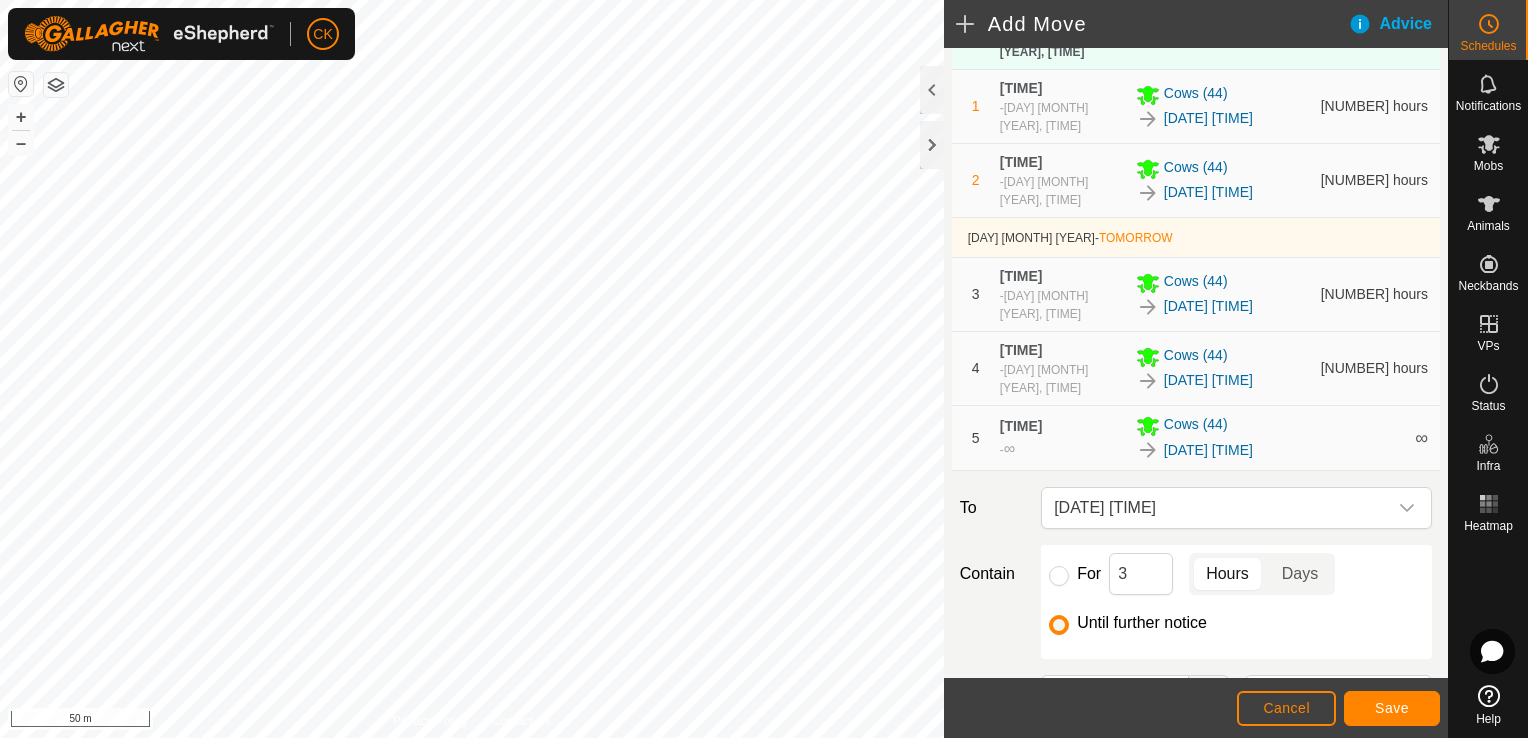 scroll, scrollTop: 840, scrollLeft: 0, axis: vertical 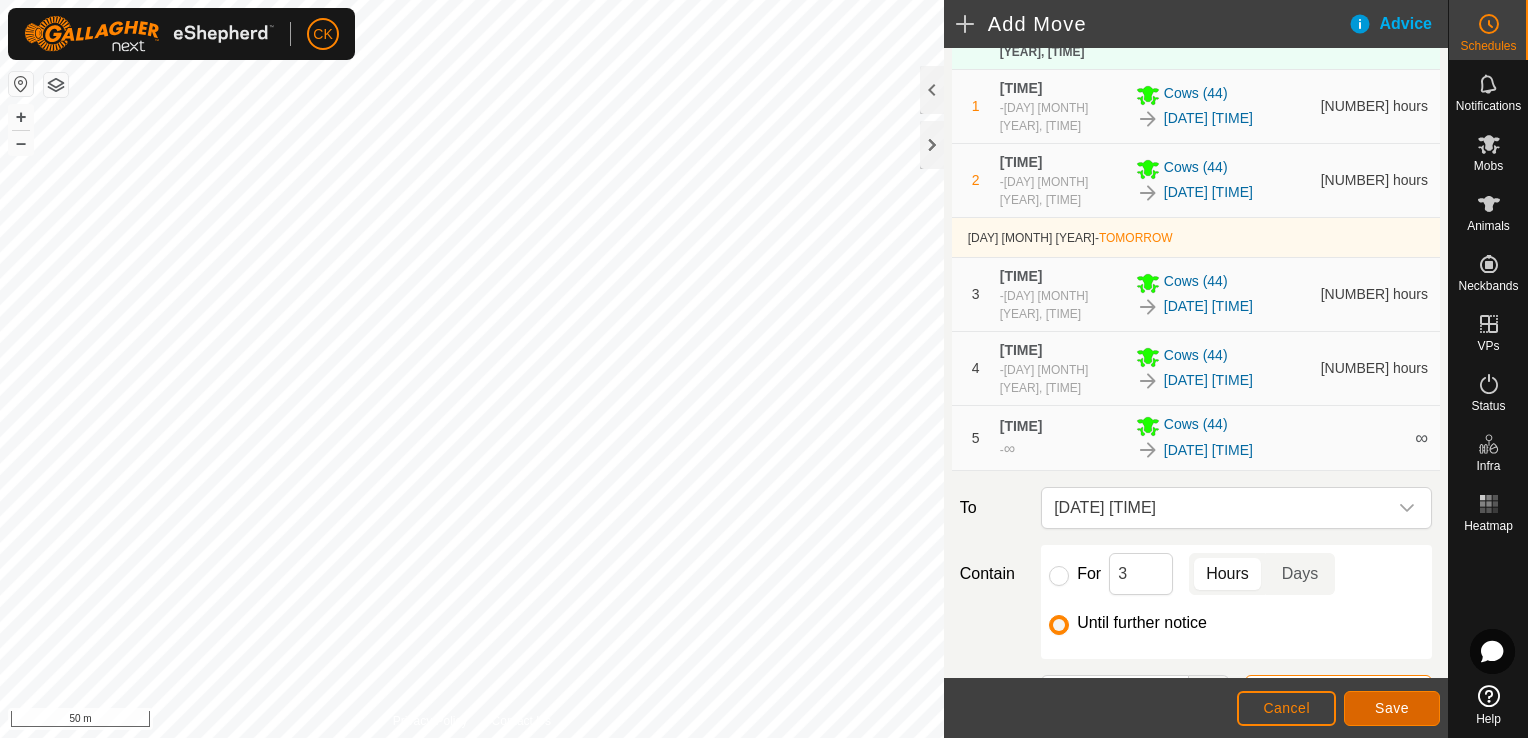 click on "Save" 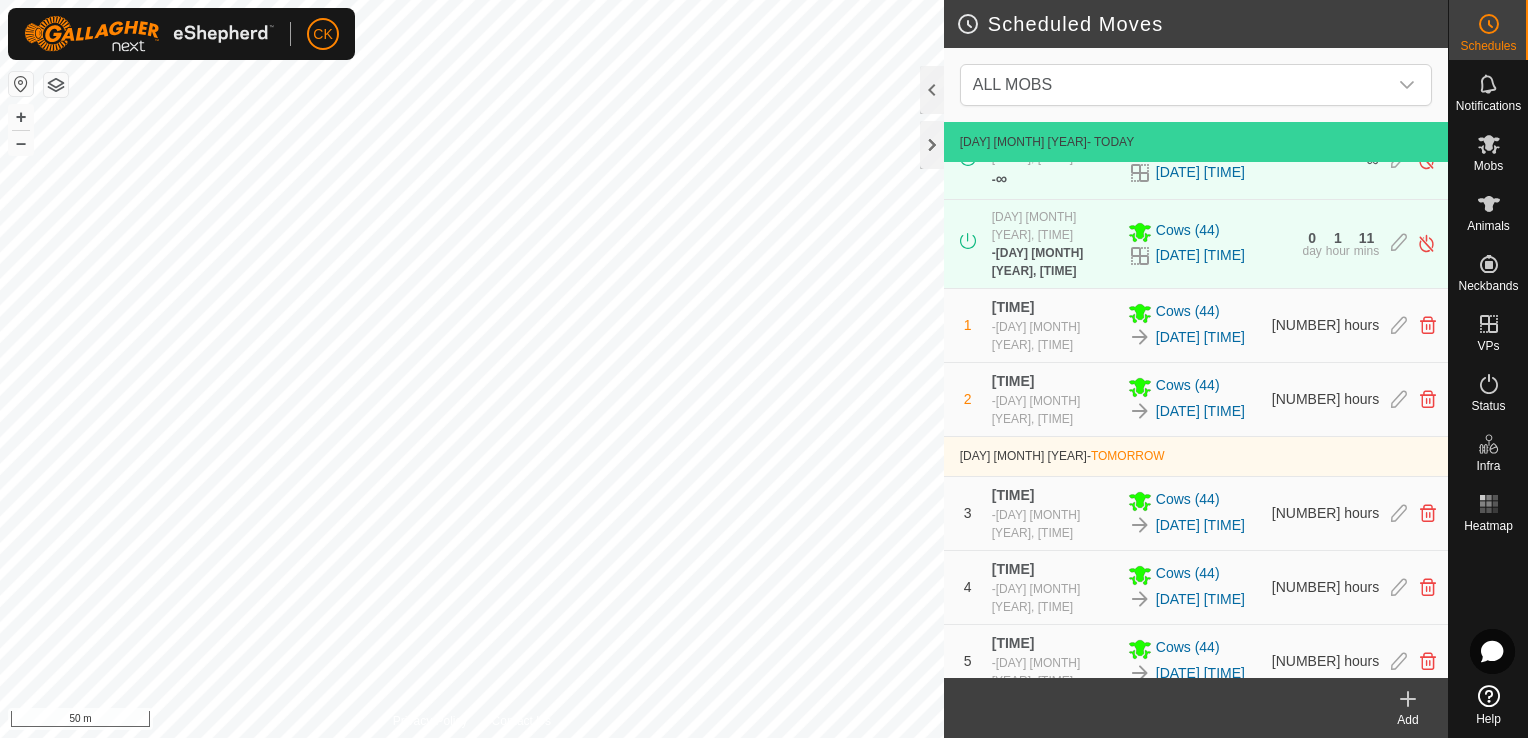 scroll, scrollTop: 60, scrollLeft: 0, axis: vertical 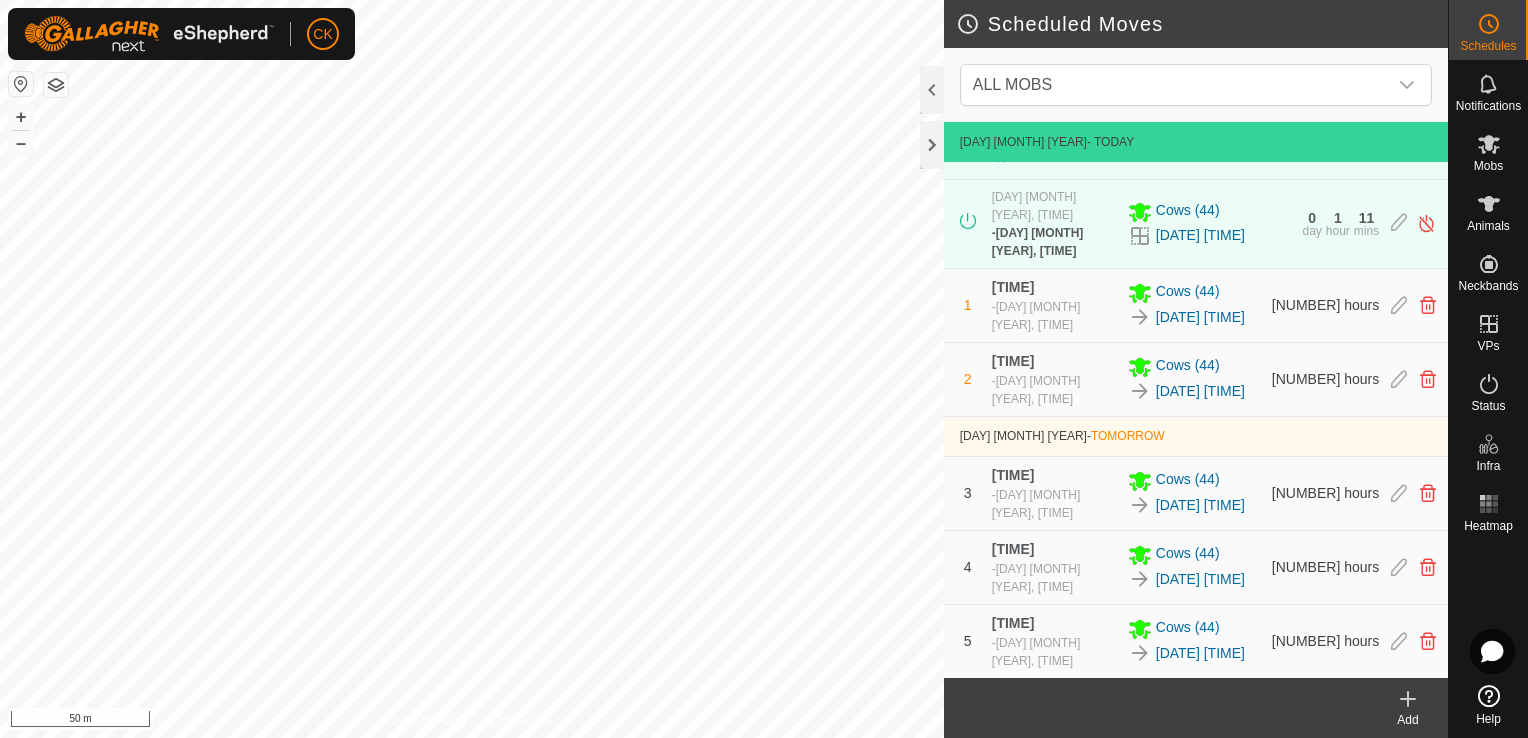 click 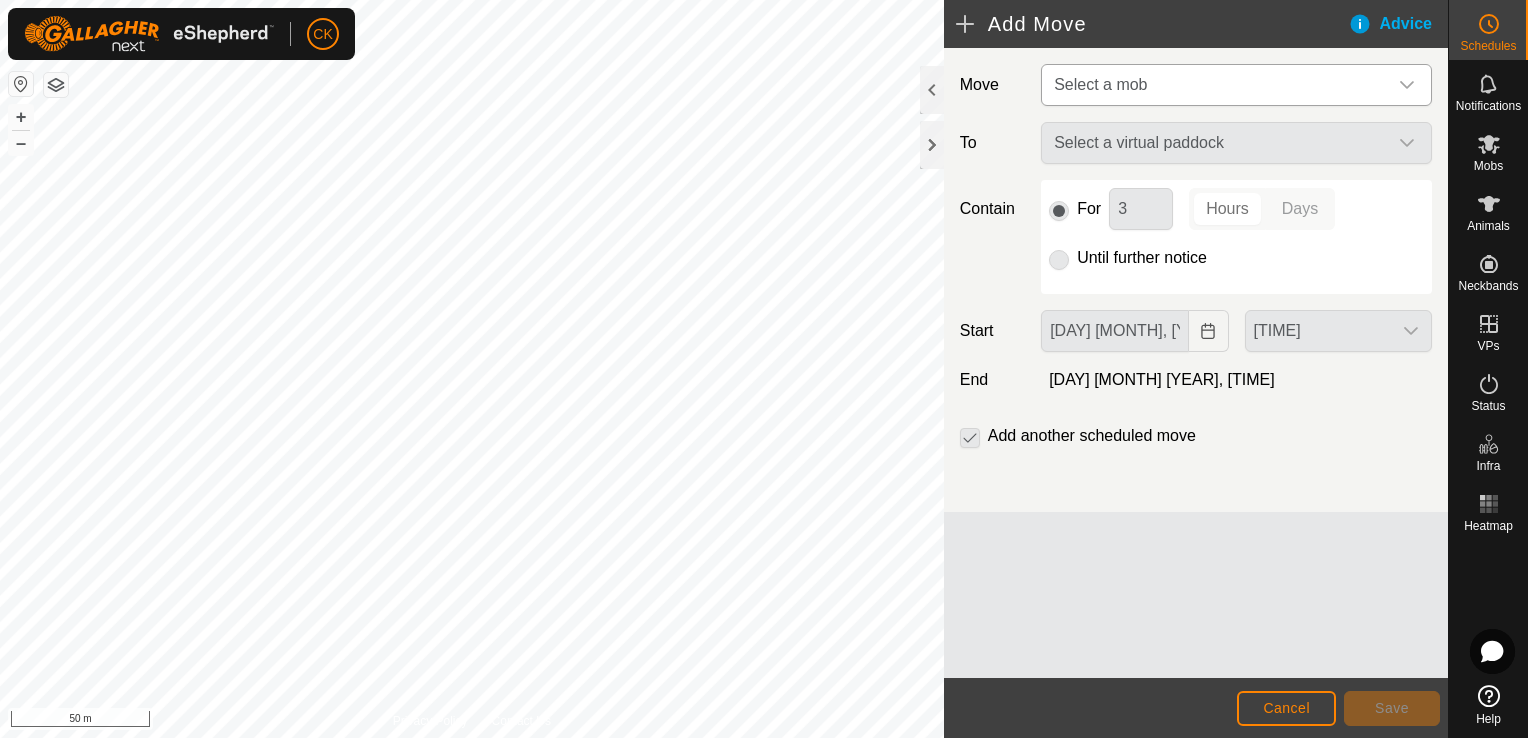 click at bounding box center (1407, 85) 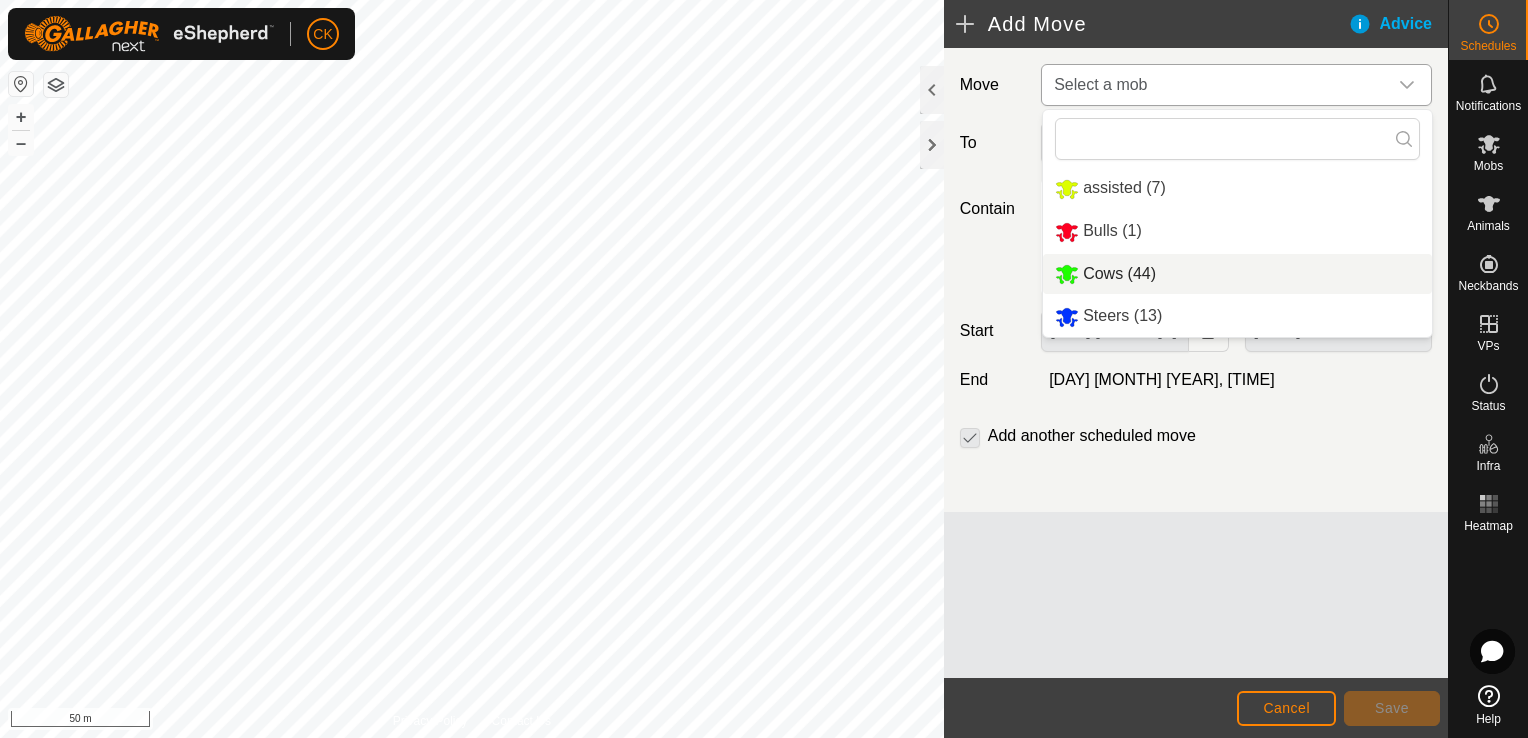 click on "Cows (44)" at bounding box center [1237, 274] 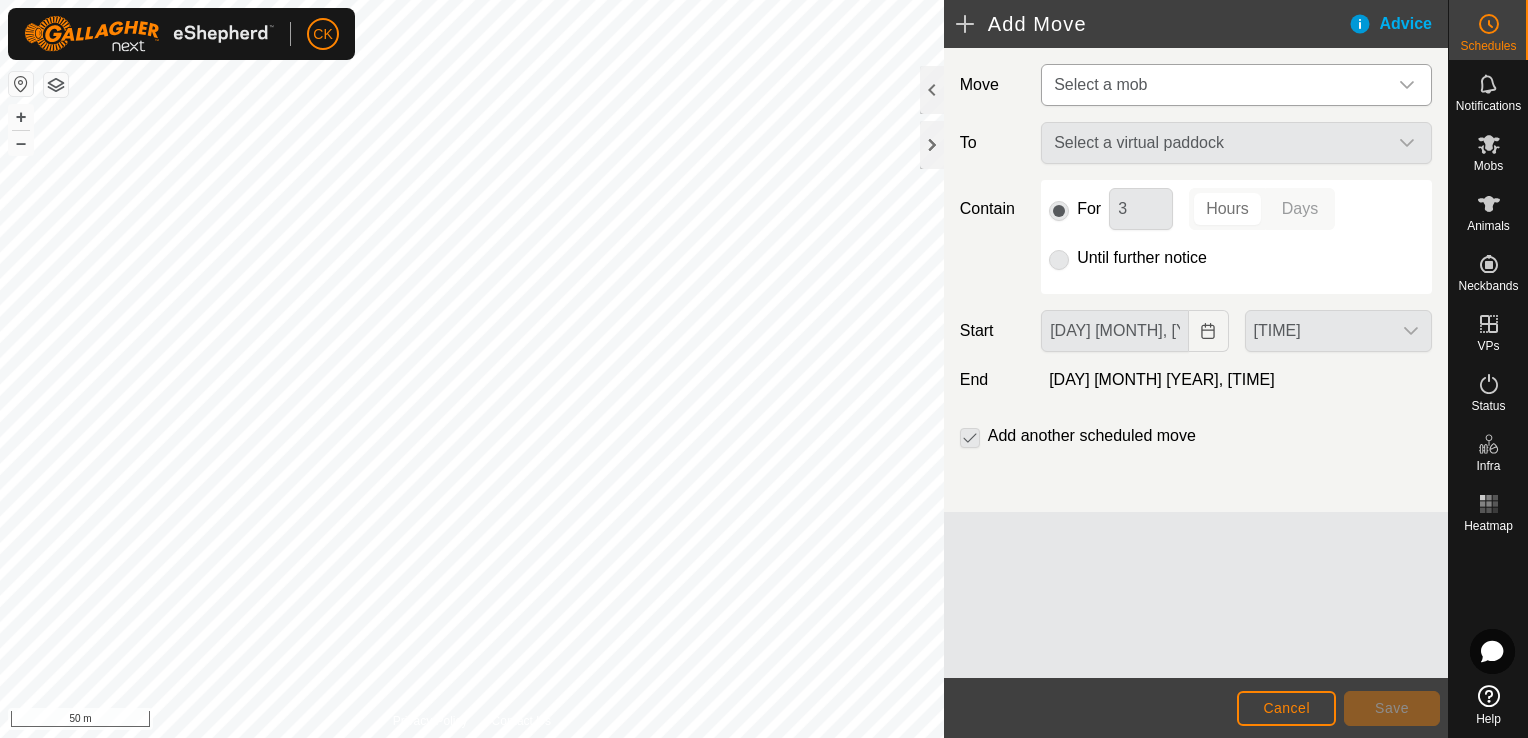 type on "[DAY] [MONTH], [YEAR]" 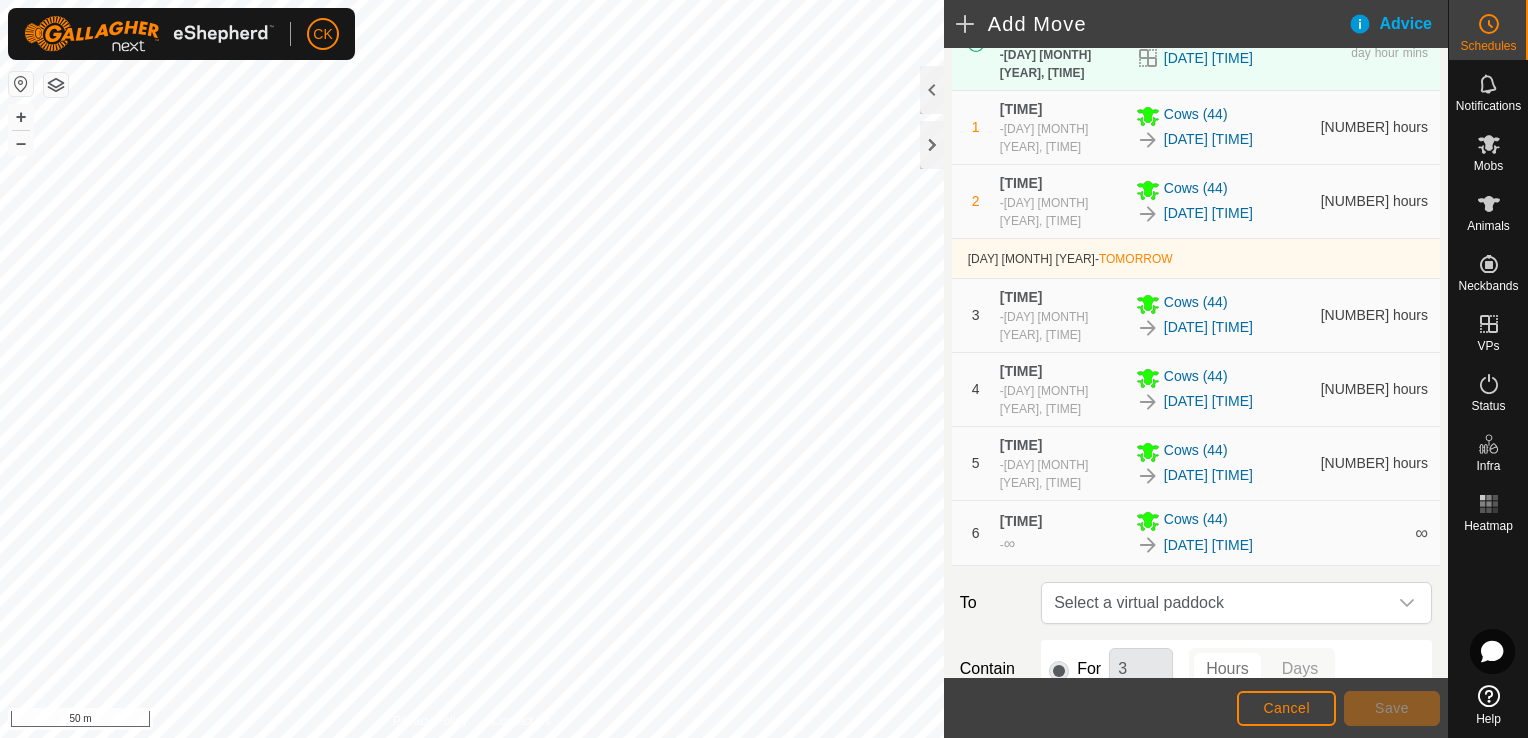 scroll, scrollTop: 300, scrollLeft: 0, axis: vertical 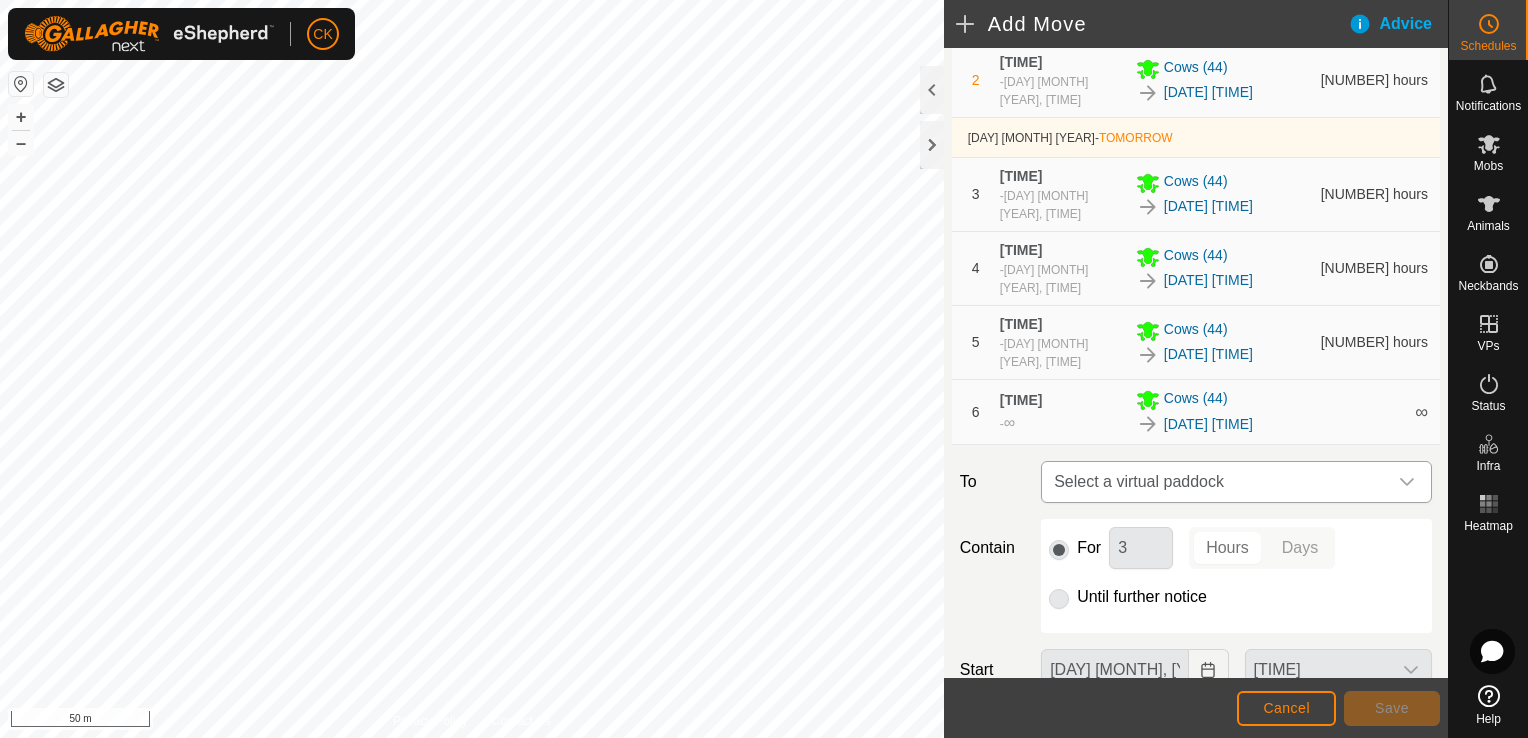click 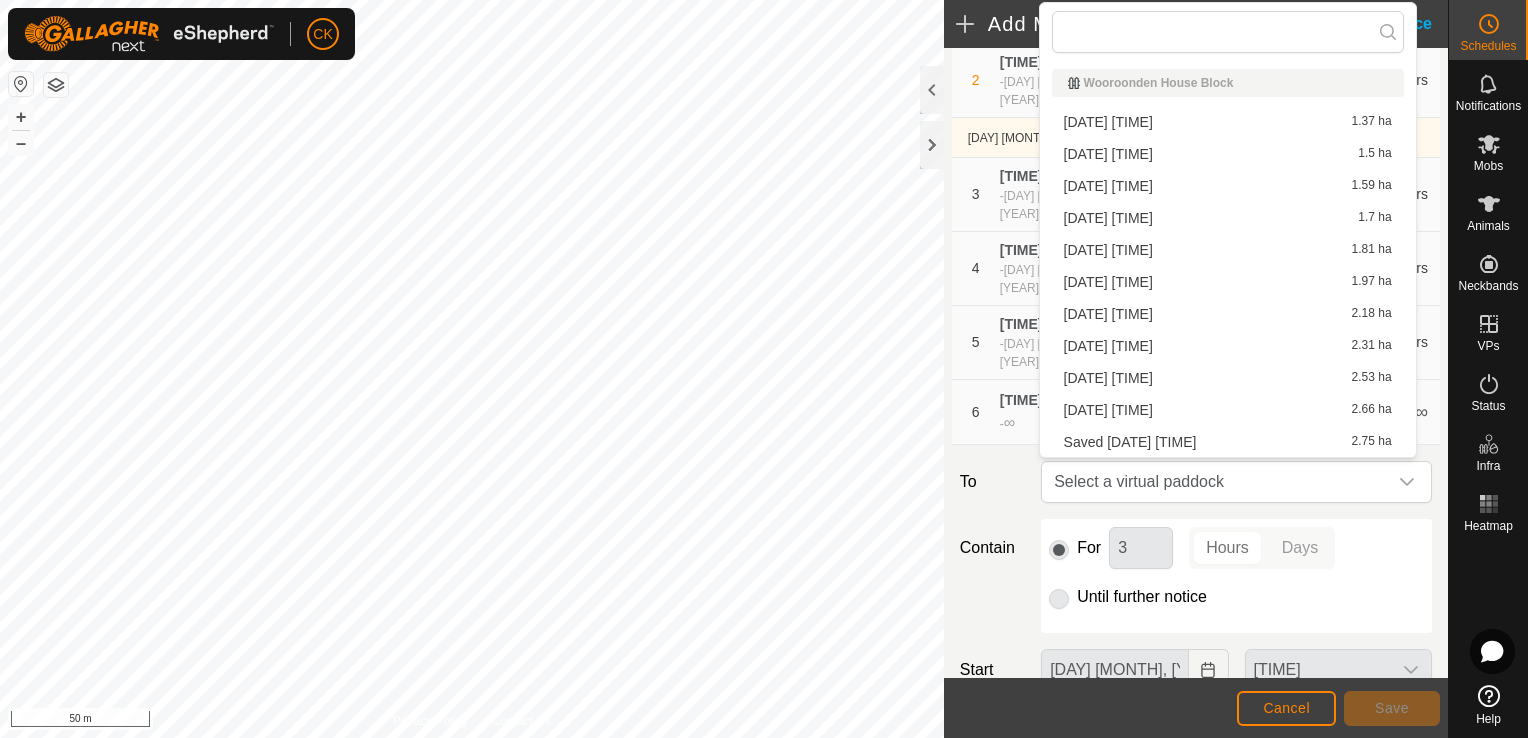 click on "[DATE] [TIME] [AREA]" at bounding box center (1228, 378) 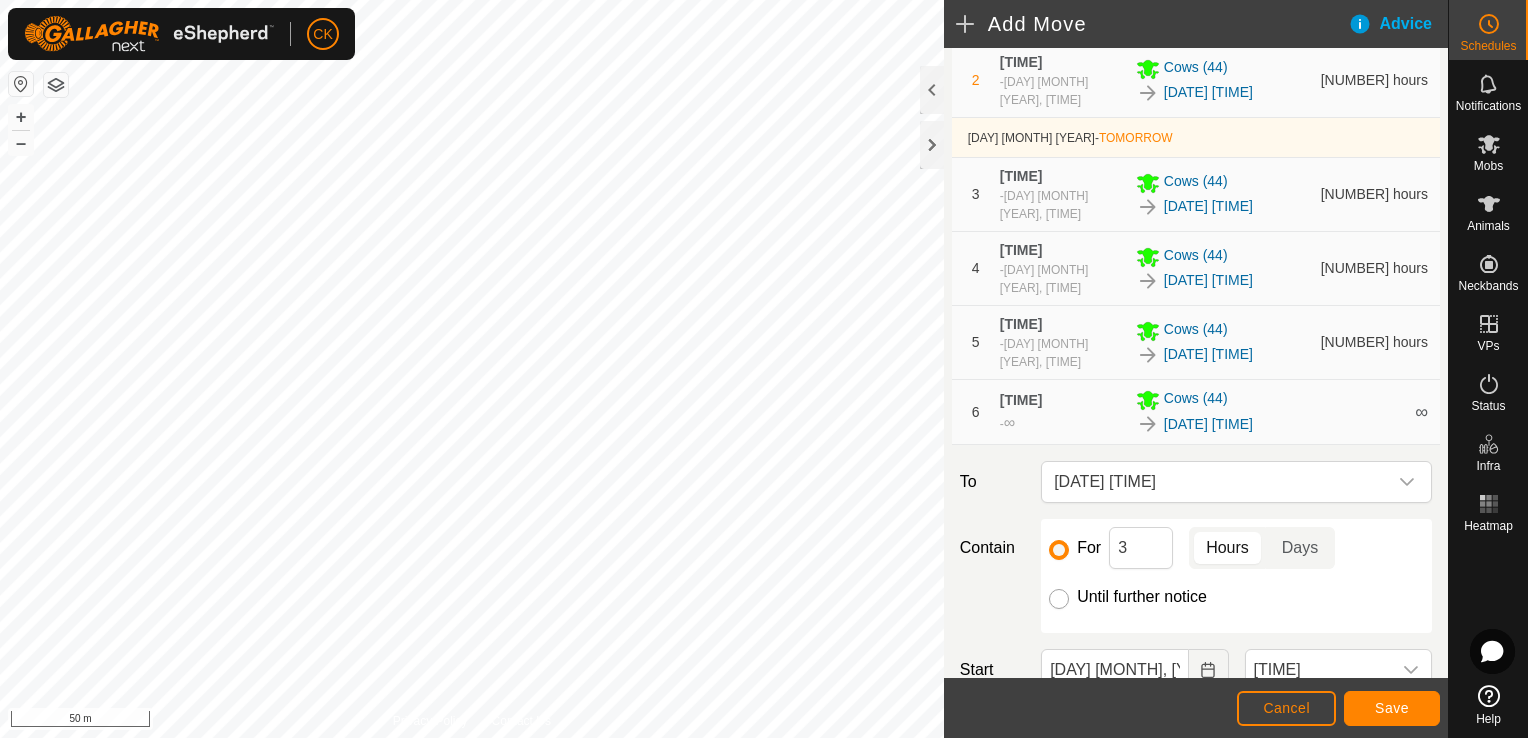 click on "Until further notice" at bounding box center (1059, 599) 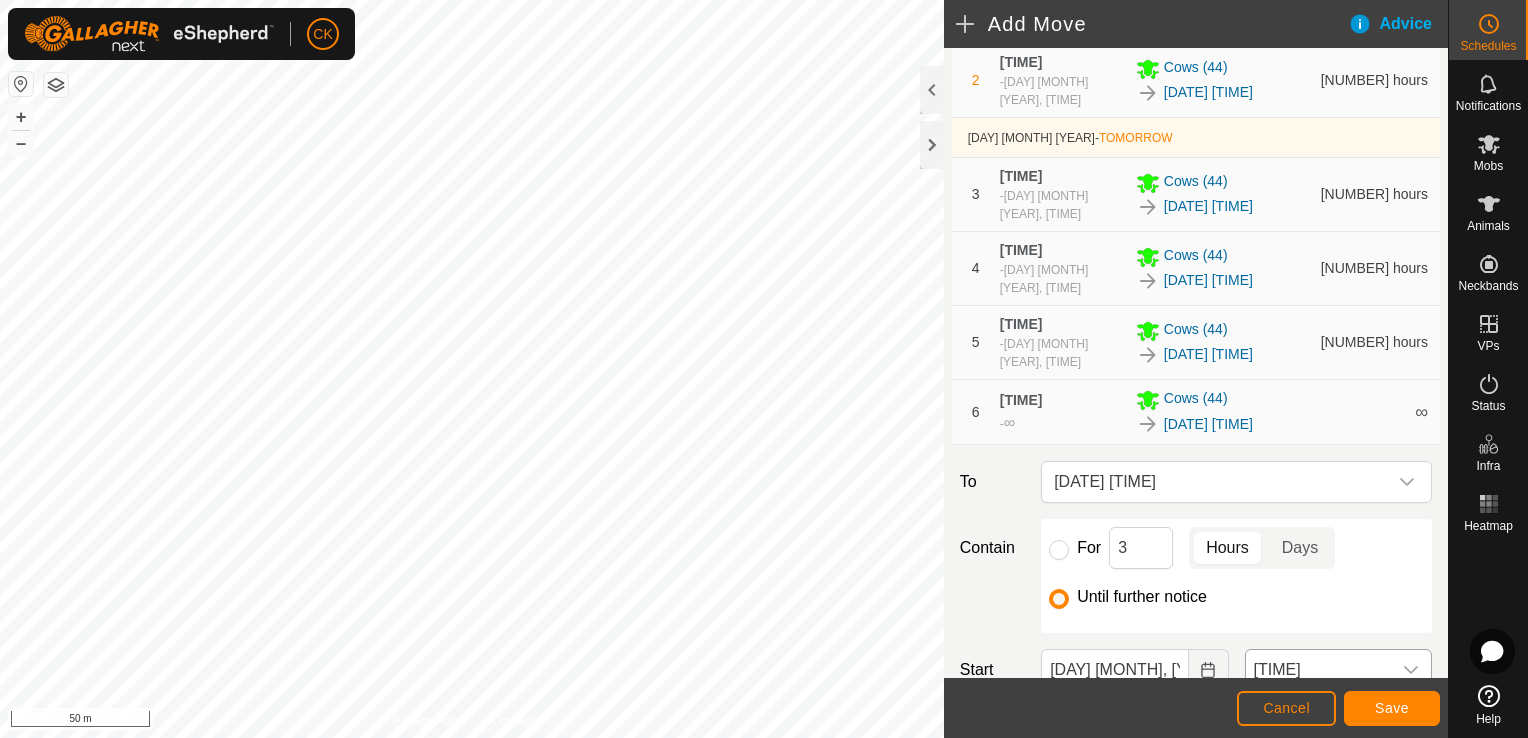 click 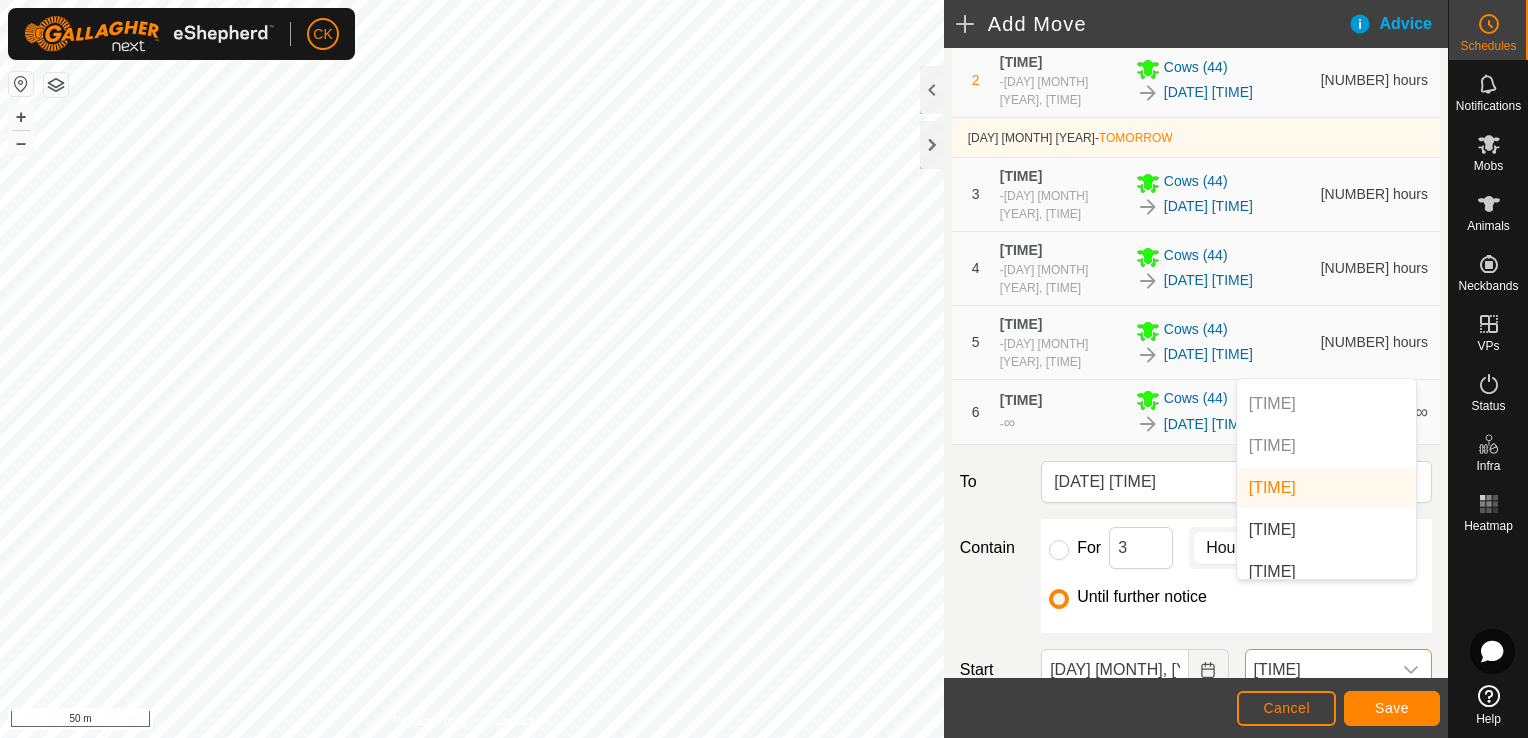 scroll, scrollTop: 1229, scrollLeft: 0, axis: vertical 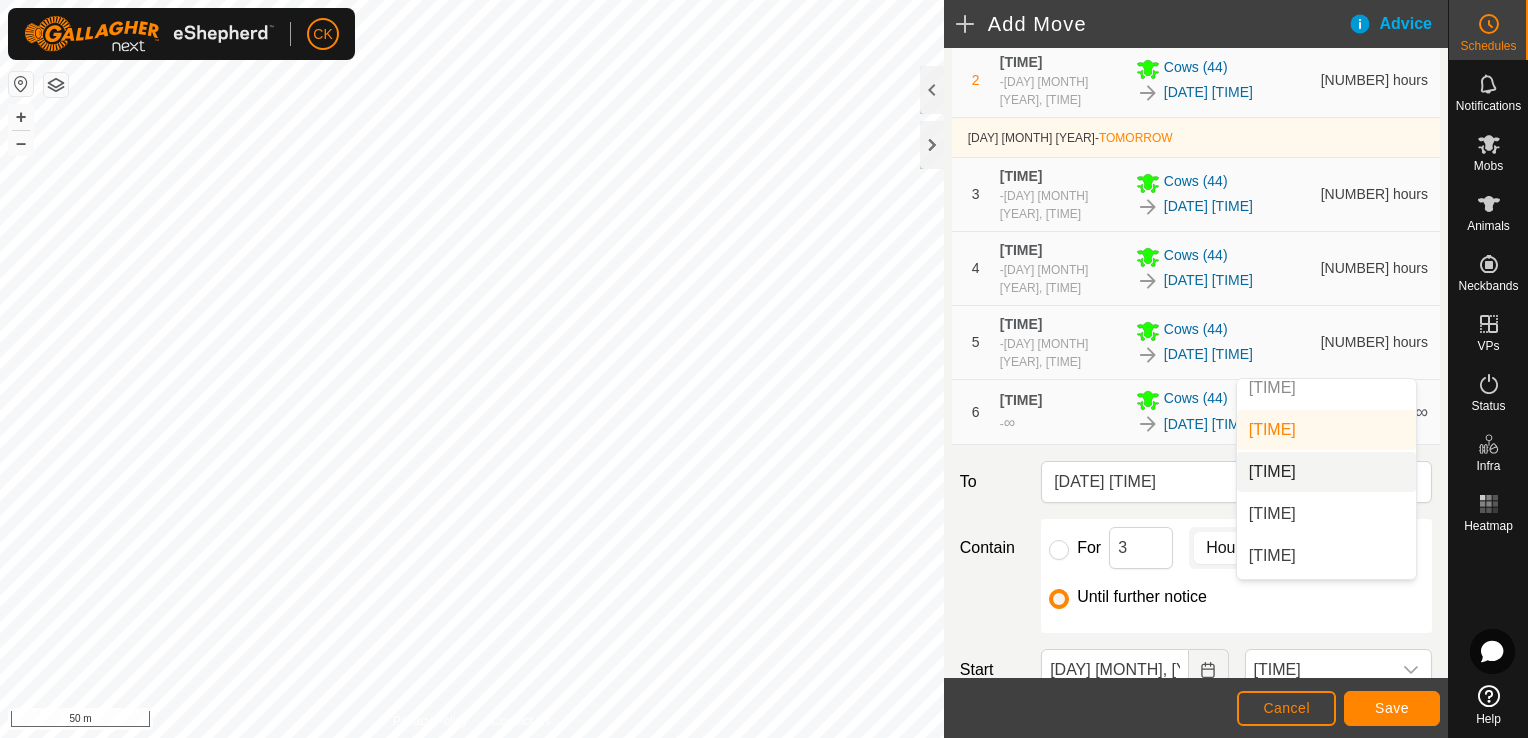 click on "[TIME]" at bounding box center (1326, 472) 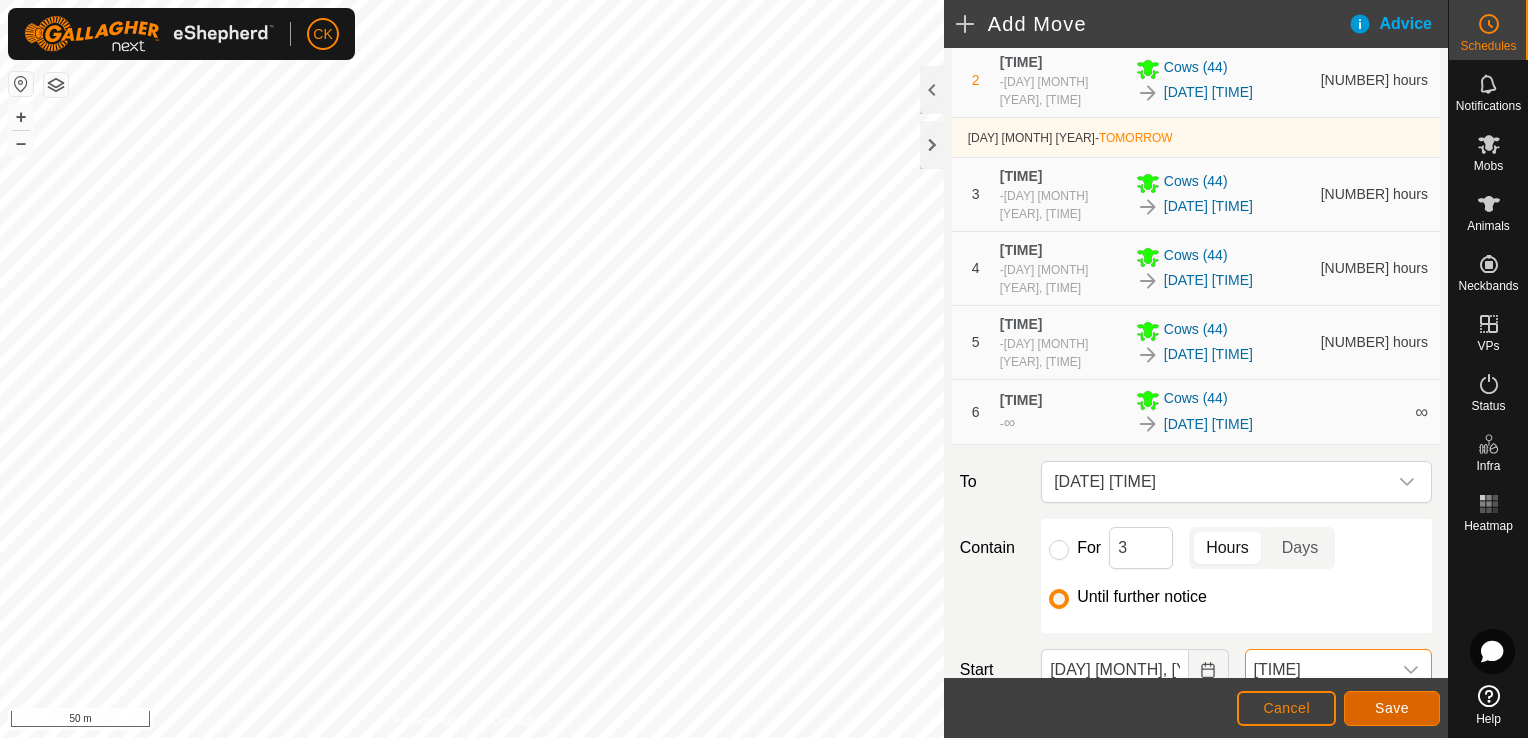click on "Save" 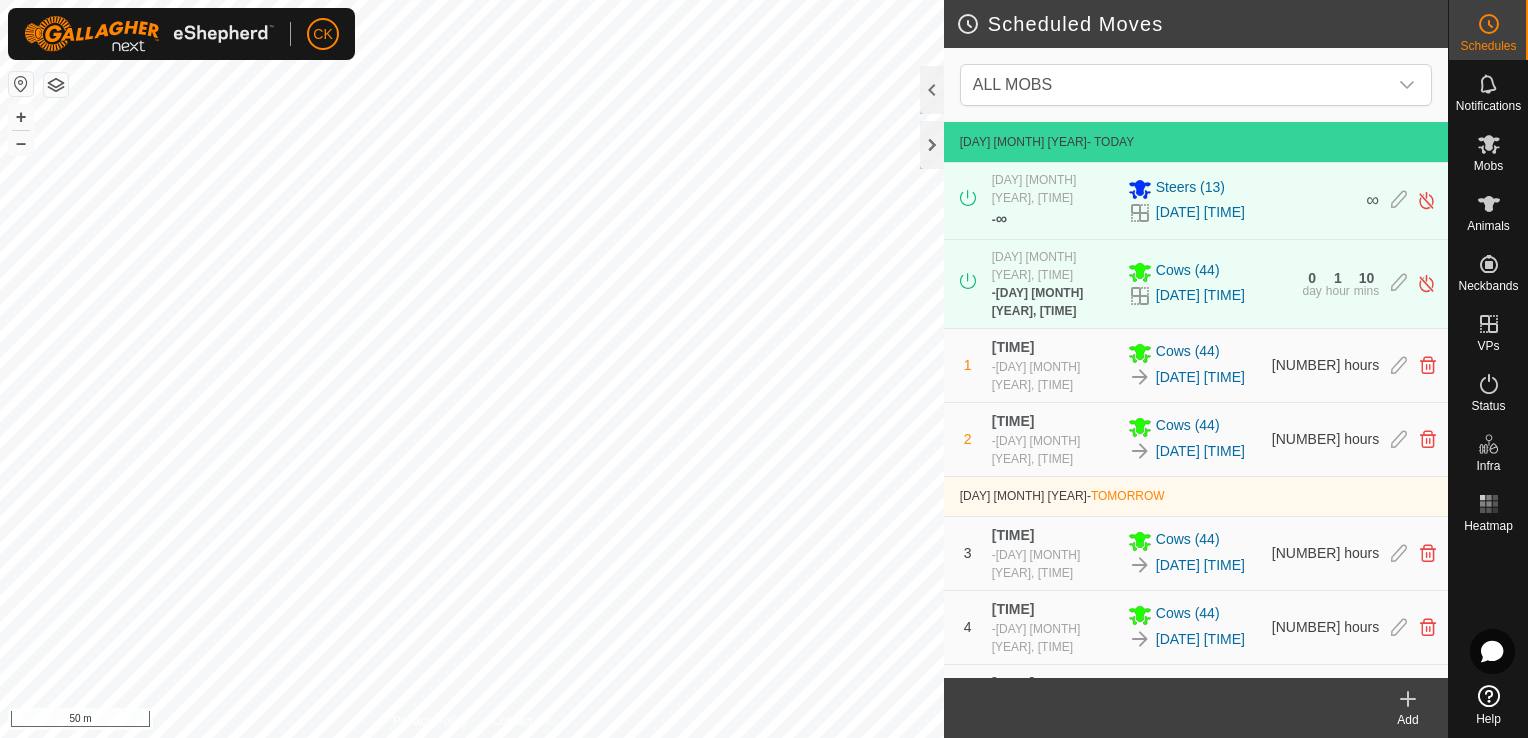 click 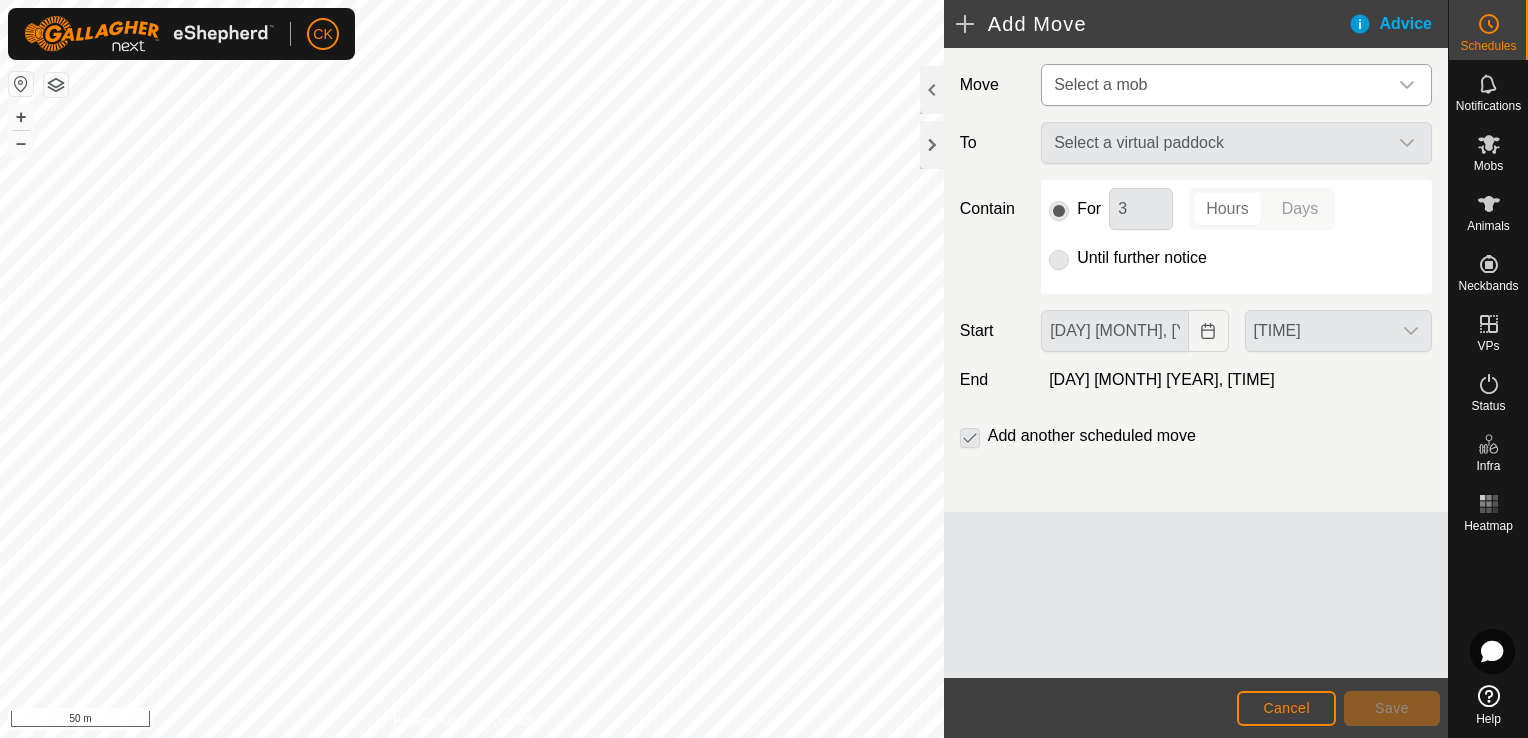 click 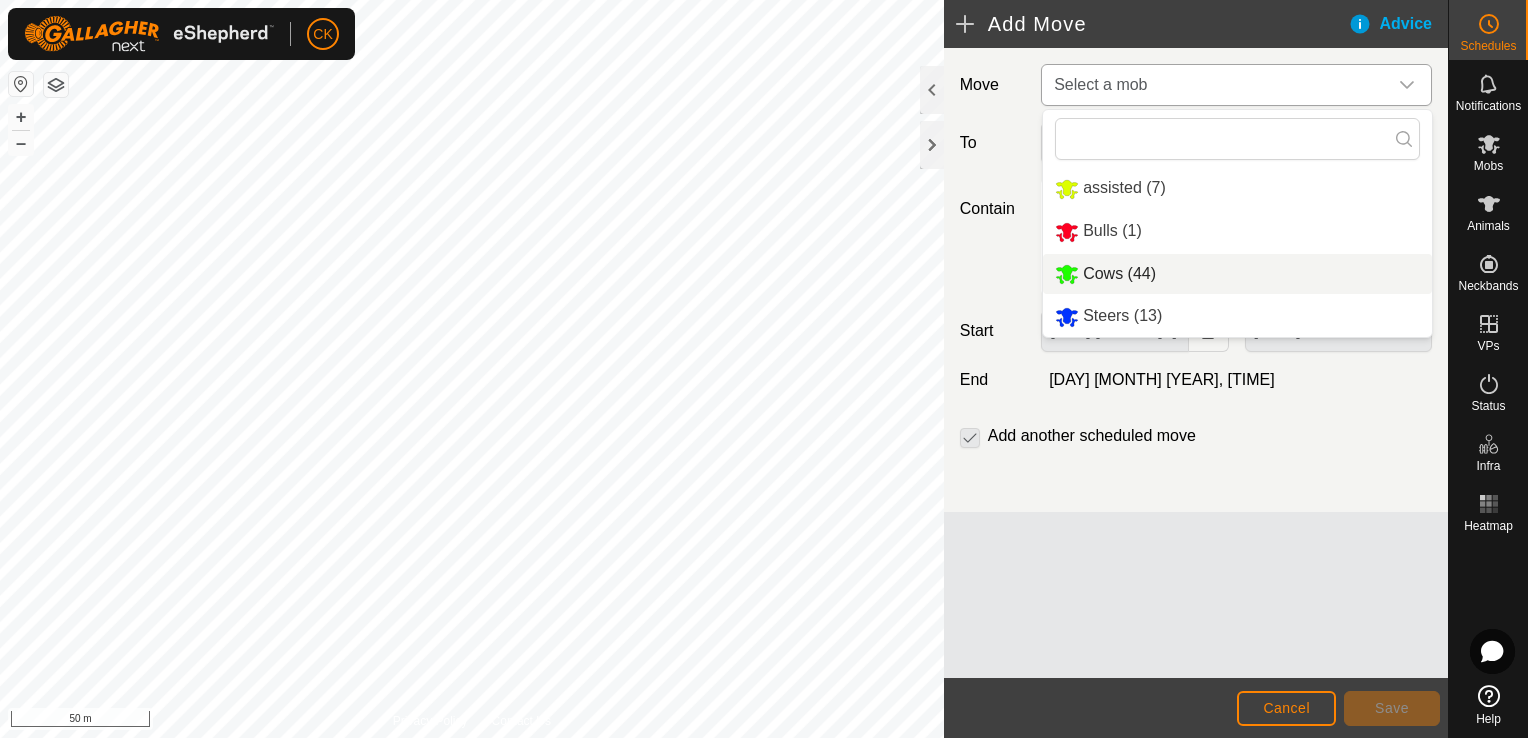 click on "Cows (44)" at bounding box center [1237, 274] 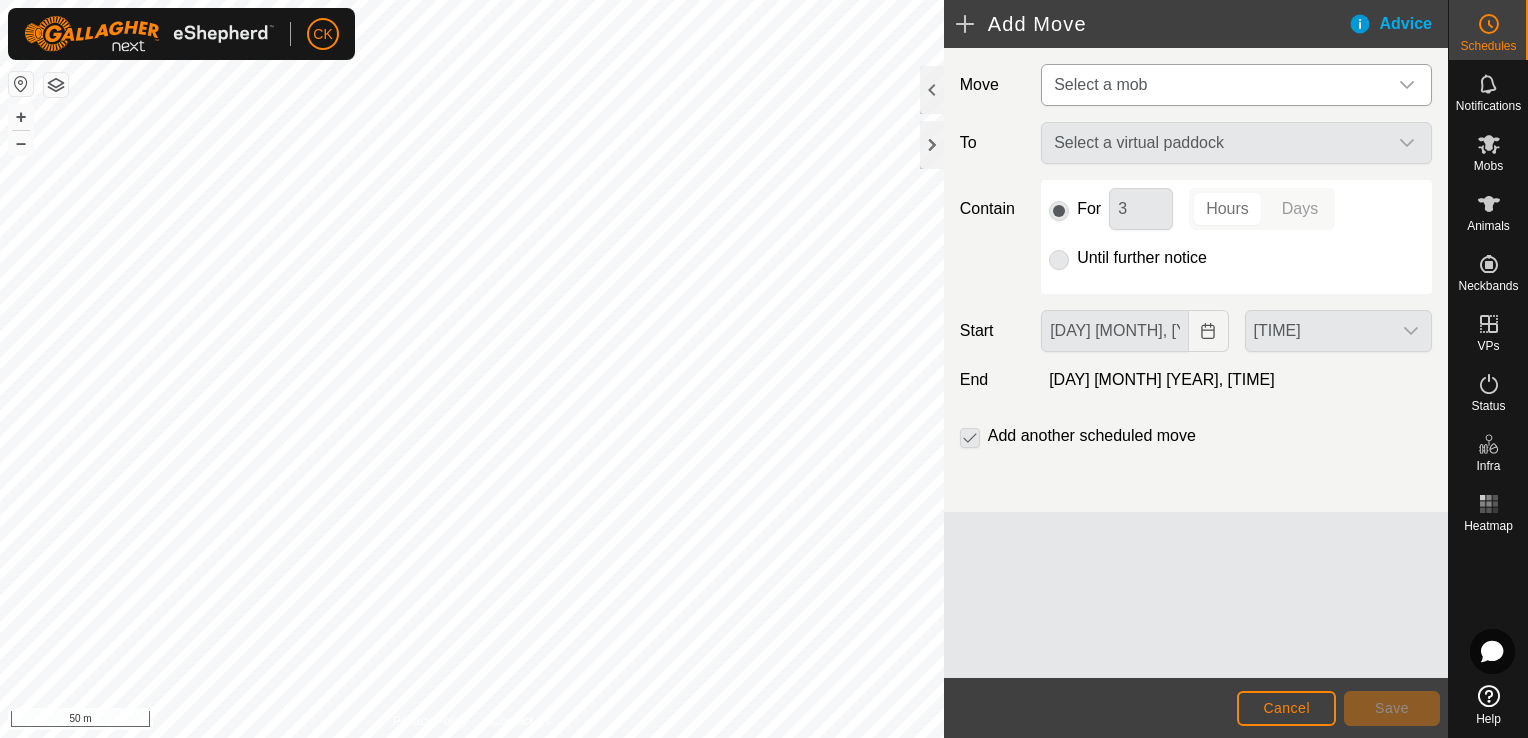 type on "[DAY] [MONTH], [YEAR]" 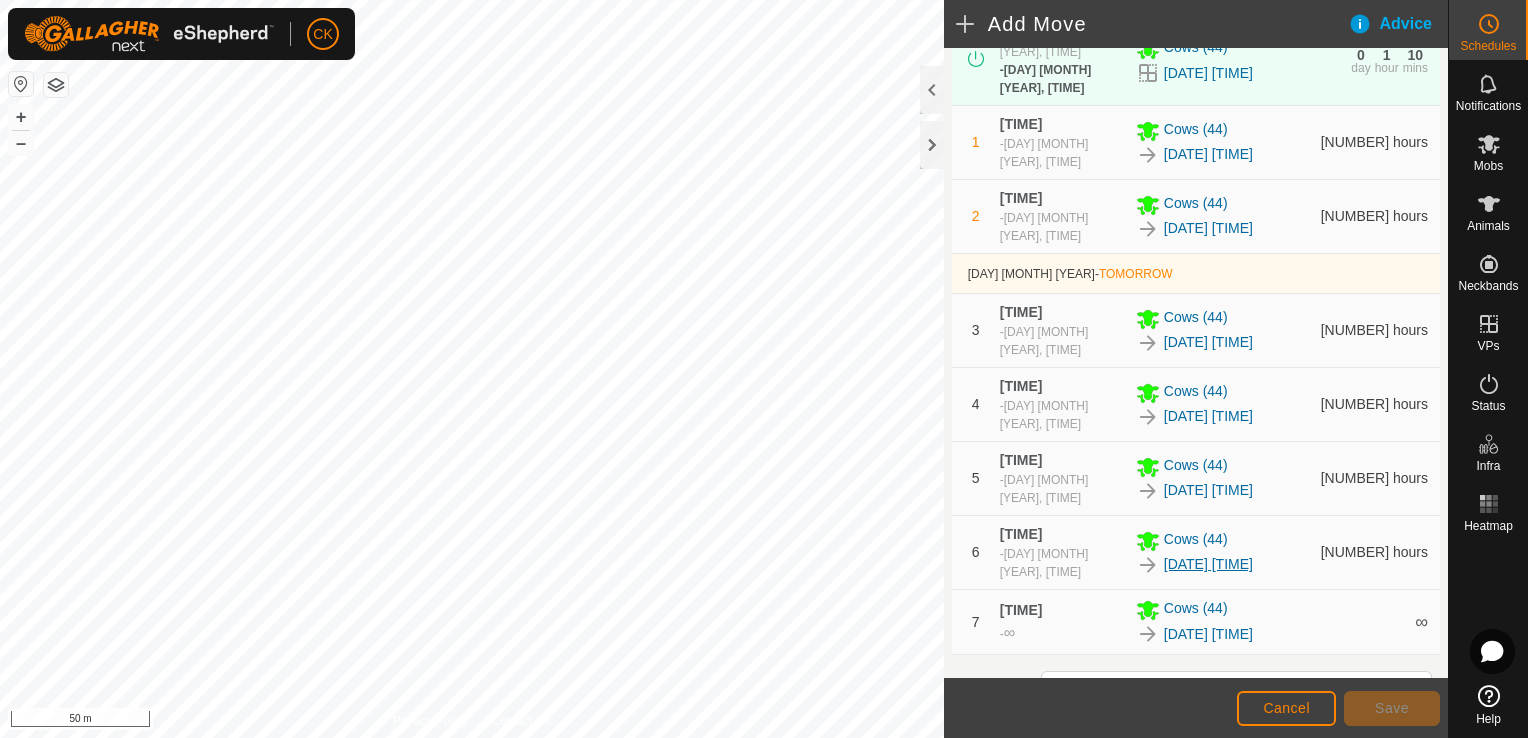 scroll, scrollTop: 200, scrollLeft: 0, axis: vertical 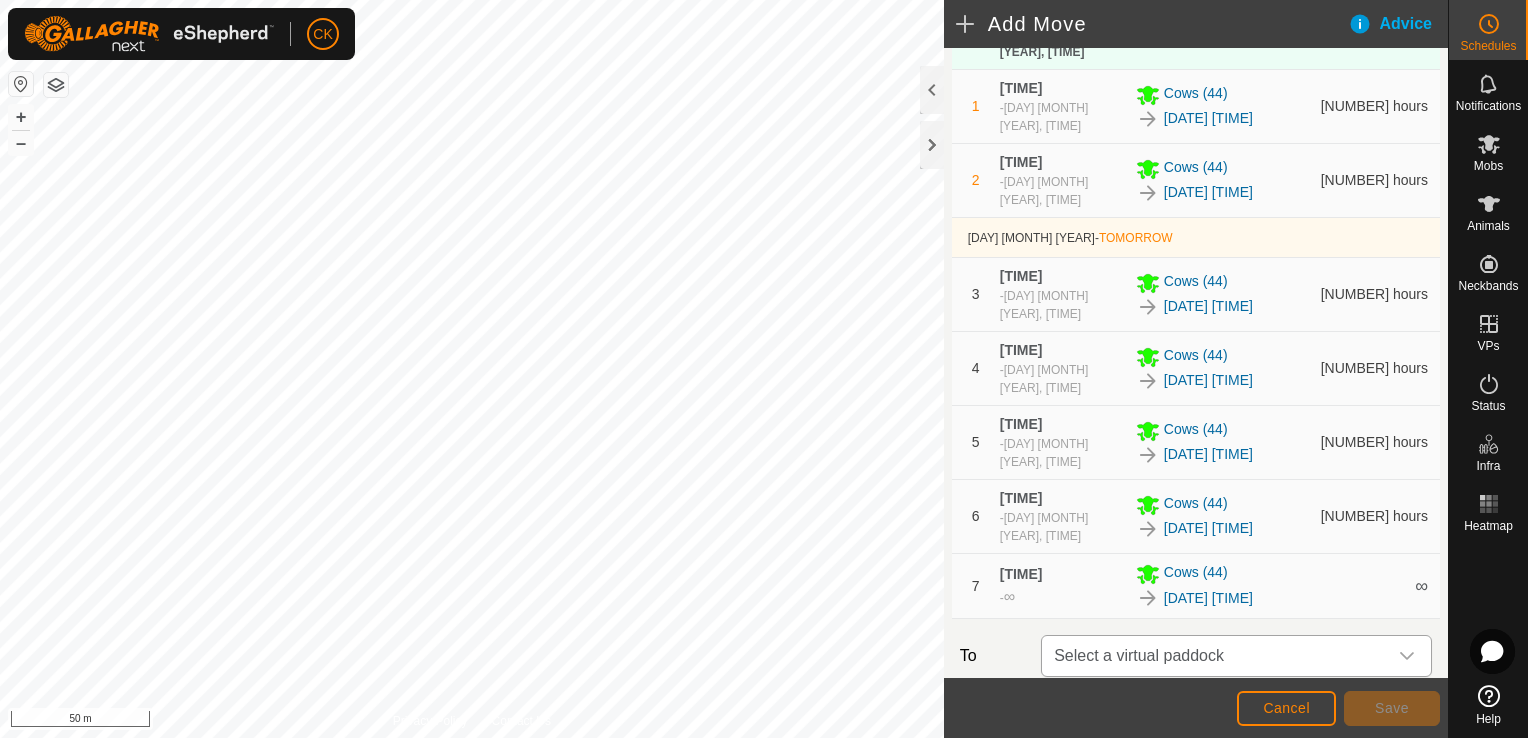 click 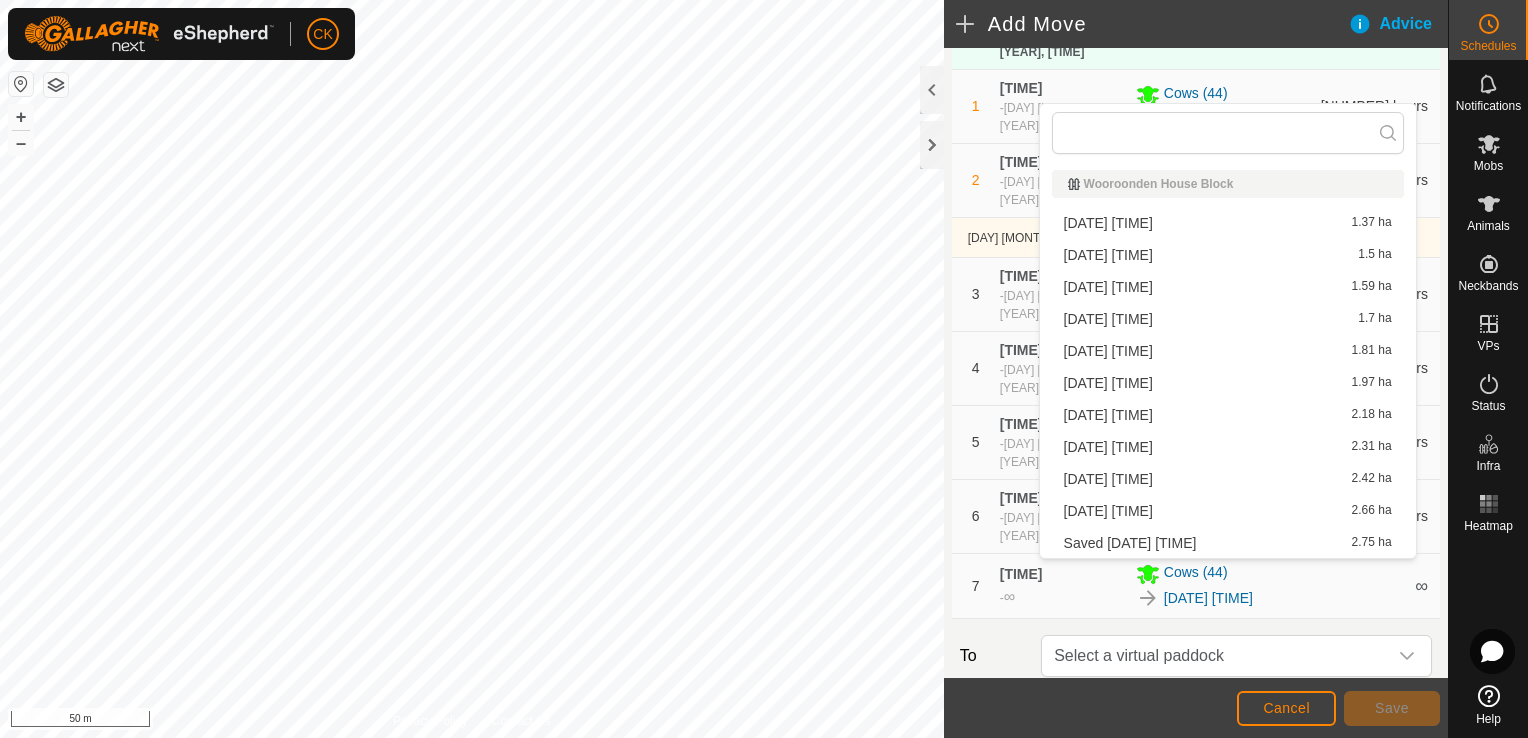 click on "[DATE] [TIME] [AREA]" at bounding box center [1228, 511] 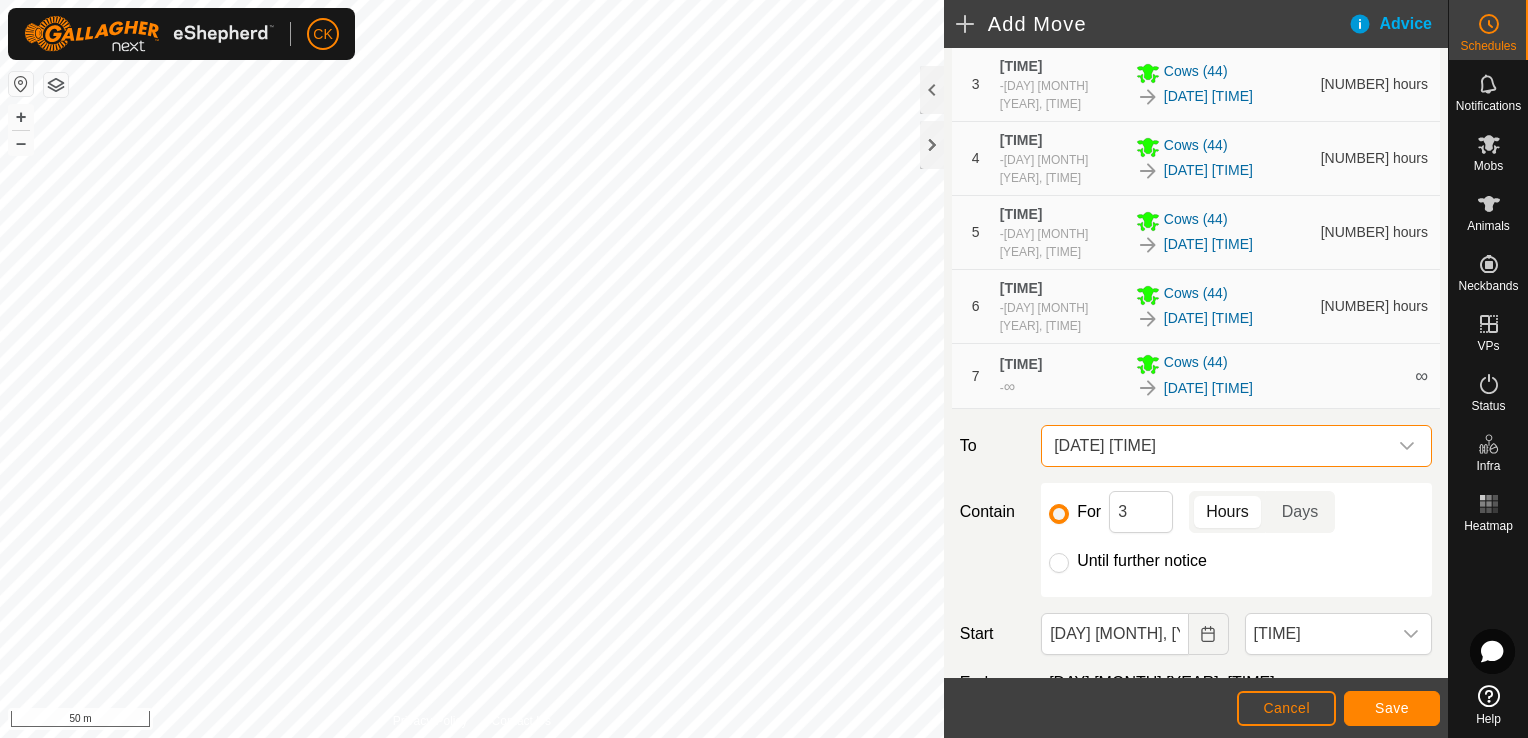 scroll, scrollTop: 466, scrollLeft: 0, axis: vertical 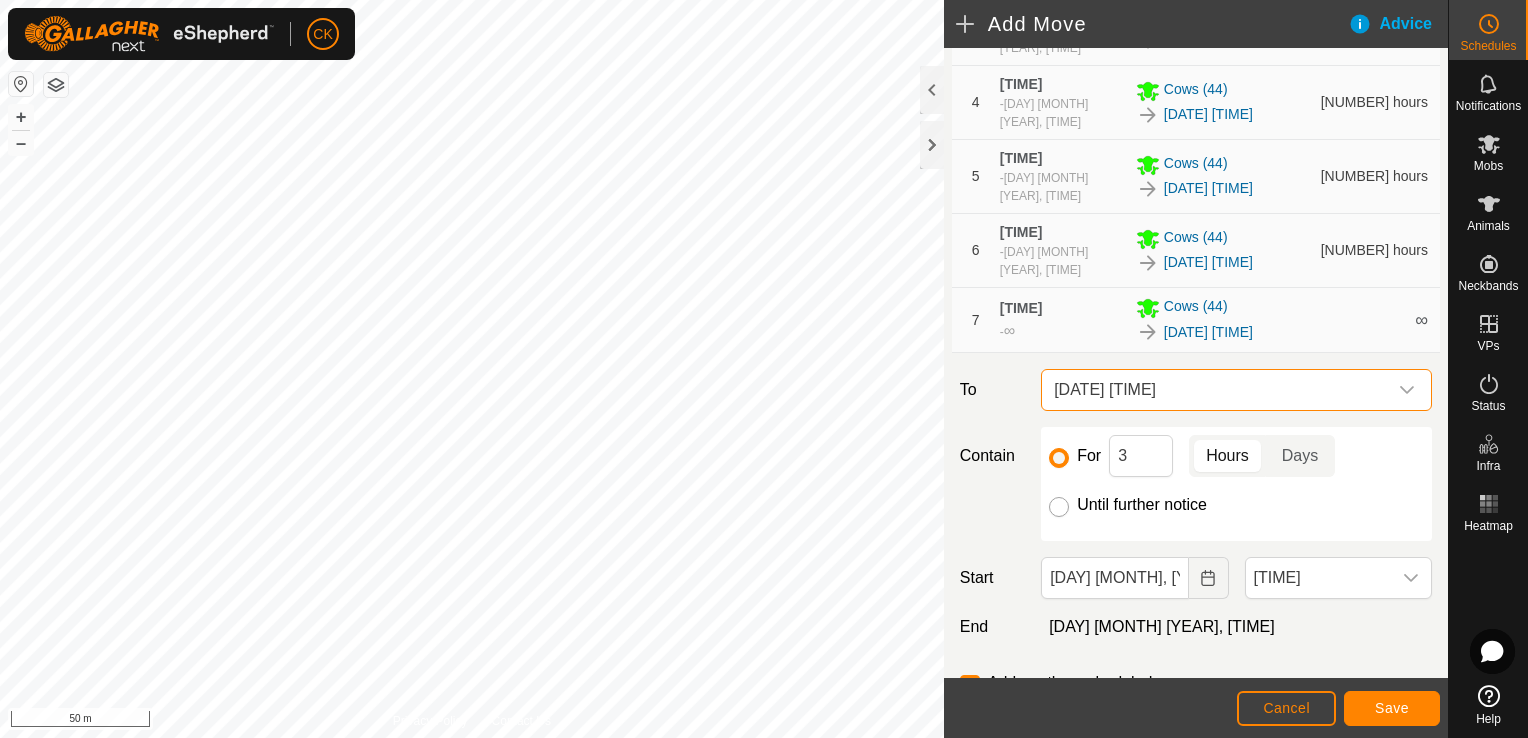 click on "Until further notice" at bounding box center (1059, 507) 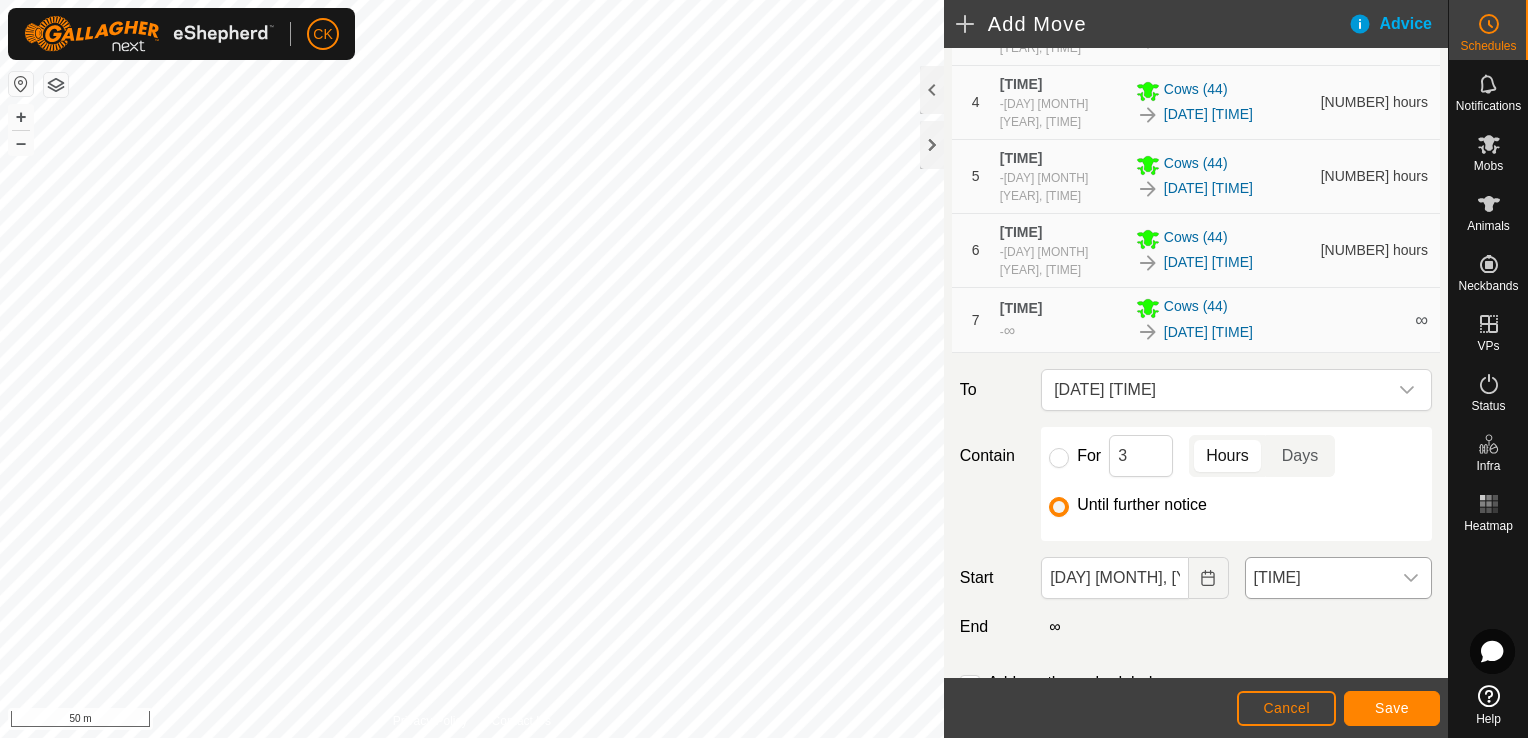 click 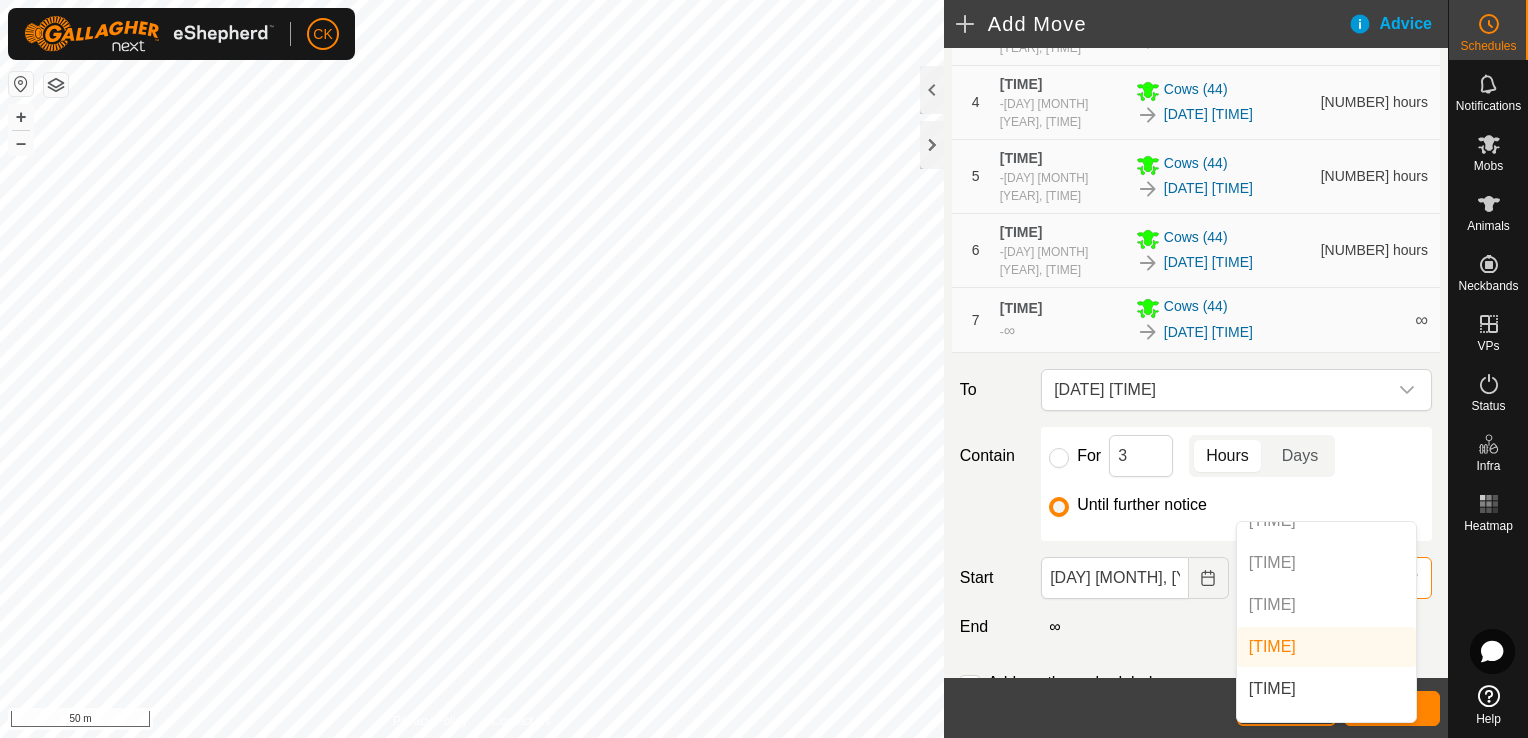 scroll, scrollTop: 1326, scrollLeft: 0, axis: vertical 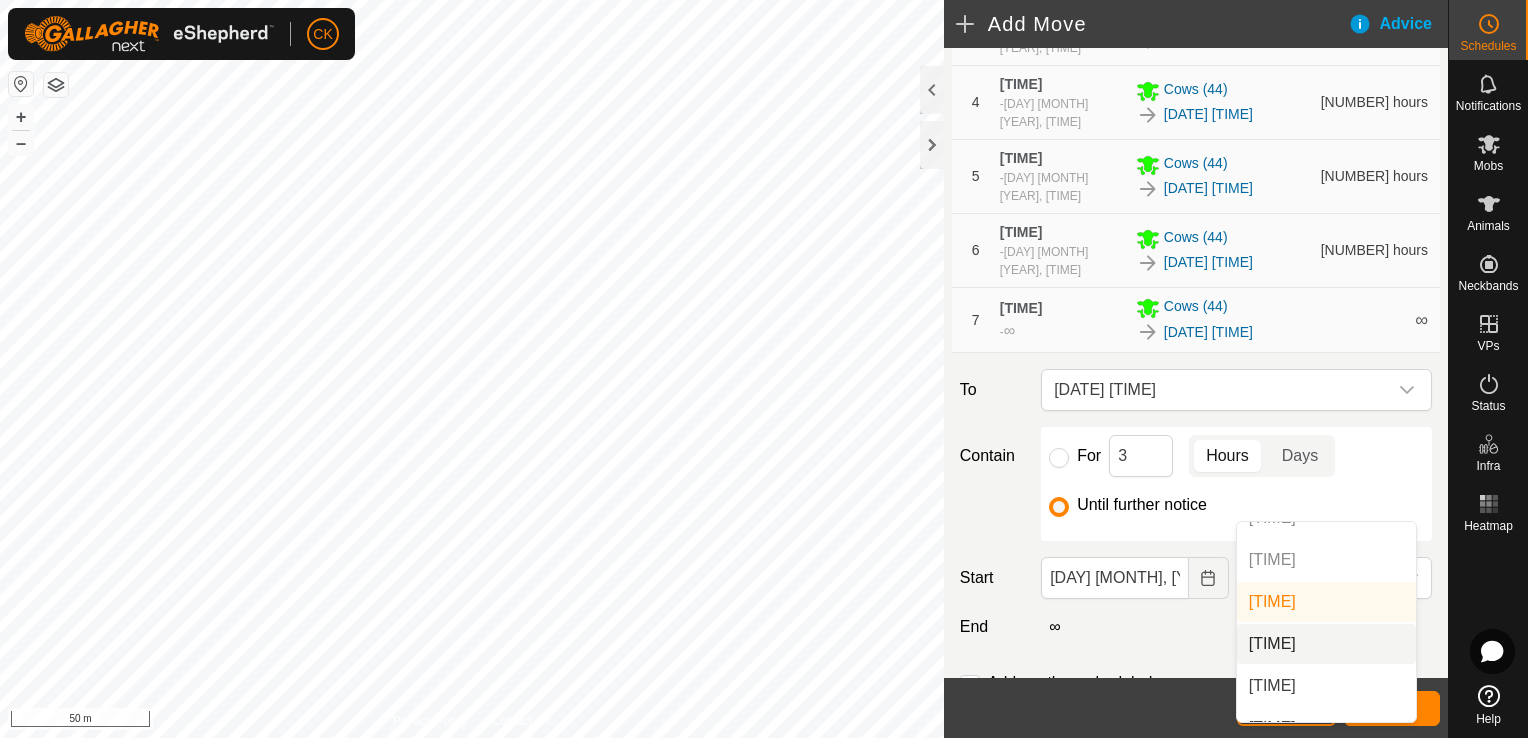 click on "[TIME]" at bounding box center [1326, 644] 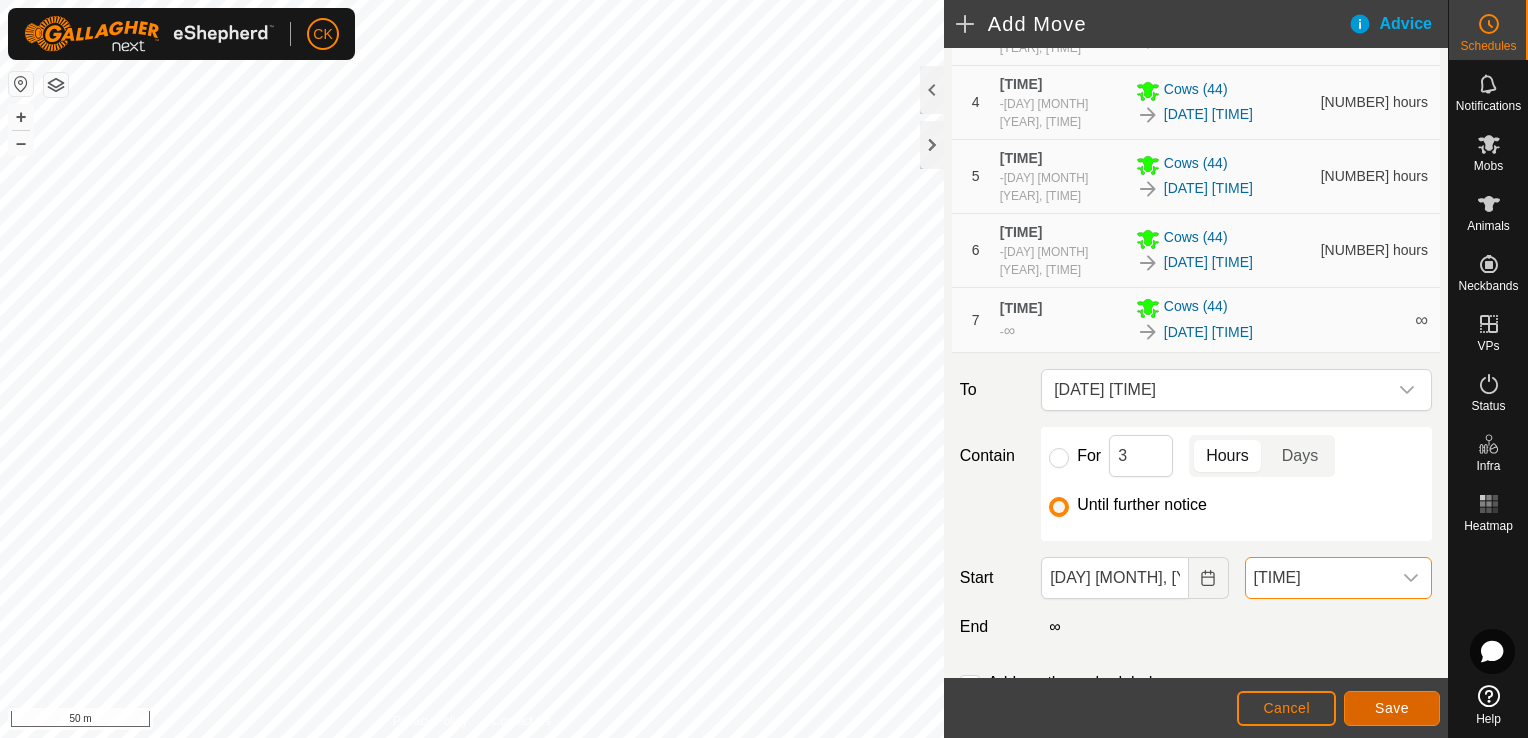 click on "Save" 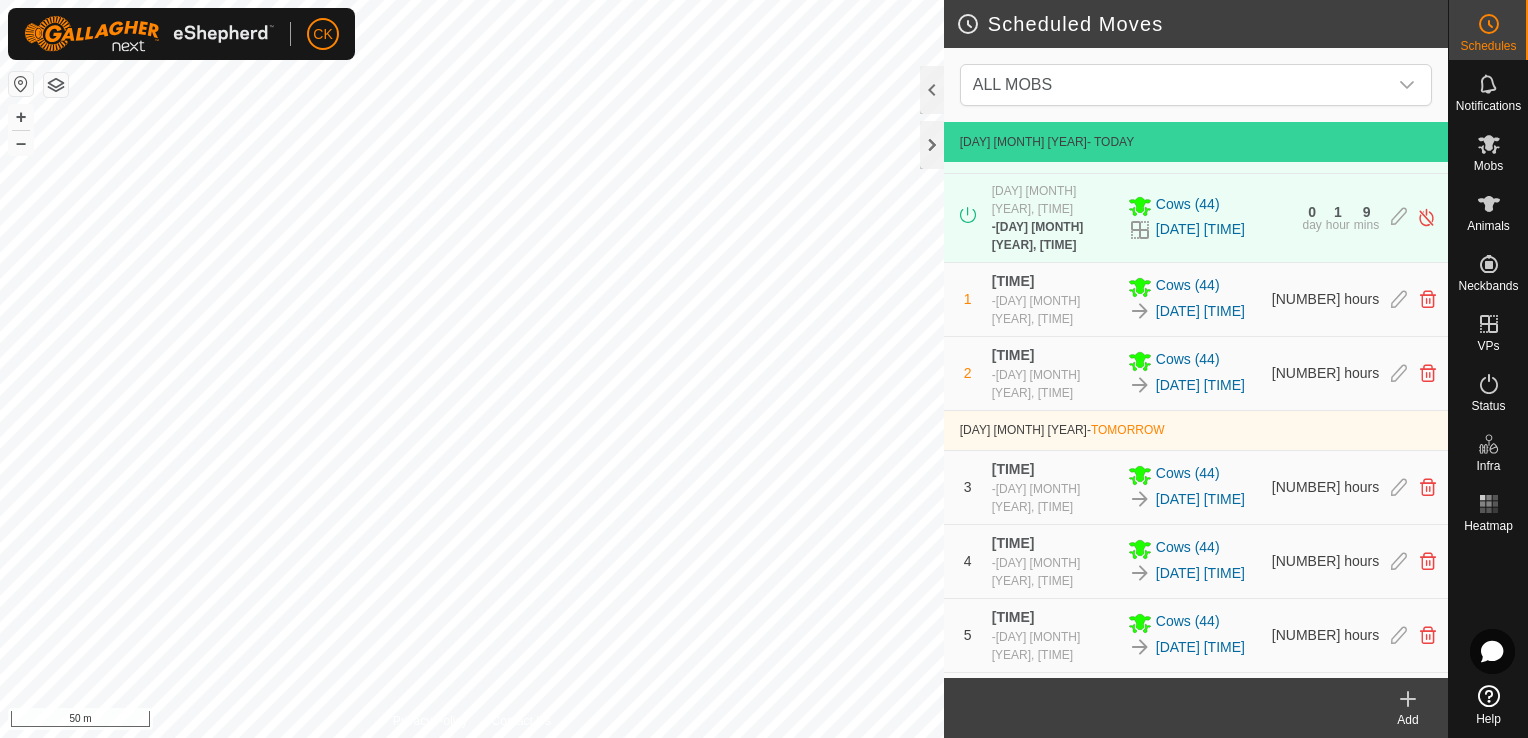 scroll, scrollTop: 100, scrollLeft: 0, axis: vertical 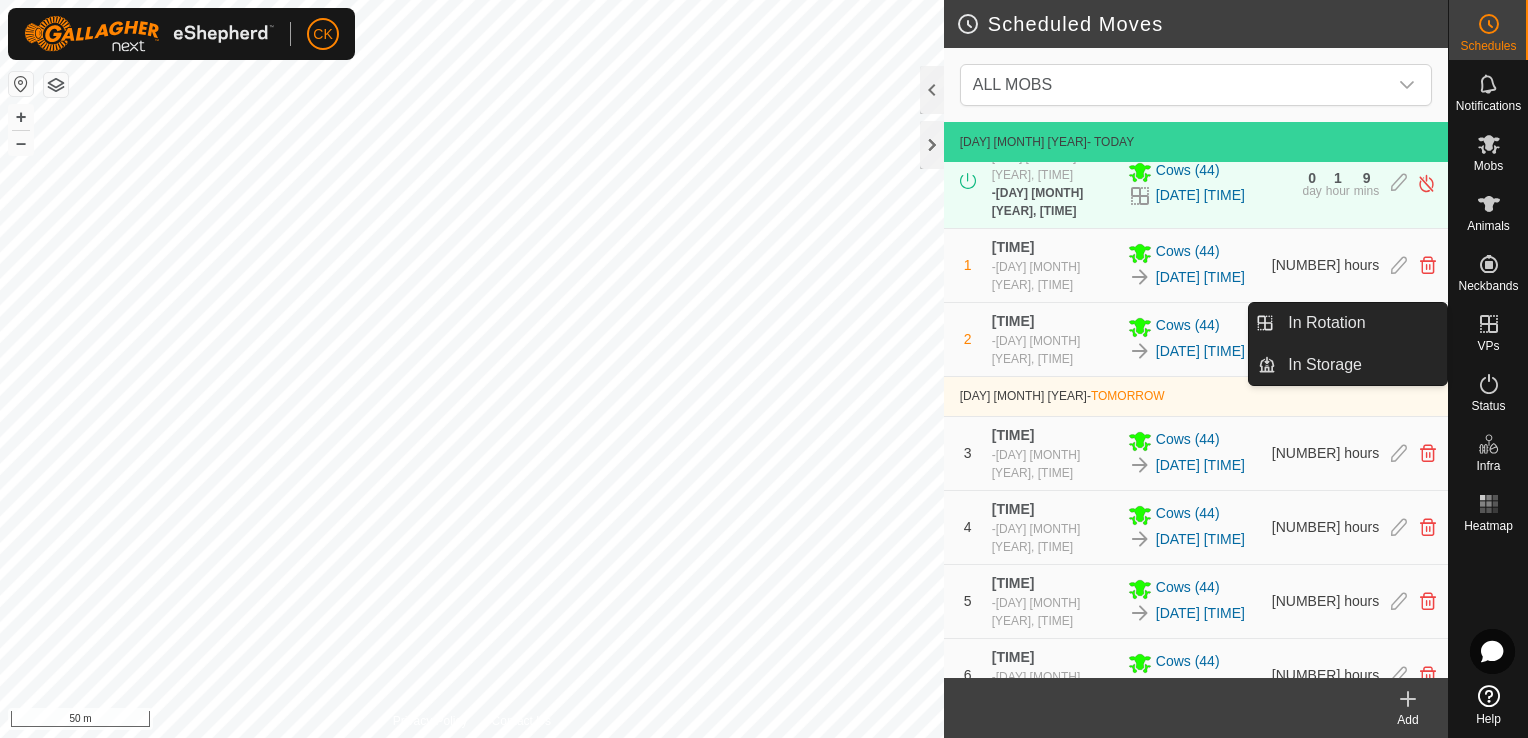 click 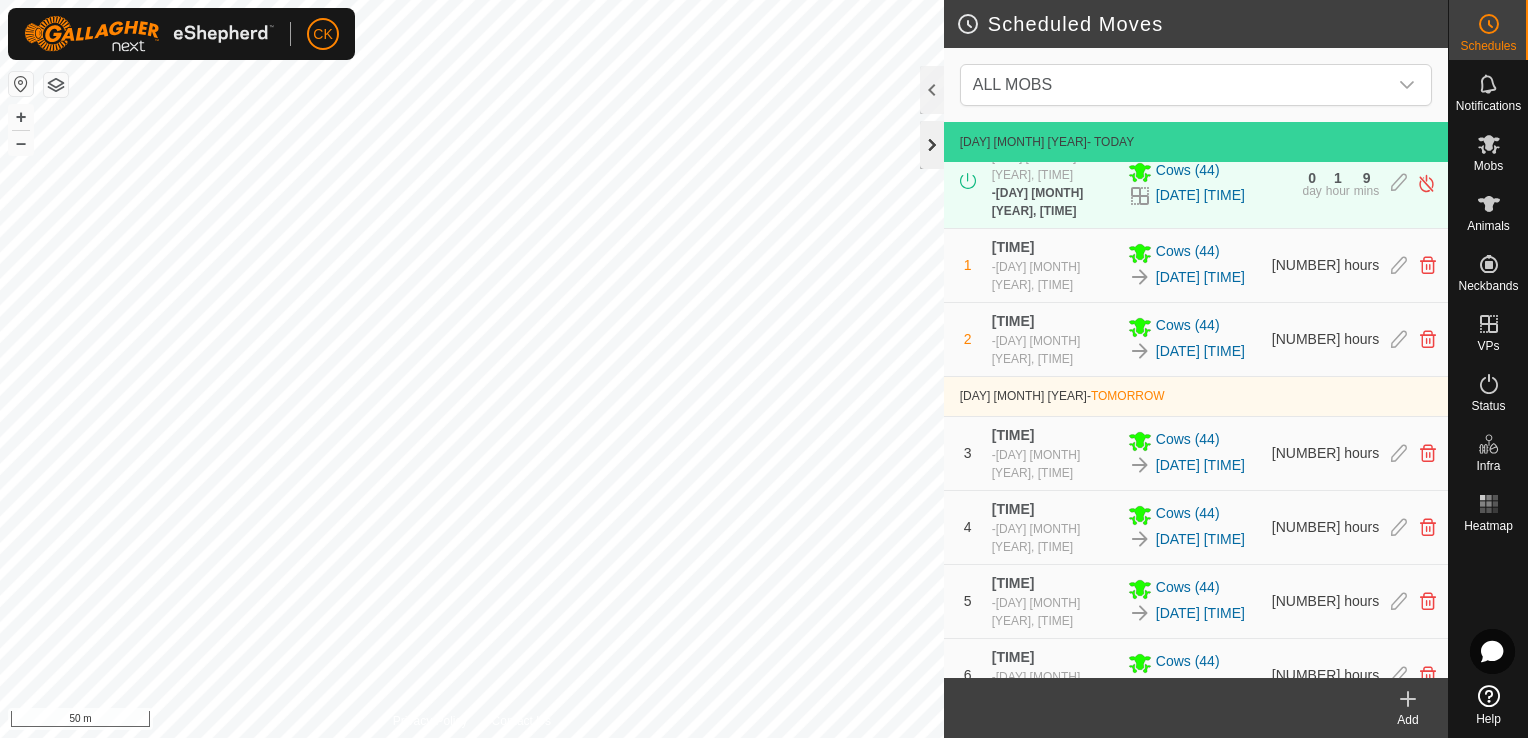 click 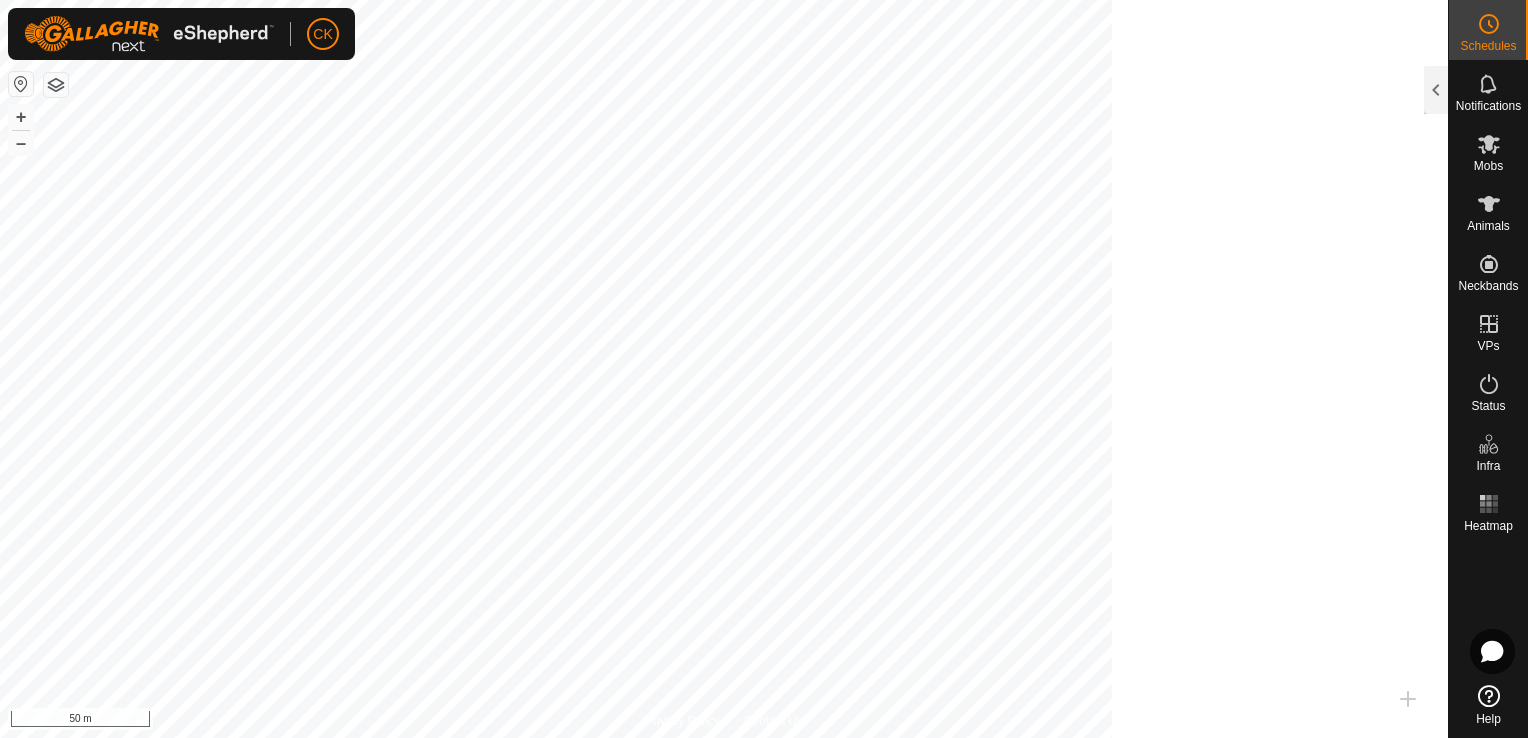 scroll, scrollTop: 320, scrollLeft: 0, axis: vertical 